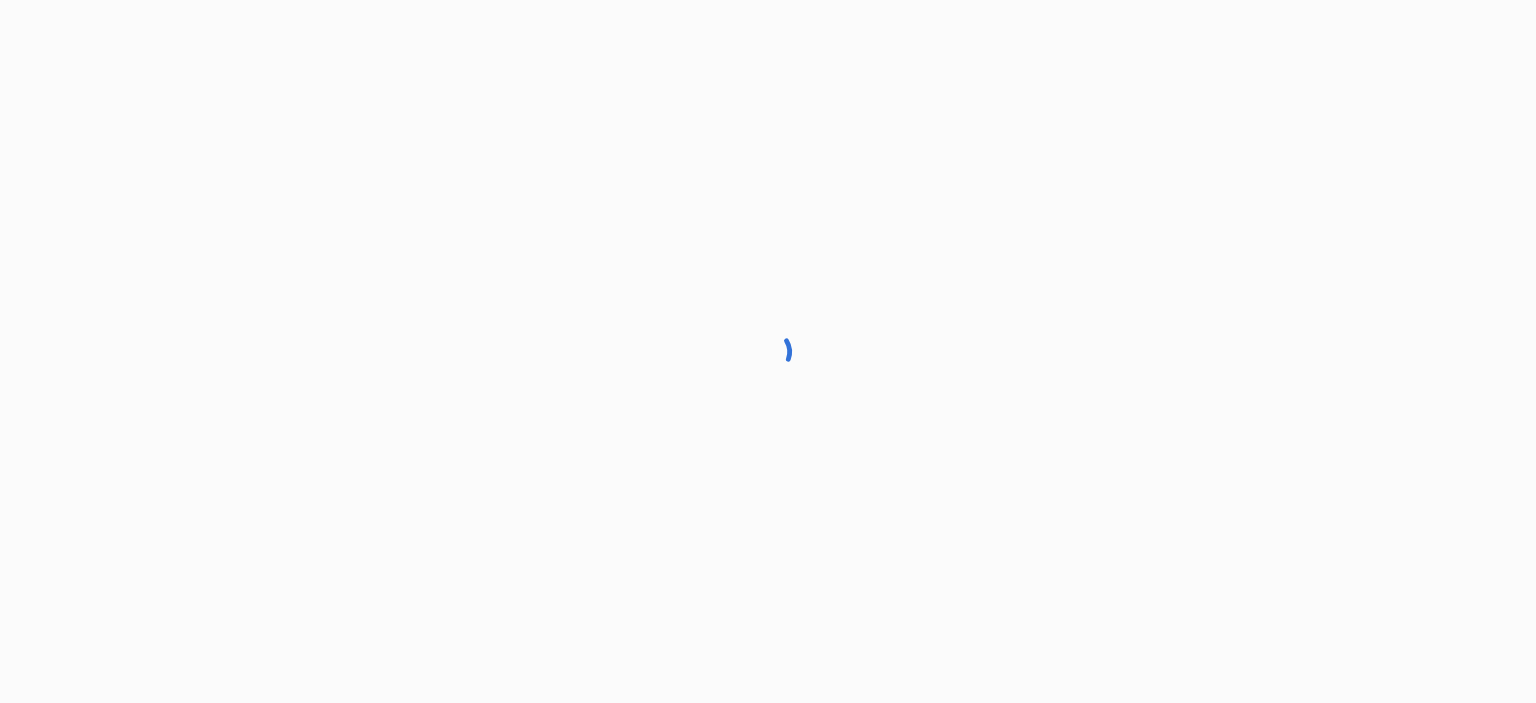 scroll, scrollTop: 0, scrollLeft: 0, axis: both 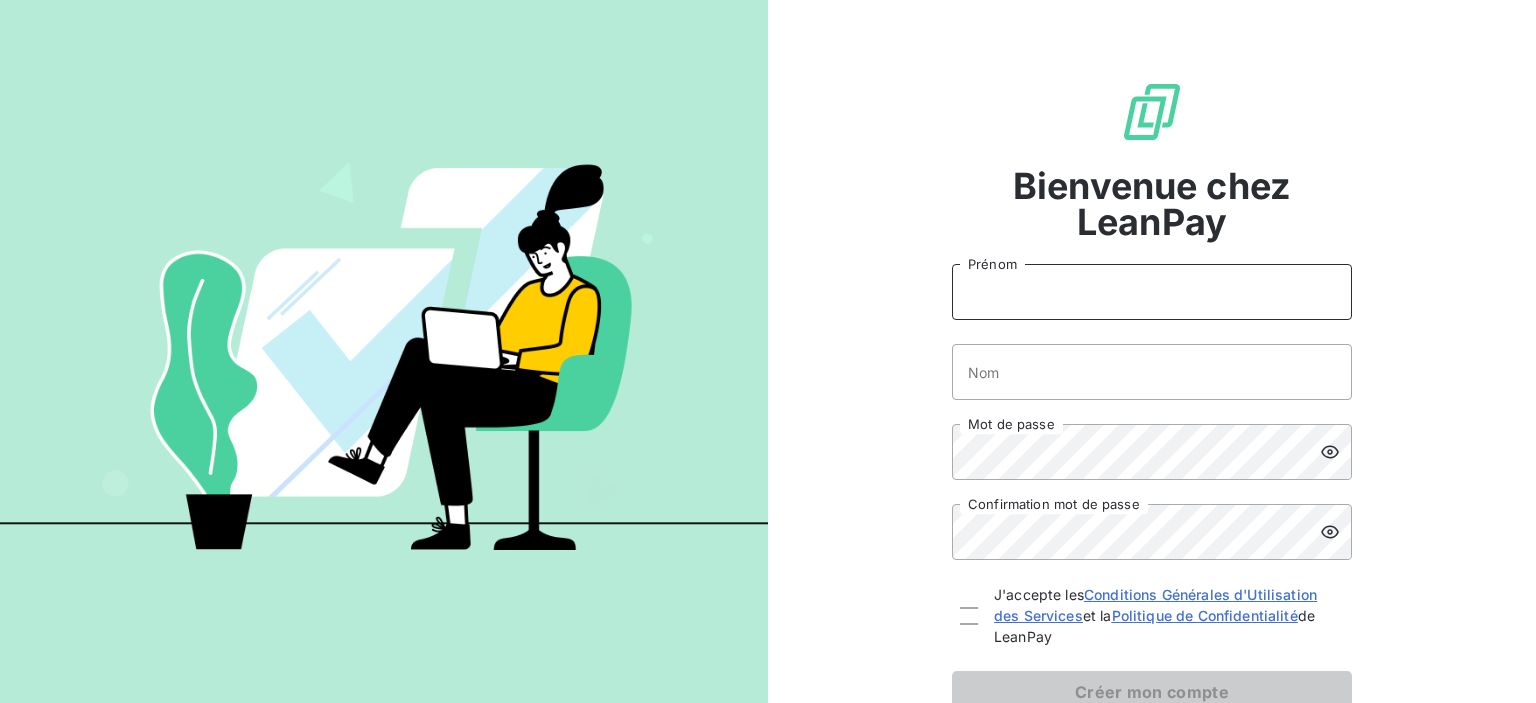 click on "Prénom" at bounding box center [1152, 292] 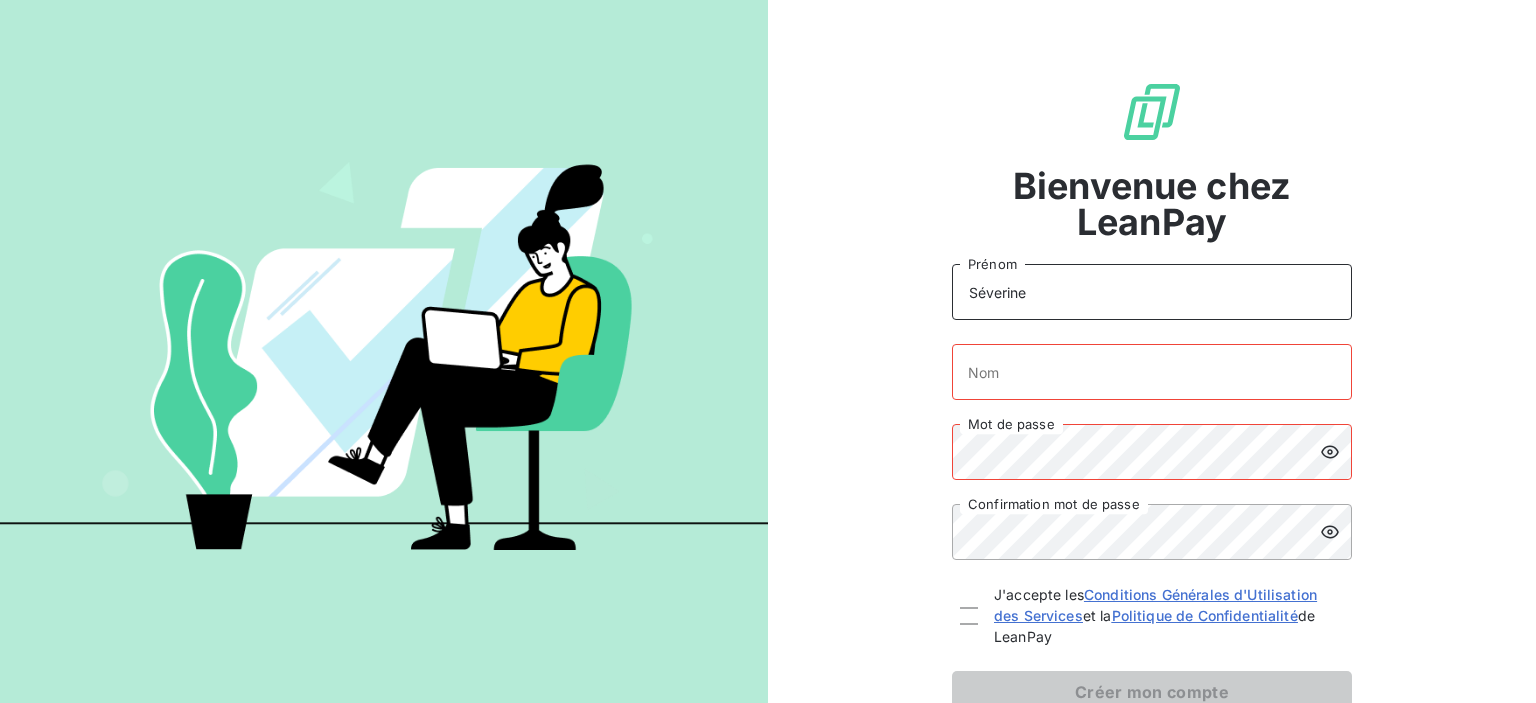 type on "Séverine" 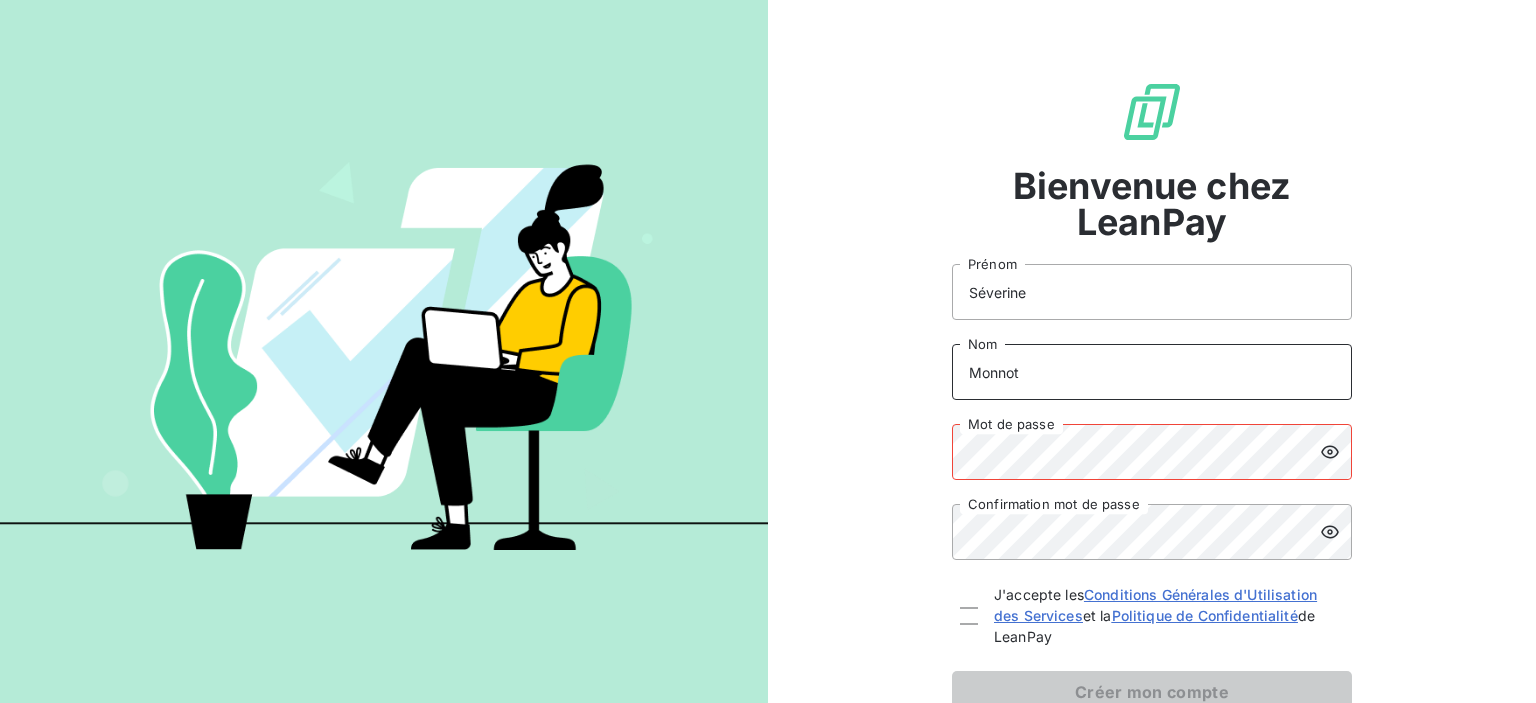 type on "Monnot" 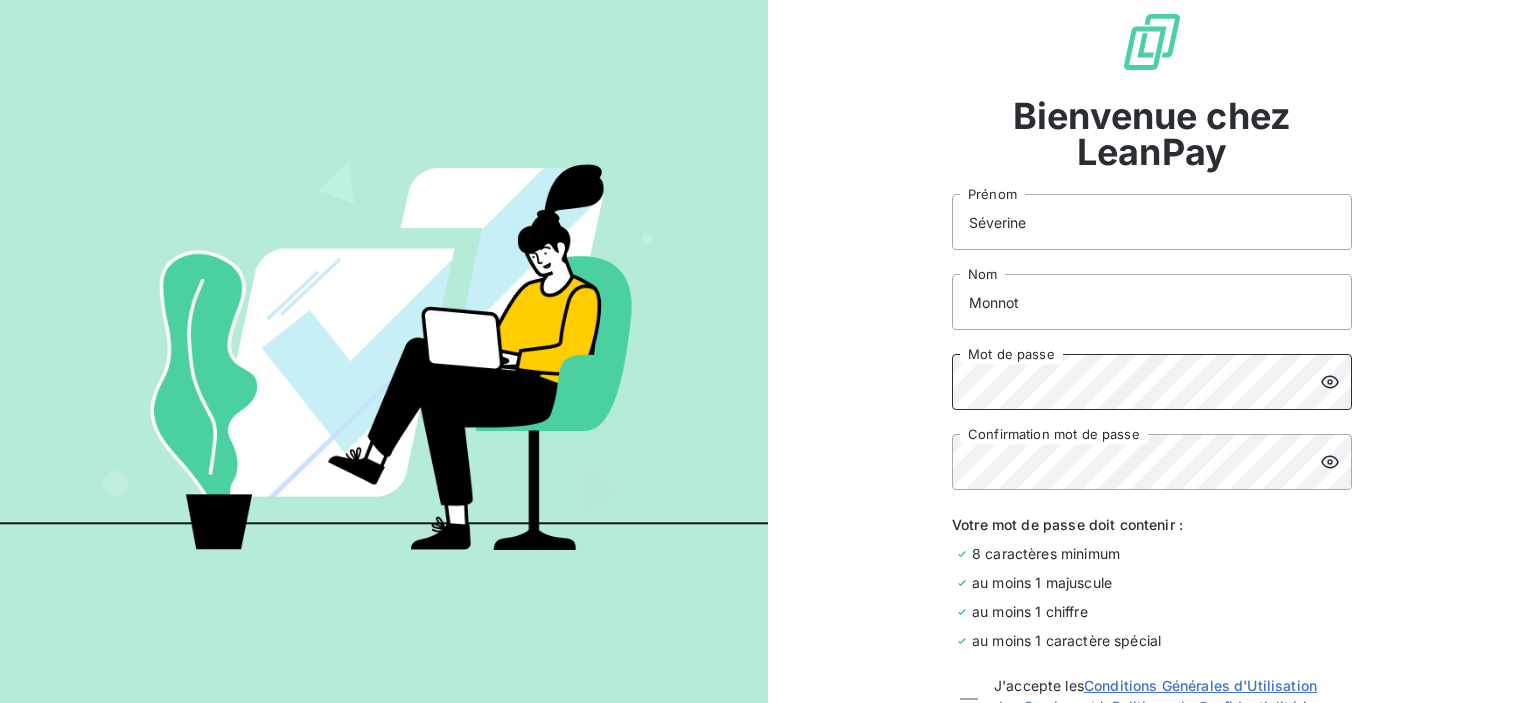 scroll, scrollTop: 100, scrollLeft: 0, axis: vertical 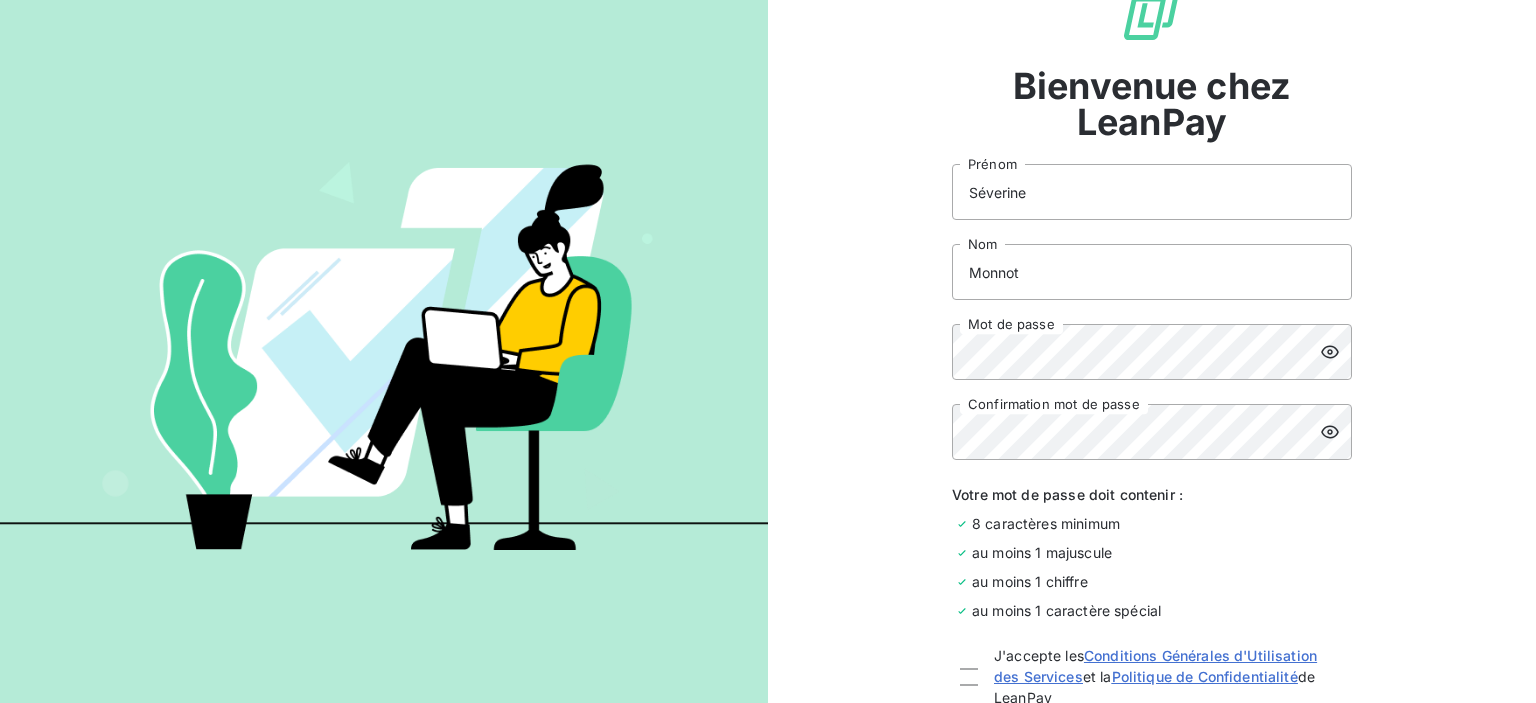 click 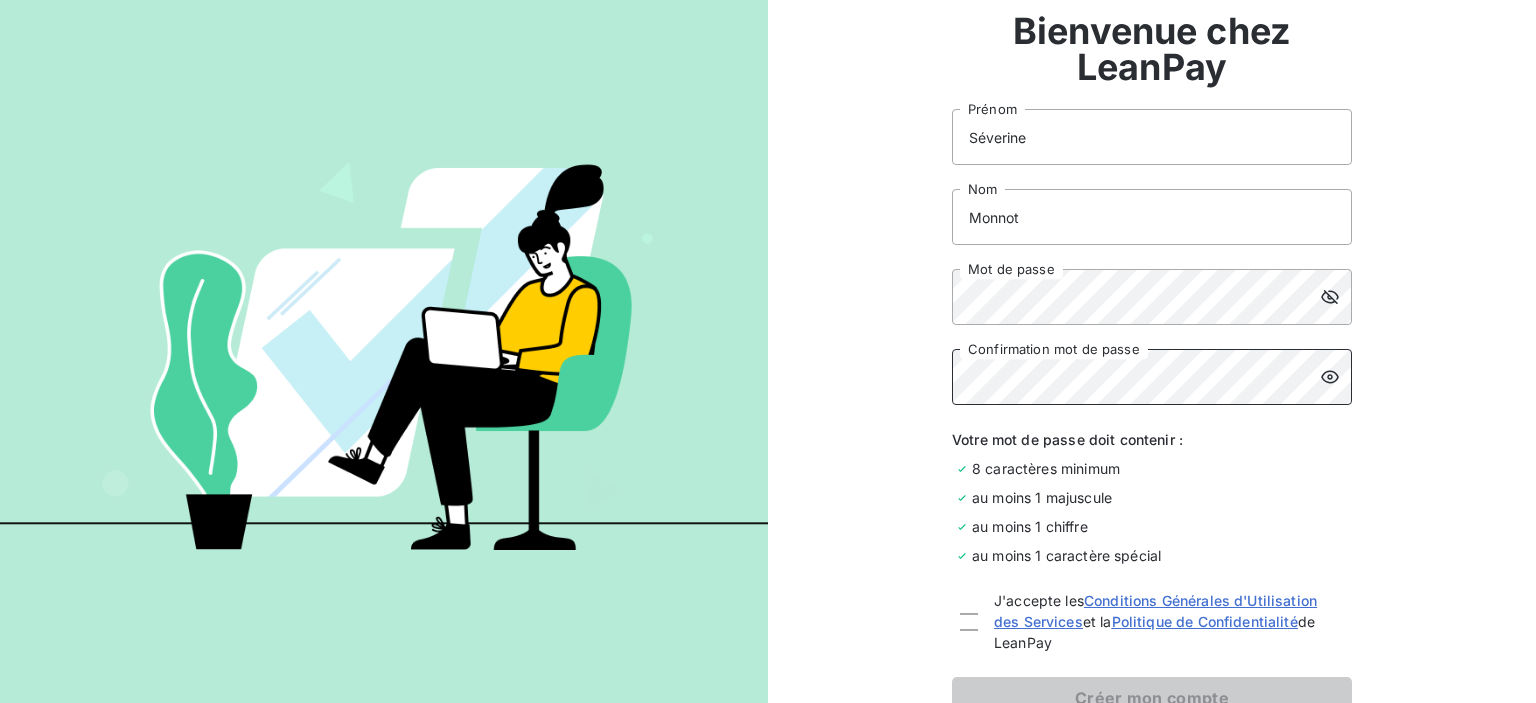 scroll, scrollTop: 200, scrollLeft: 0, axis: vertical 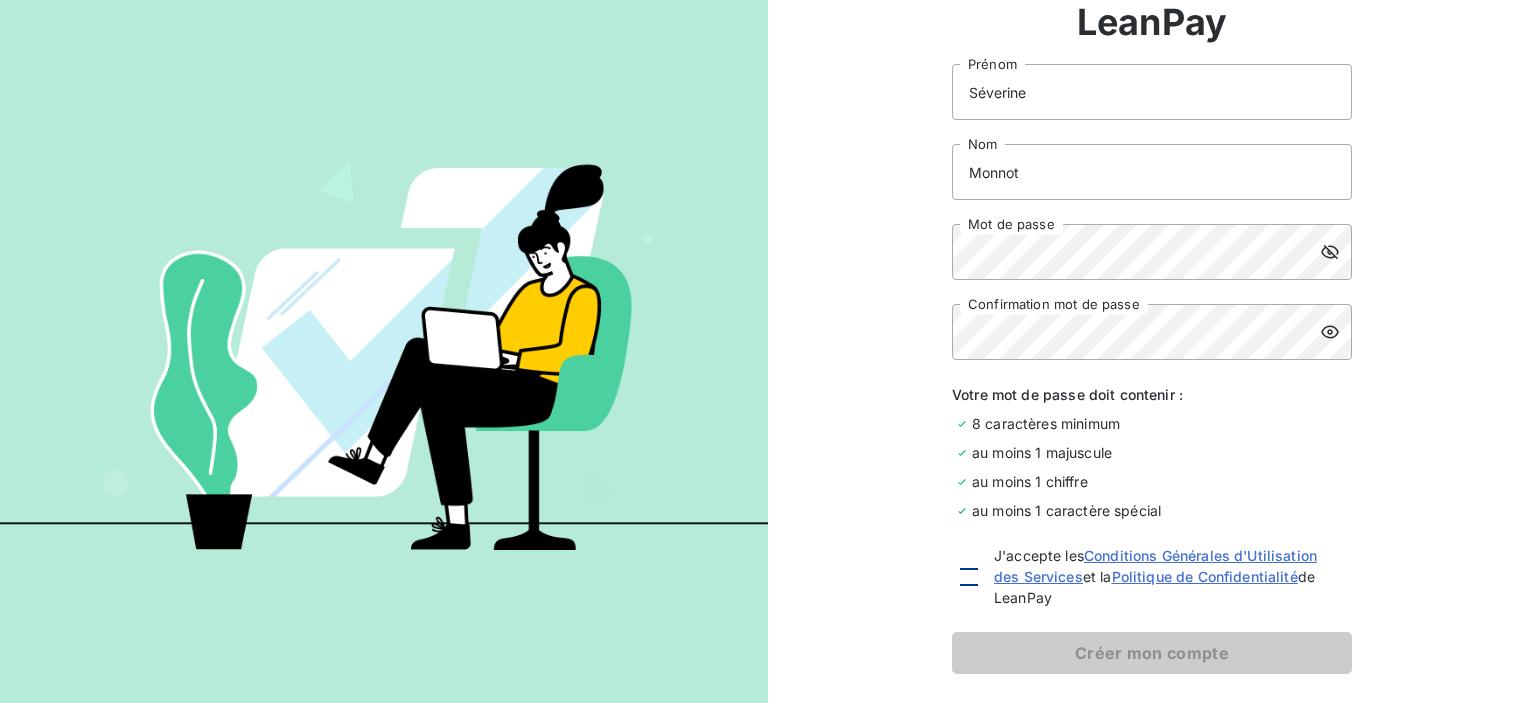click at bounding box center [969, 577] 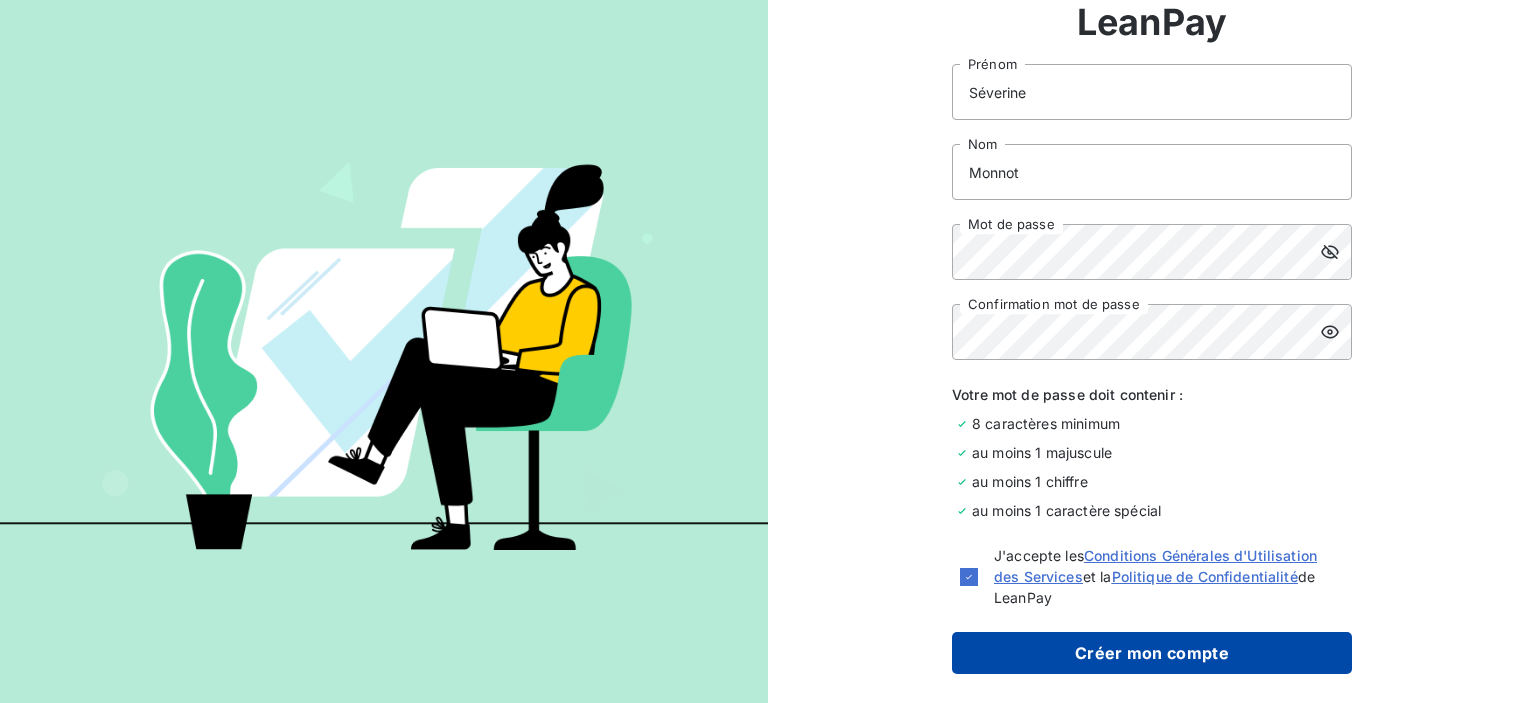 click on "Créer mon compte" at bounding box center (1152, 653) 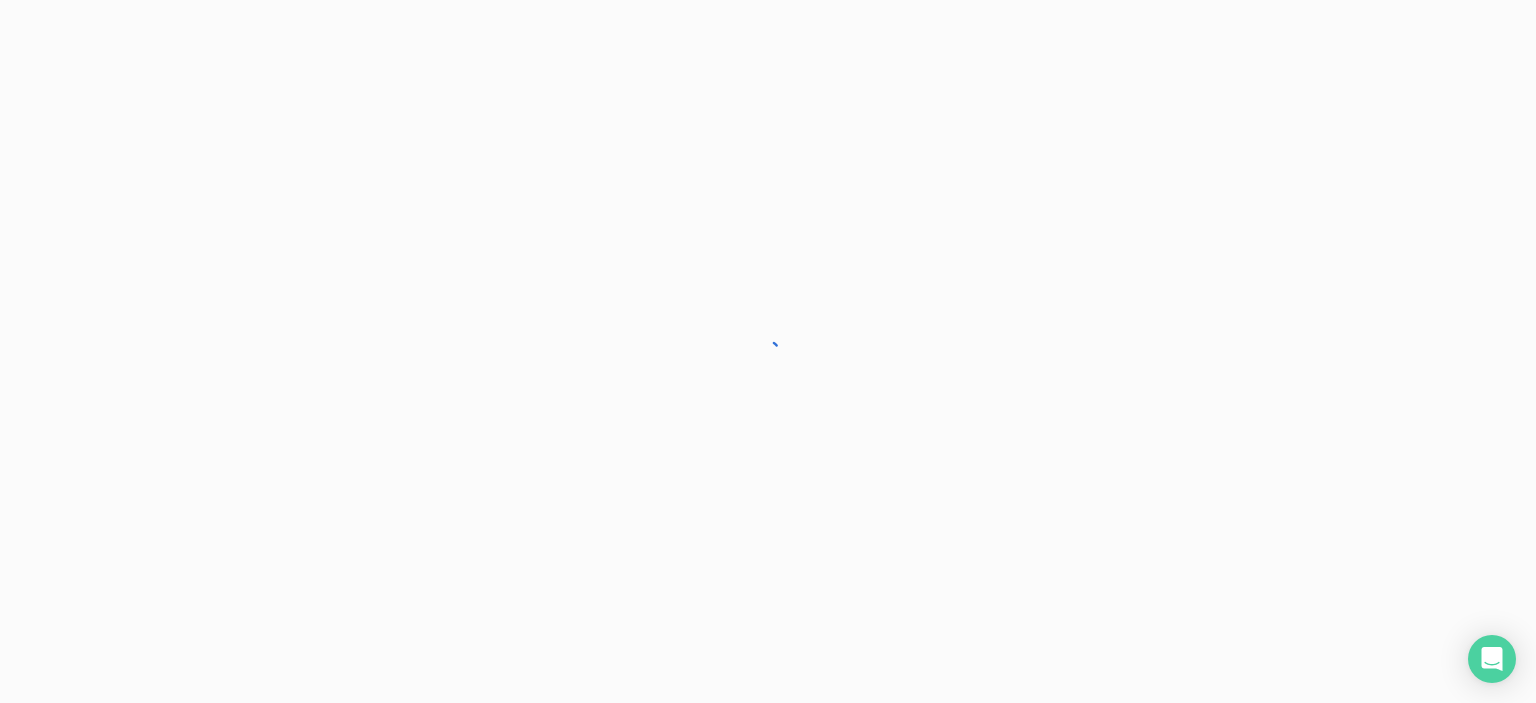 scroll, scrollTop: 0, scrollLeft: 0, axis: both 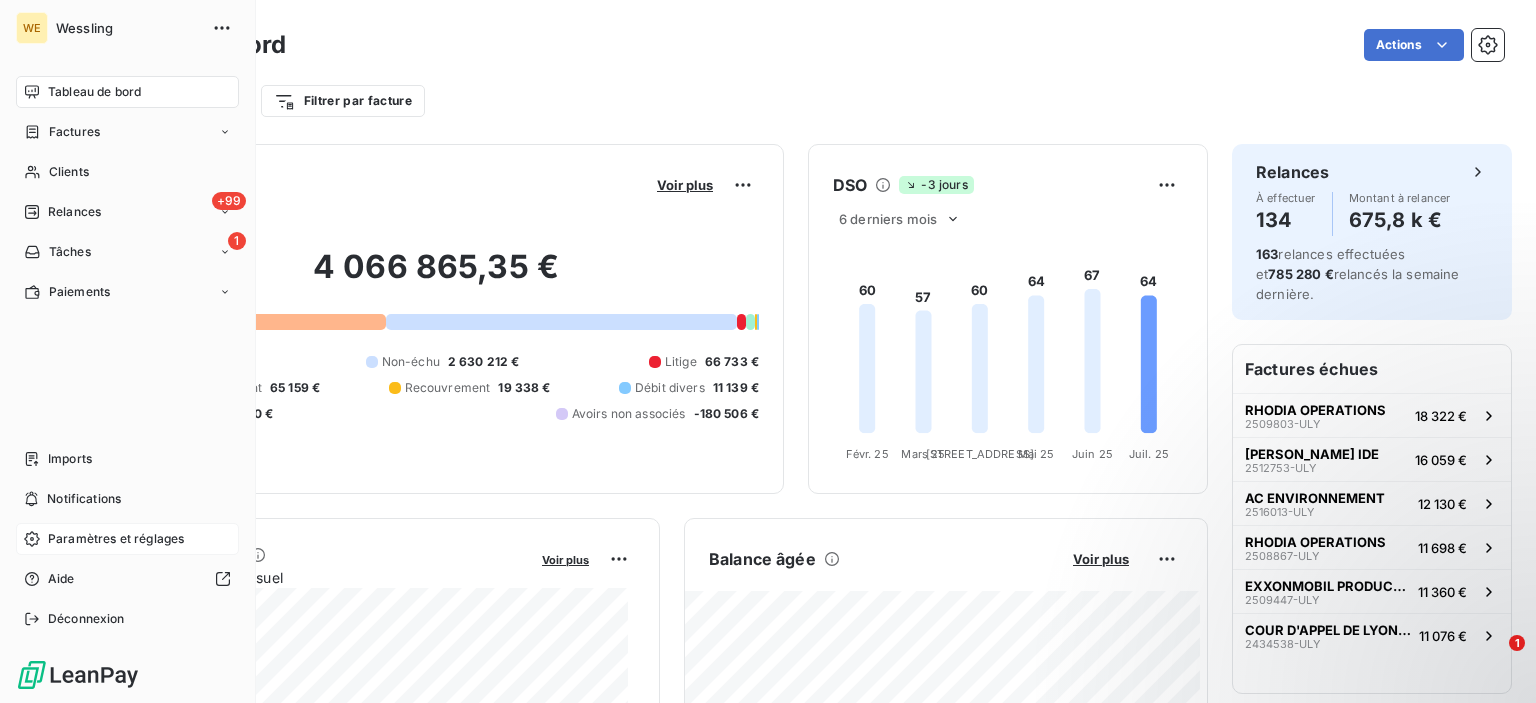 click 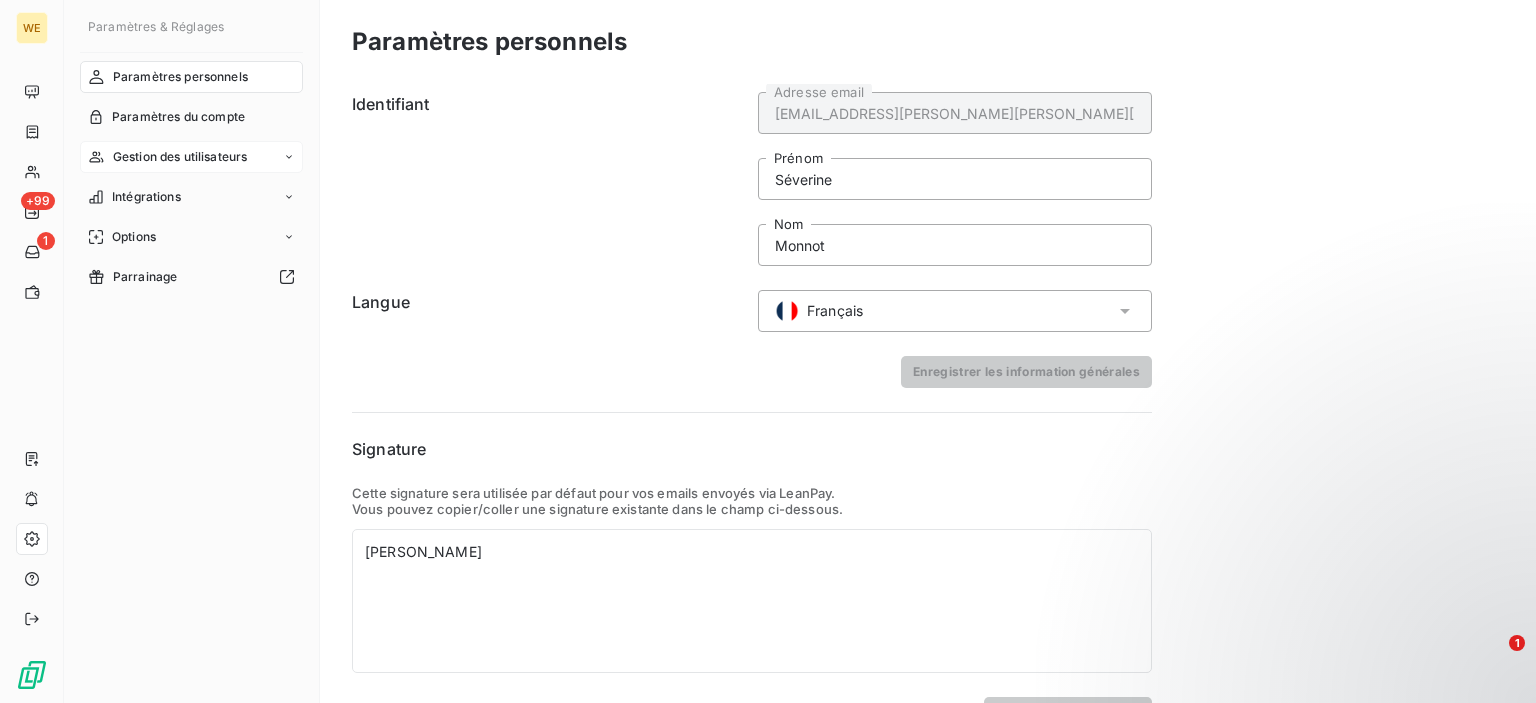 click on "Gestion des utilisateurs" at bounding box center [180, 157] 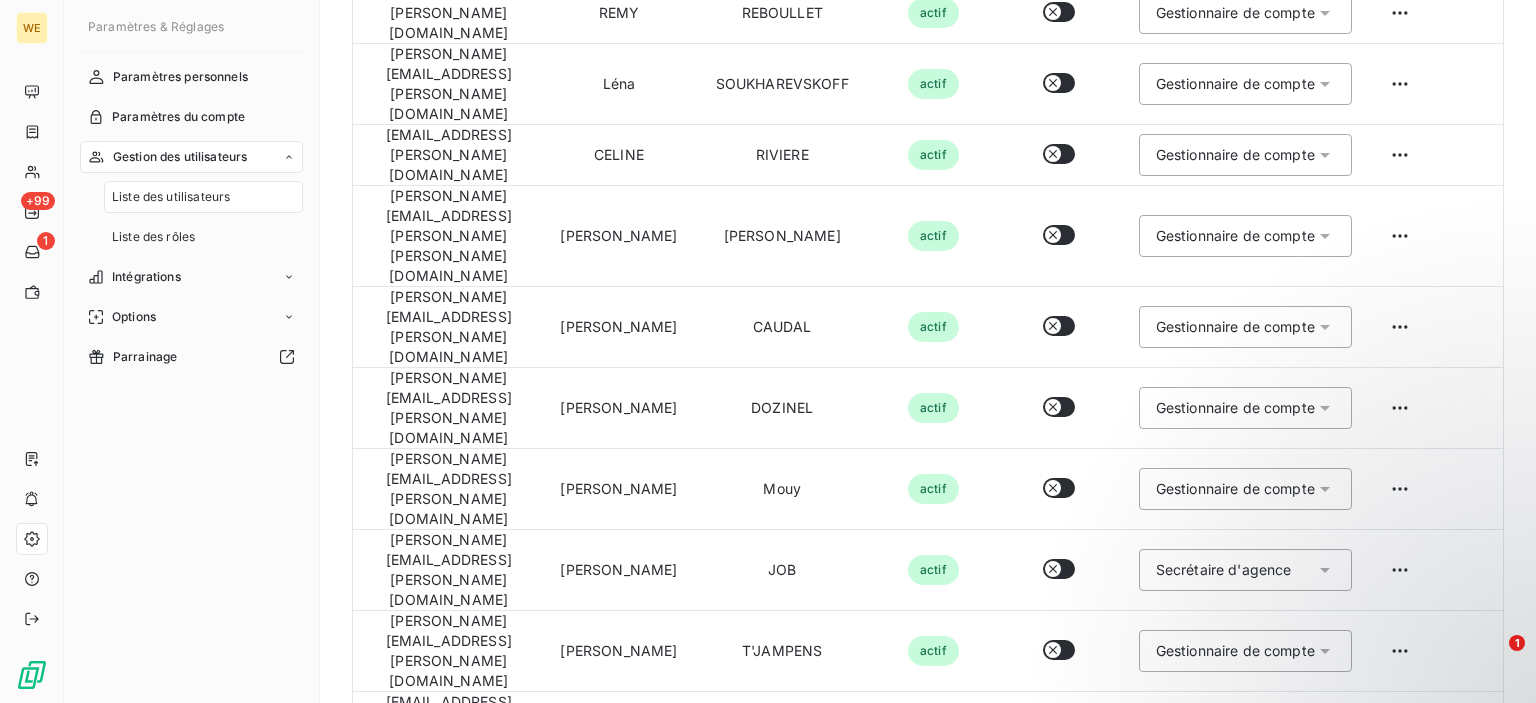scroll, scrollTop: 500, scrollLeft: 0, axis: vertical 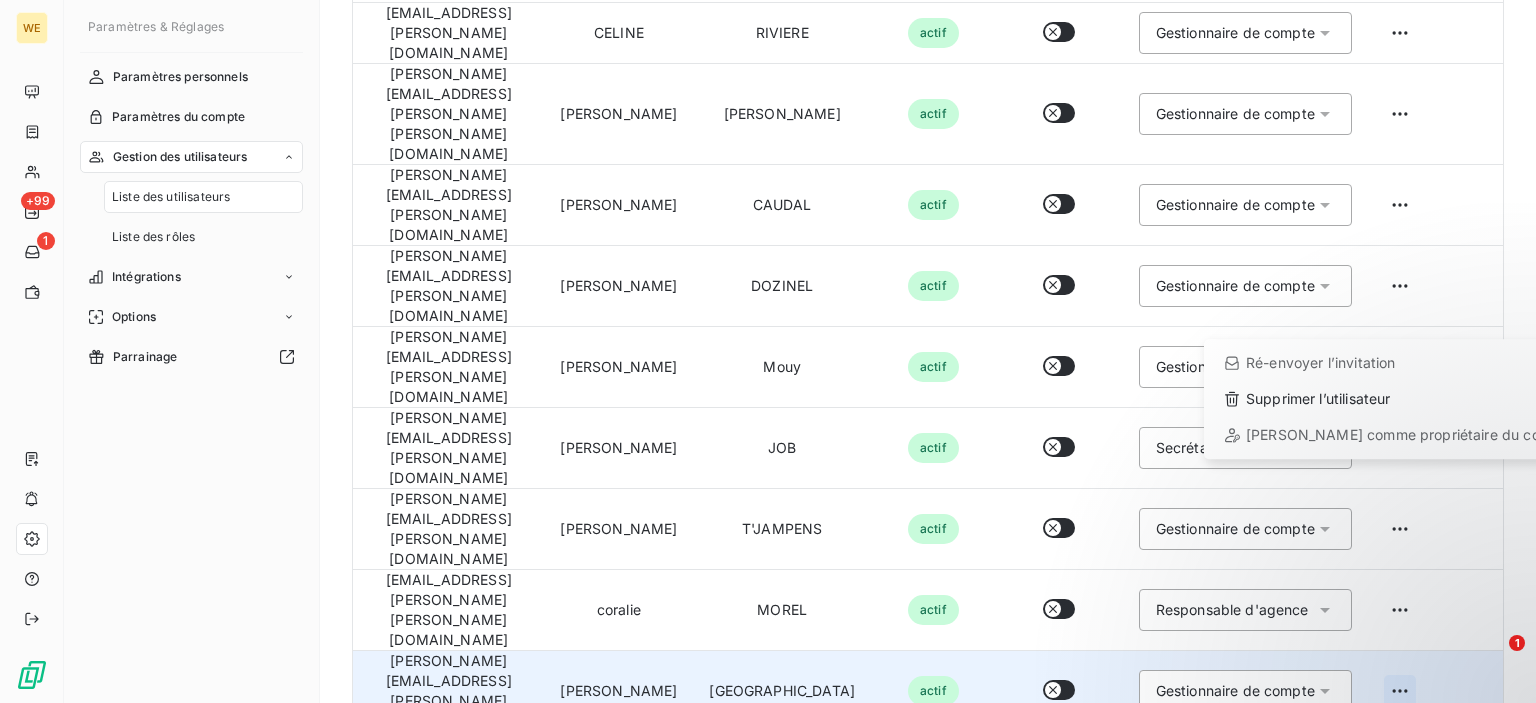click on "WE +99 1 Paramètres & Réglages Paramètres personnels Paramètres du compte Gestion des utilisateurs Liste des utilisateurs Liste des rôles Intégrations Options Parrainage Liste des utilisateurs Pour plus d’informations sur la gestion des utilisateurs et de leurs rôles,  cliquez ici Ajouter un utilisateur Adresse email Prénom Nom Statut Admin Rôle Actions frederic.jeampierre@wessling.fr FREDERIC JEAMPIERRE actif Gestionnaire de compte yvan.pelhate@wessling.fr Yvan Pelhate actif Gestionnaire de compte remy.reboullet@wessling.fr REMY REBOULLET actif Gestionnaire de compte lena.soukharevskoff@wessling.fr Léna SOUKHAREVSKOFF actif Gestionnaire de compte celine.riviere@wessling.fr CELINE RIVIERE actif Gestionnaire de compte robin.rodriguez@wessling.fr Robin RODRIGUEZ actif Gestionnaire de compte anne-sophie.caudal@wessling.fr Anne-Sophie CAUDAL actif Gestionnaire de compte nathalie.dozinel@wessling.fr Nathalie DOZINEL actif Gestionnaire de compte yann.mouy@wessling.fr Yann Mouy actif JOB" at bounding box center [768, 351] 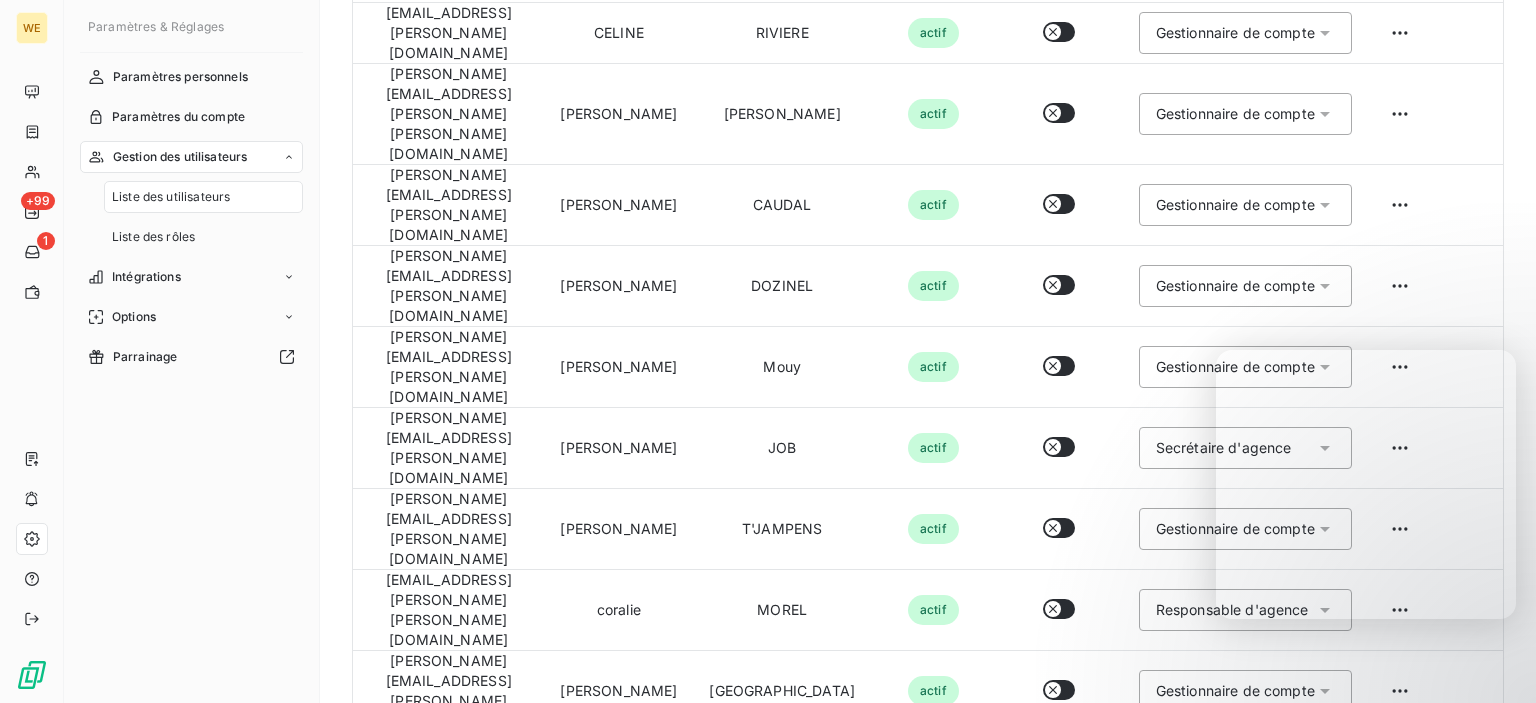 click on "WE +99 1 Paramètres & Réglages Paramètres personnels Paramètres du compte Gestion des utilisateurs Liste des utilisateurs Liste des rôles Intégrations Options Parrainage Liste des utilisateurs Pour plus d’informations sur la gestion des utilisateurs et de leurs rôles,  cliquez ici Ajouter un utilisateur Adresse email Prénom Nom Statut Admin Rôle Actions frederic.jeampierre@wessling.fr FREDERIC JEAMPIERRE actif Gestionnaire de compte yvan.pelhate@wessling.fr Yvan Pelhate actif Gestionnaire de compte remy.reboullet@wessling.fr REMY REBOULLET actif Gestionnaire de compte lena.soukharevskoff@wessling.fr Léna SOUKHAREVSKOFF actif Gestionnaire de compte celine.riviere@wessling.fr CELINE RIVIERE actif Gestionnaire de compte robin.rodriguez@wessling.fr Robin RODRIGUEZ actif Gestionnaire de compte anne-sophie.caudal@wessling.fr Anne-Sophie CAUDAL actif Gestionnaire de compte nathalie.dozinel@wessling.fr Nathalie DOZINEL actif Gestionnaire de compte yann.mouy@wessling.fr Yann Mouy actif JOB" at bounding box center (768, 351) 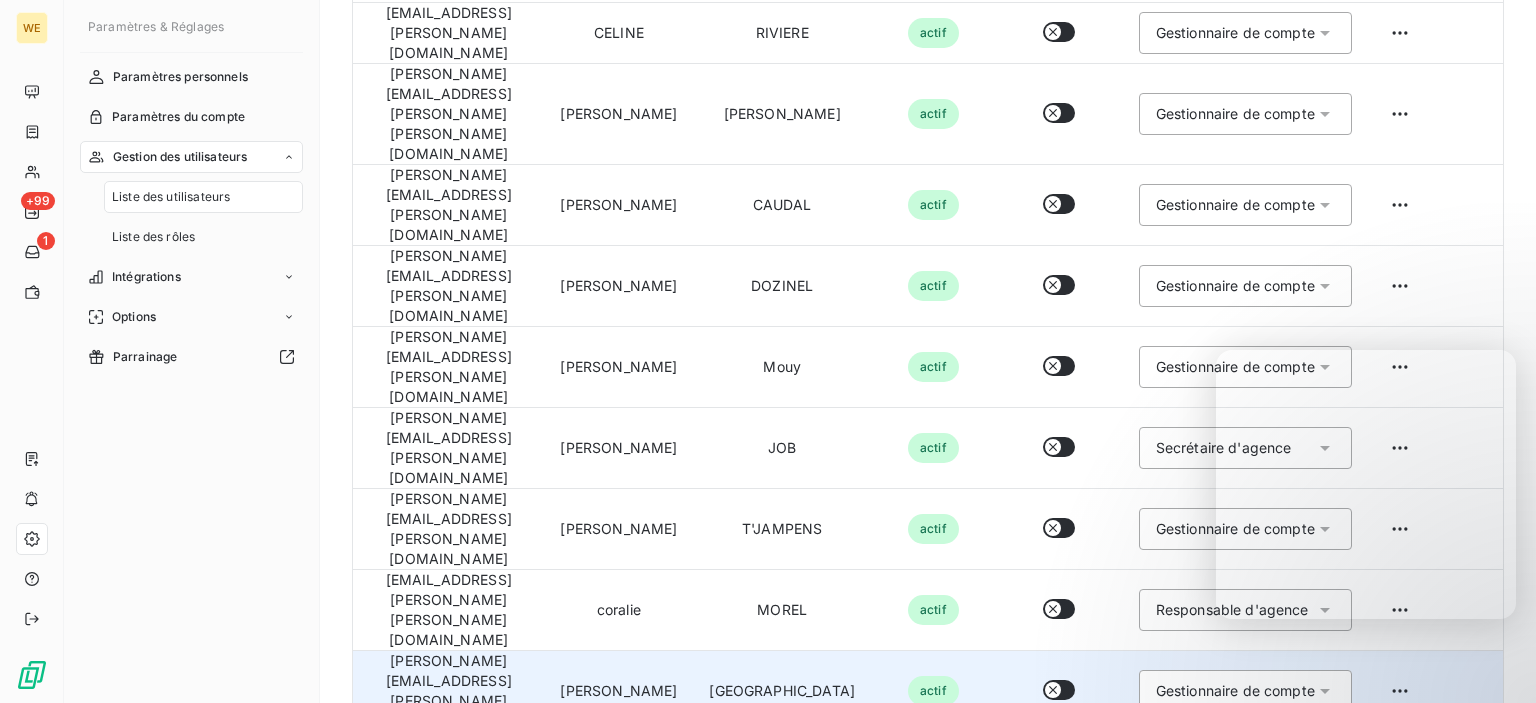 click on "pauline.castillazuelo@wessling.fr" at bounding box center [448, 691] 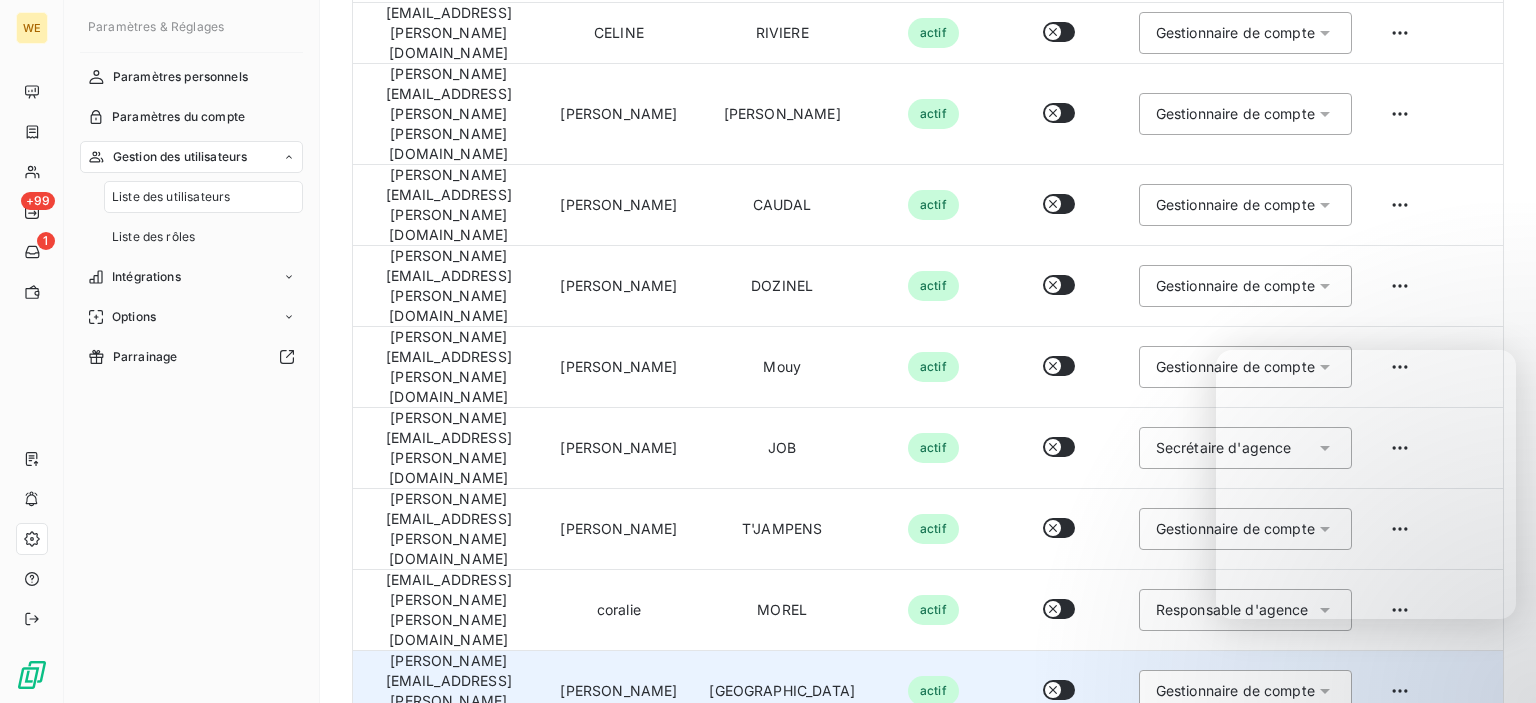 click on "actif" at bounding box center (933, 691) 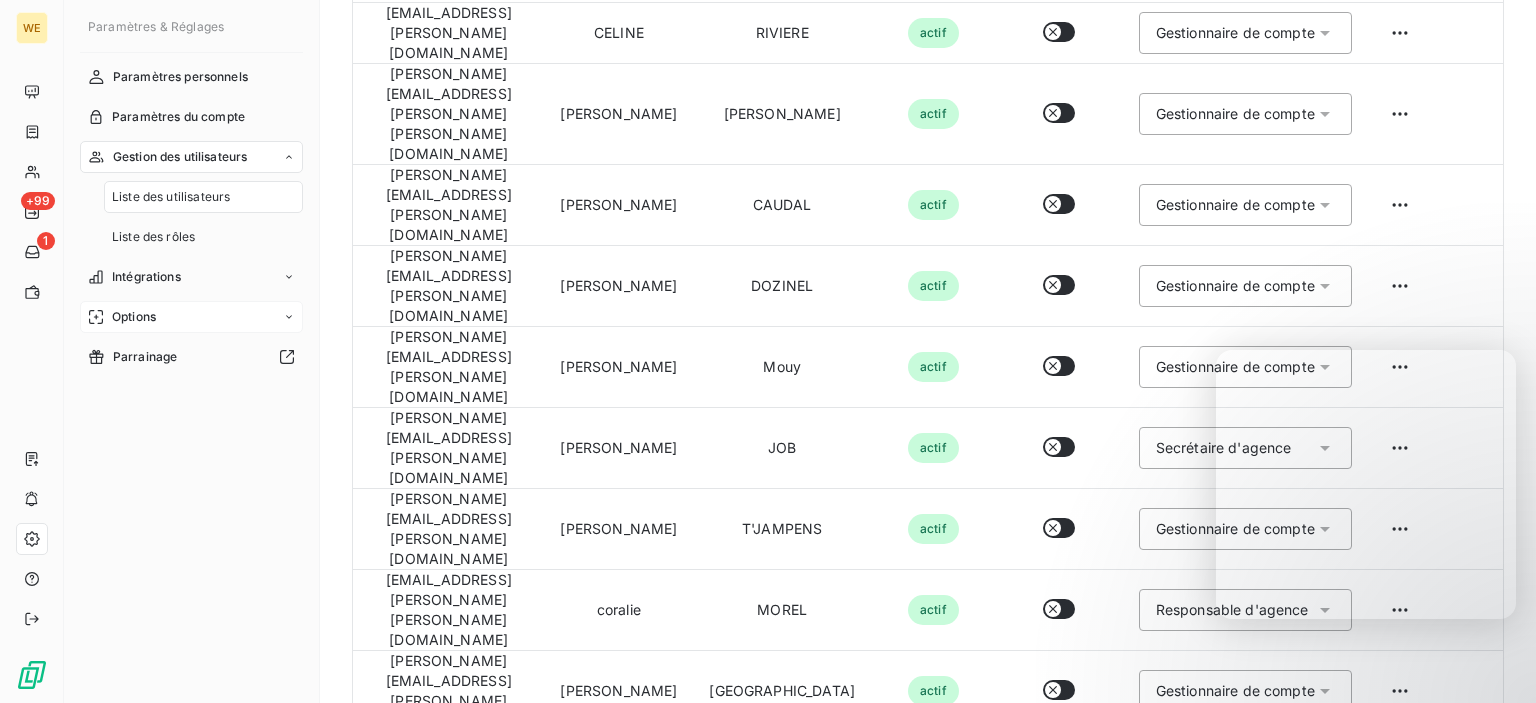 click on "Options" at bounding box center (191, 317) 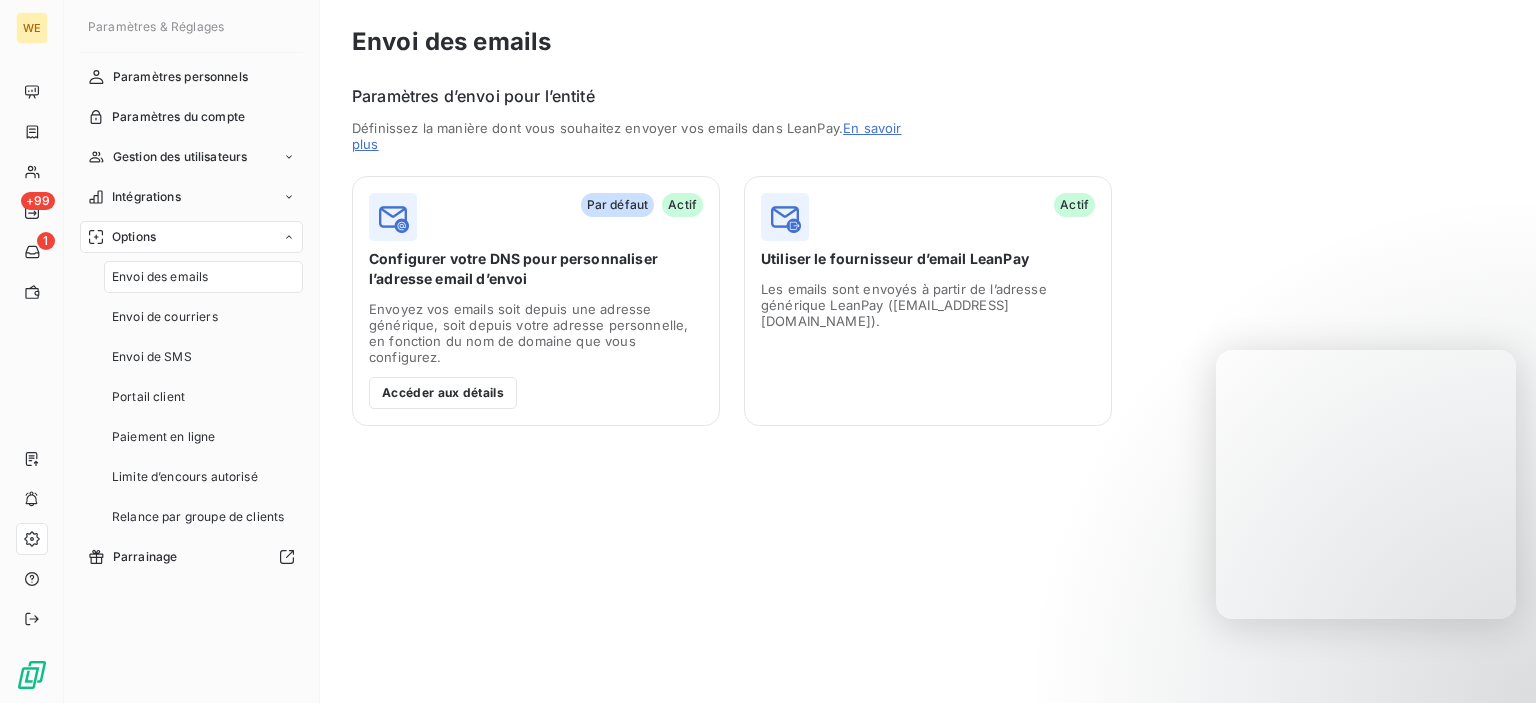 click on "Options" at bounding box center [191, 237] 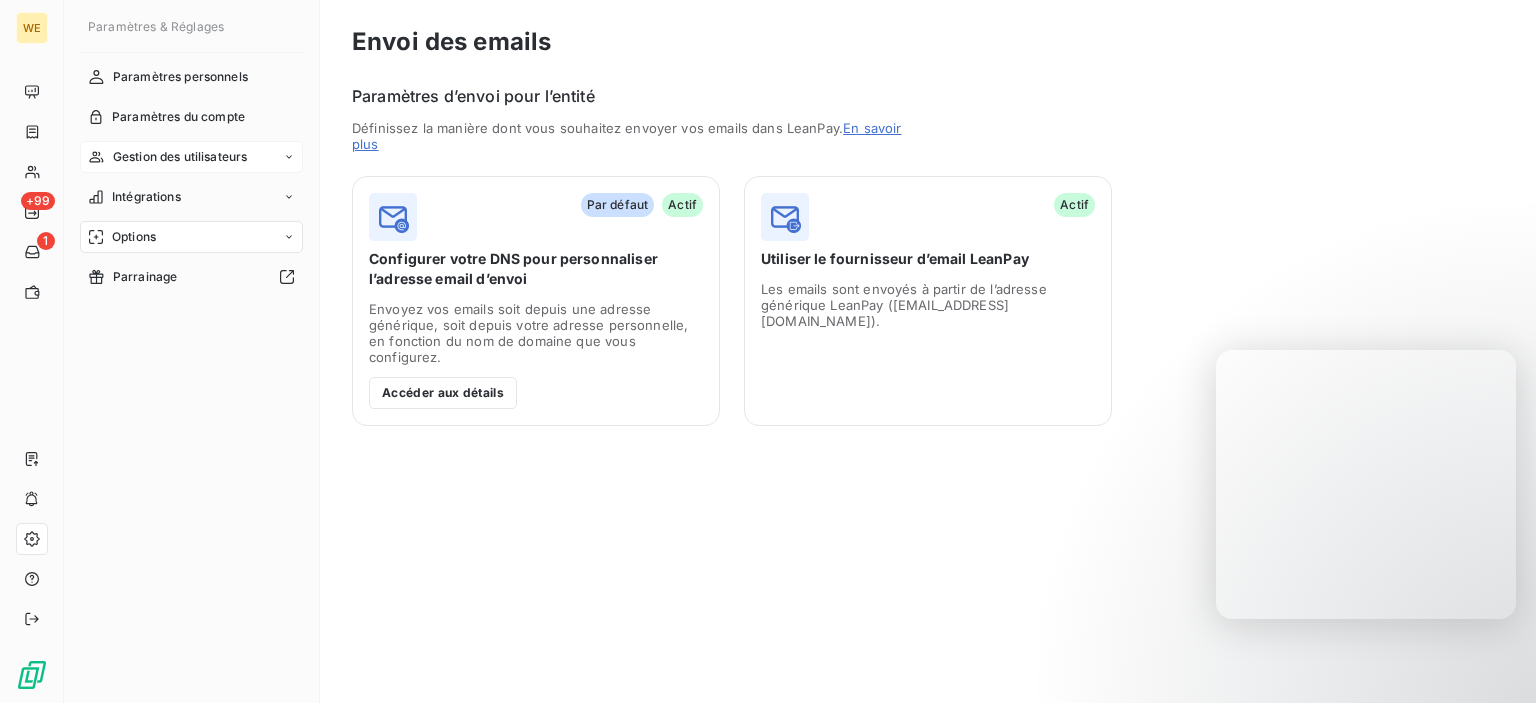 click on "Gestion des utilisateurs" at bounding box center [180, 157] 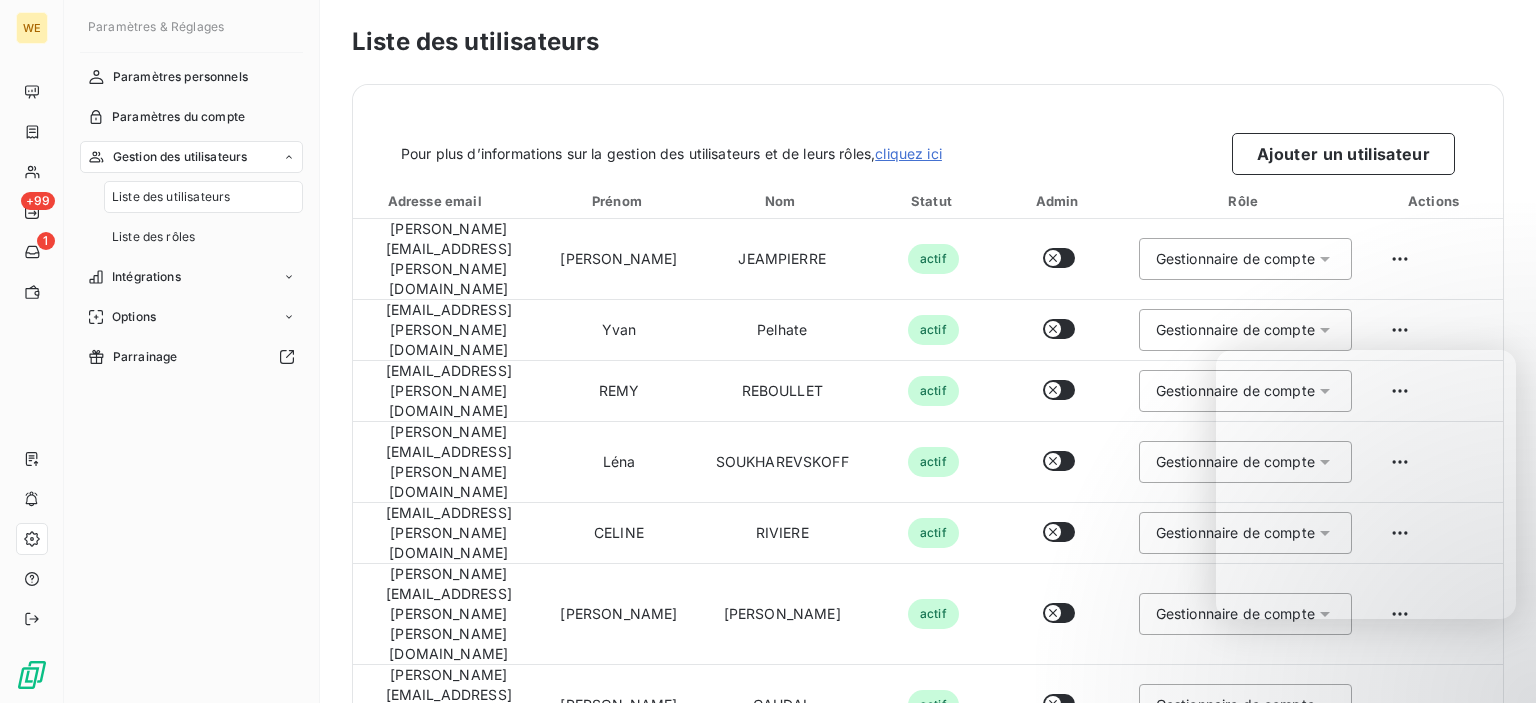 click on "cliquez ici" at bounding box center (908, 153) 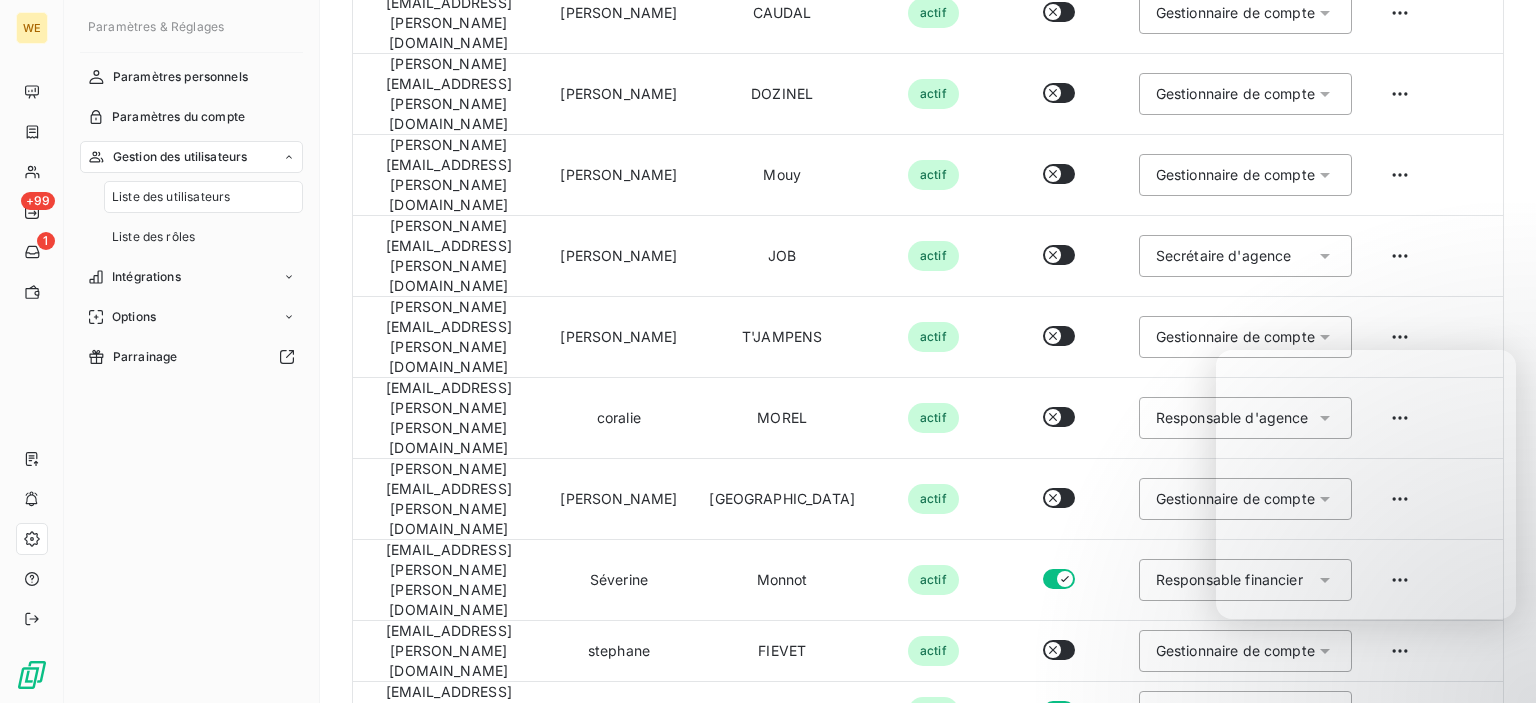 scroll, scrollTop: 700, scrollLeft: 0, axis: vertical 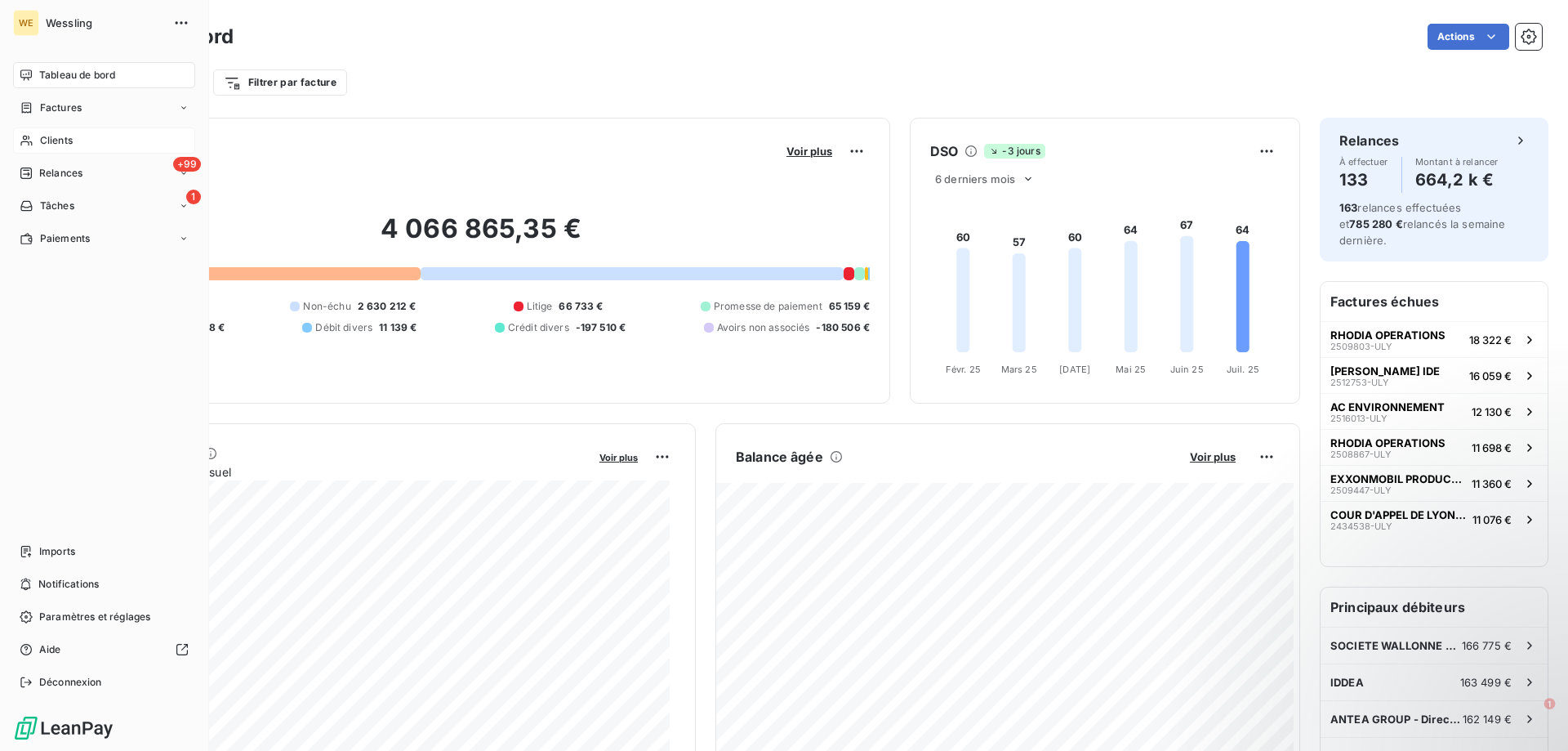 click on "Clients" at bounding box center [104, 141] 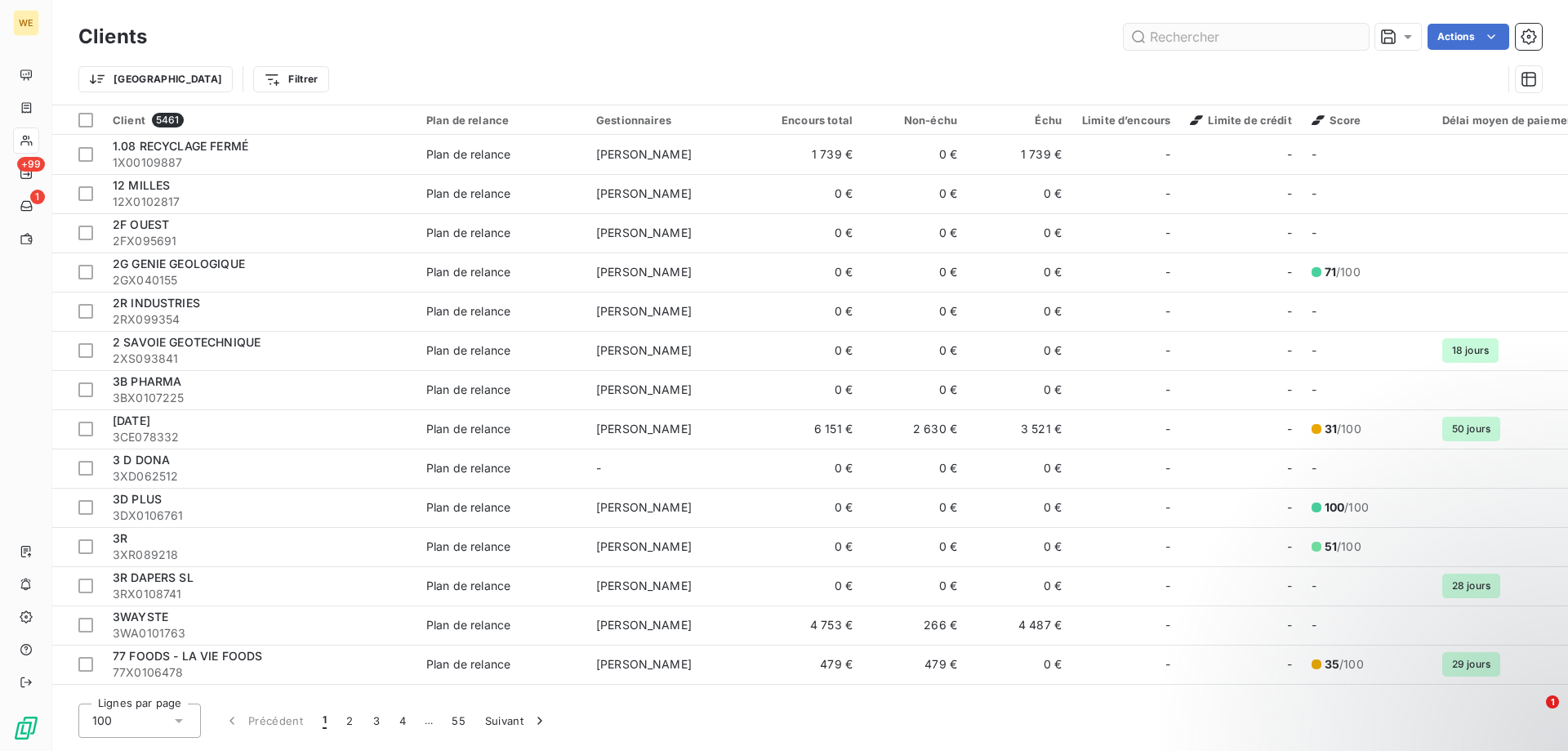 click at bounding box center [1246, 37] 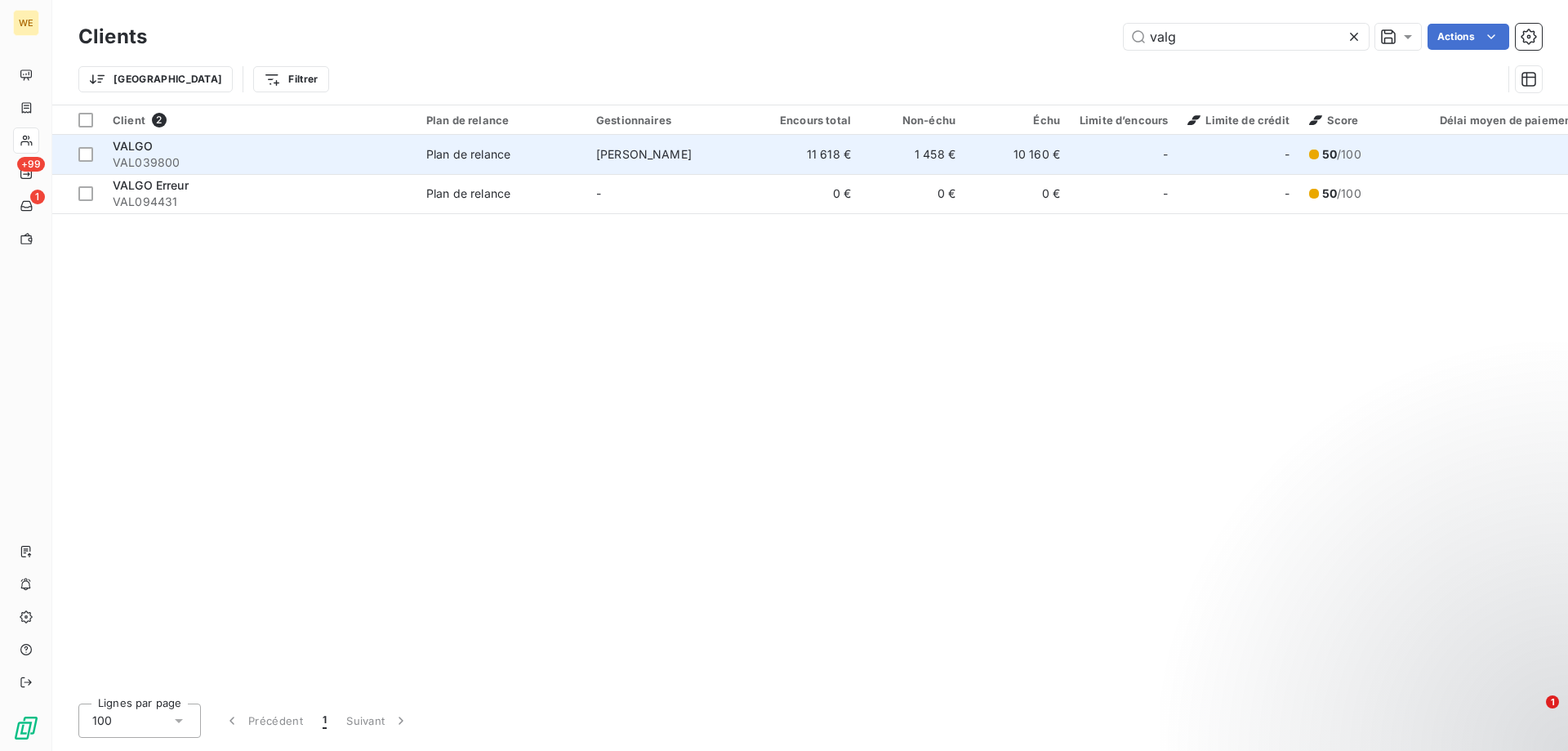 type on "valg" 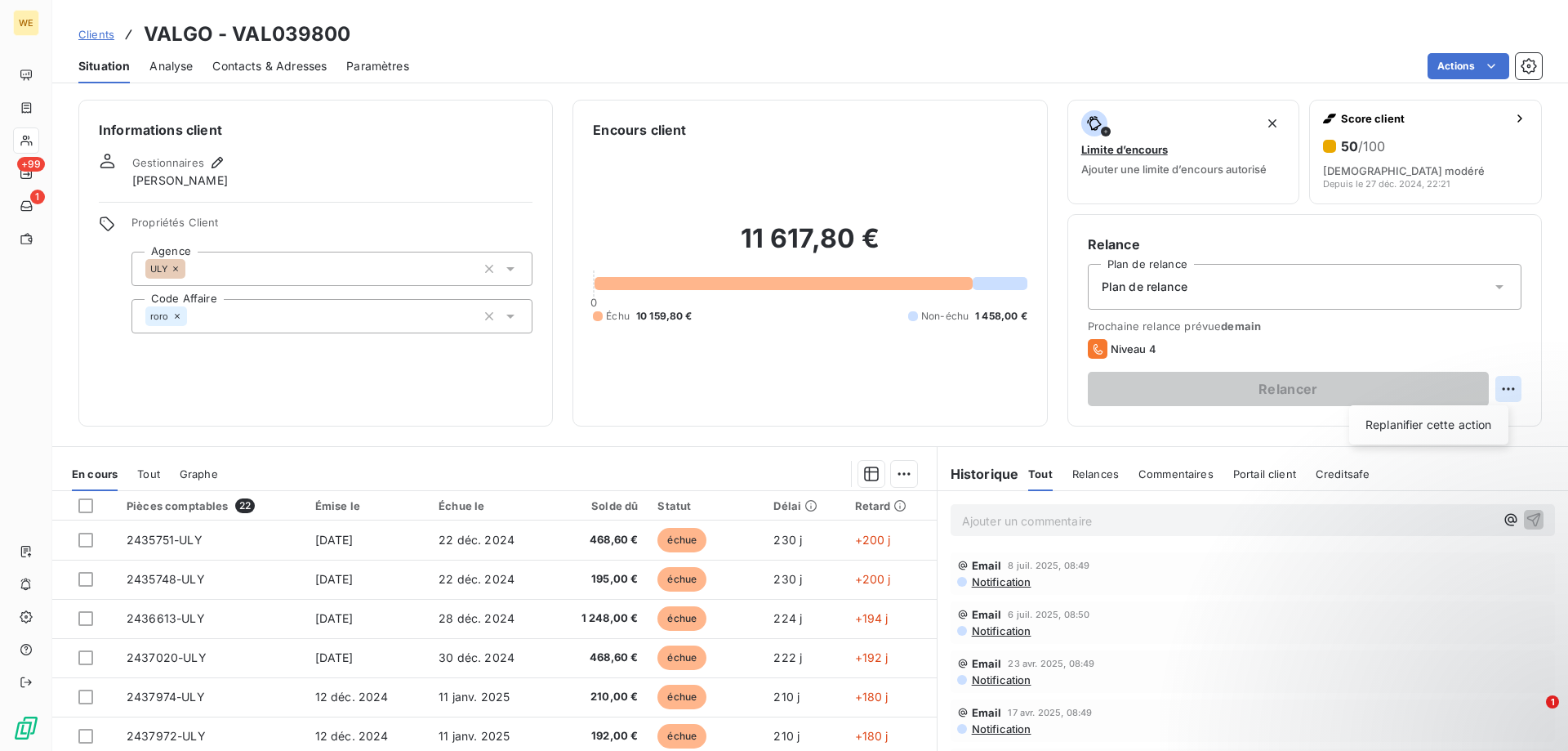 click on "WE +99 1 Clients VALGO - VAL039800 Situation Analyse Contacts & Adresses Paramètres Actions Informations client Gestionnaires Robin RODRIGUEZ Propriétés Client Agence ULY Code Affaire roro Encours client   11 617,80 € 0 Échu 10 159,80 € Non-échu 1 458,00 €     Limite d’encours Ajouter une limite d’encours autorisé Score client 50 /100 Risque modéré Depuis le 27 déc. 2024, 22:21 Relance Plan de relance Plan de relance Prochaine relance prévue  demain Niveau 4 Relancer Replanifier cette action En cours Tout Graphe Pièces comptables 22 Émise le Échue le Solde dû Statut Délai   Retard   2435751-ULY 22 nov. 2024 22 déc. 2024 468,60 € échue 230 j +200 j 2435748-ULY 22 nov. 2024 22 déc. 2024 195,00 € échue 230 j +200 j 2436613-ULY 28 nov. 2024 28 déc. 2024 1 248,00 € échue 224 j +194 j 2437020-ULY 30 nov. 2024 30 déc. 2024 468,60 € échue 222 j +192 j 2437974-ULY 12 déc. 2024 11 janv. 2025 210,00 € échue 210 j +180 j 2437972-ULY 12 déc. 2024 1" at bounding box center (784, 375) 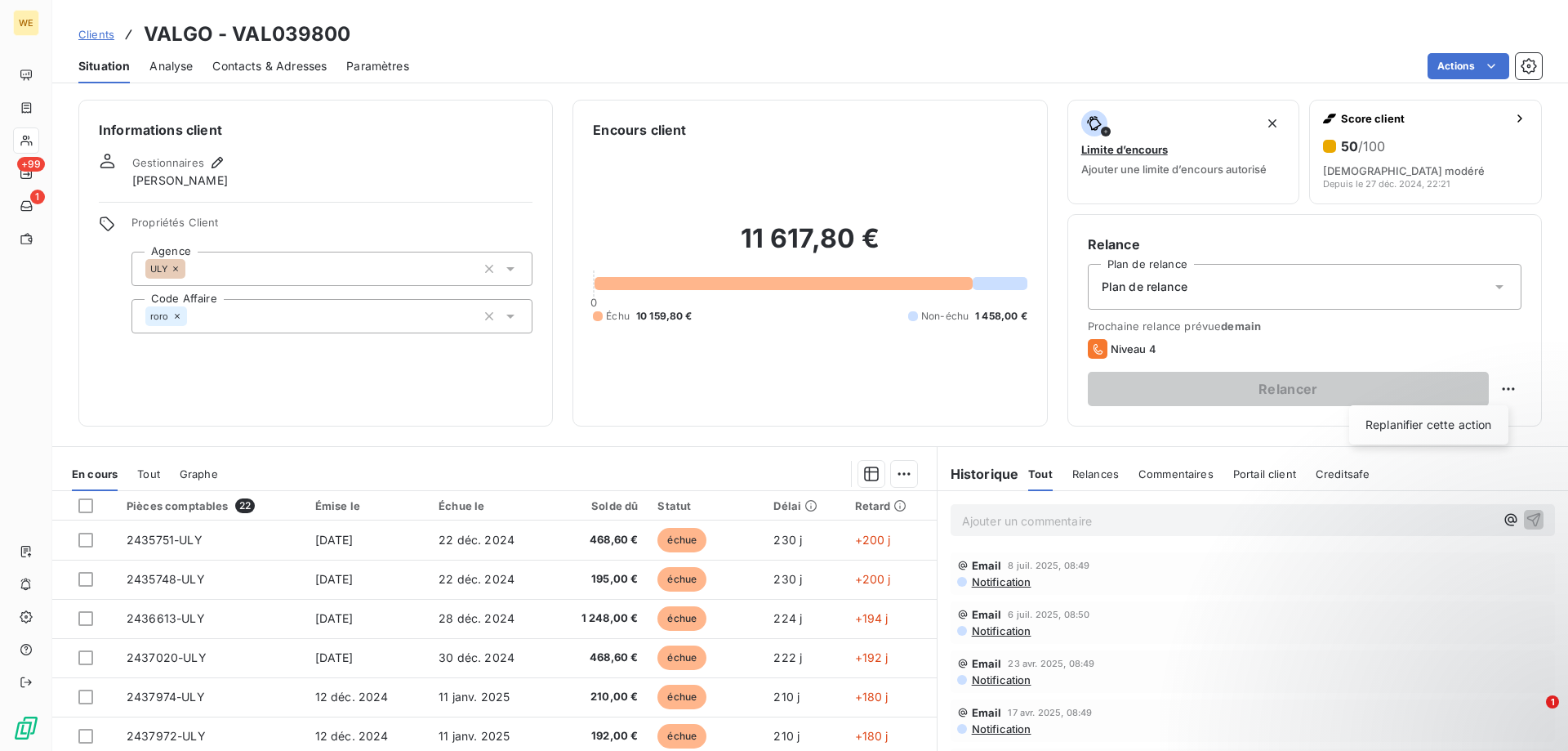 click on "WE +99 1 Clients VALGO - VAL039800 Situation Analyse Contacts & Adresses Paramètres Actions Informations client Gestionnaires [PERSON_NAME] Propriétés Client Agence ULY Code Affaire roro Encours client   11 617,80 € 0 Échu 10 159,80 € Non-échu 1 458,00 €     Limite d’encours Ajouter une limite d’encours autorisé Score client 50 /100 Risque modéré Depuis le [DATE] 22:21 Relance Plan de relance Plan de relance Prochaine relance prévue  [DATE] Niveau 4 Relancer Replanifier cette action En cours Tout Graphe Pièces comptables 22 Émise le Échue le Solde dû Statut Délai   Retard   2435751-ULY [DATE] [DATE] 468,60 € échue 230 j +200 j 2435748-ULY [DATE] [DATE] 195,00 € échue 230 j +200 j 2436613-ULY [DATE] [DATE] 1 248,00 € échue 224 j +194 j 2437020-ULY [DATE] [DATE] 468,60 € échue 222 j +192 j 2437974-ULY [DATE] [DATE] 210,00 € échue 210 j +180 j 2437972-ULY [DATE] 1" at bounding box center [784, 375] 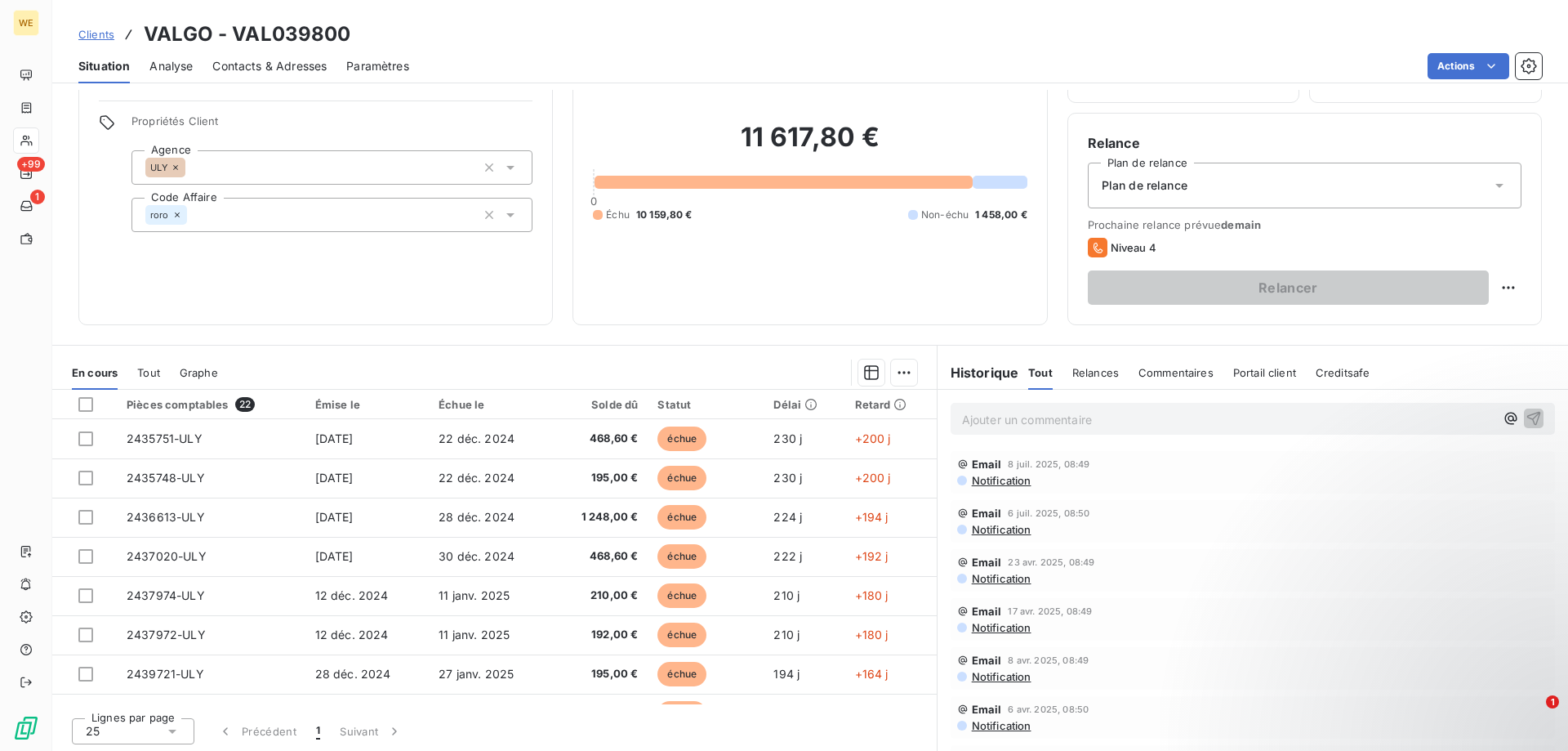 scroll, scrollTop: 104, scrollLeft: 0, axis: vertical 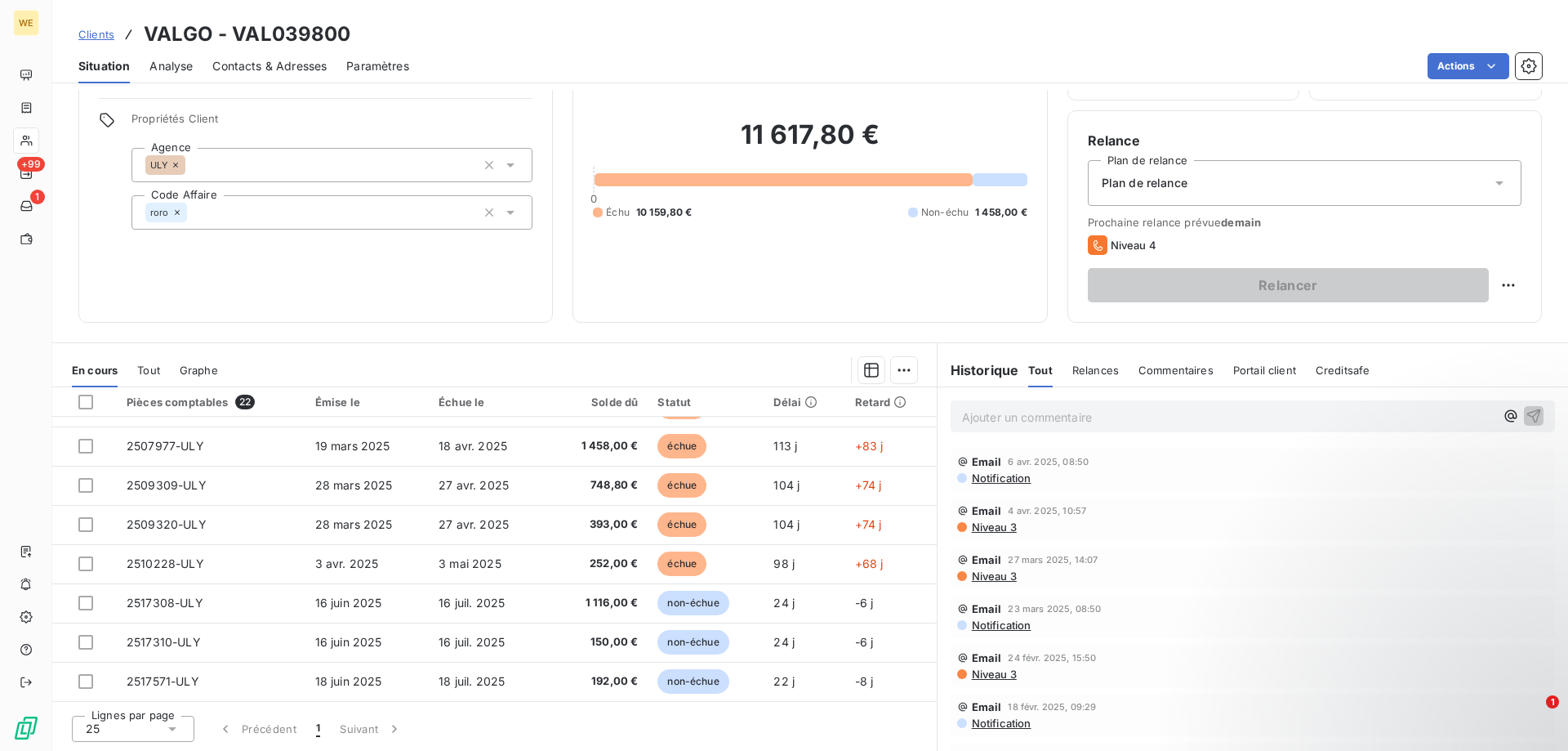 click on "Relances" at bounding box center [1095, 370] 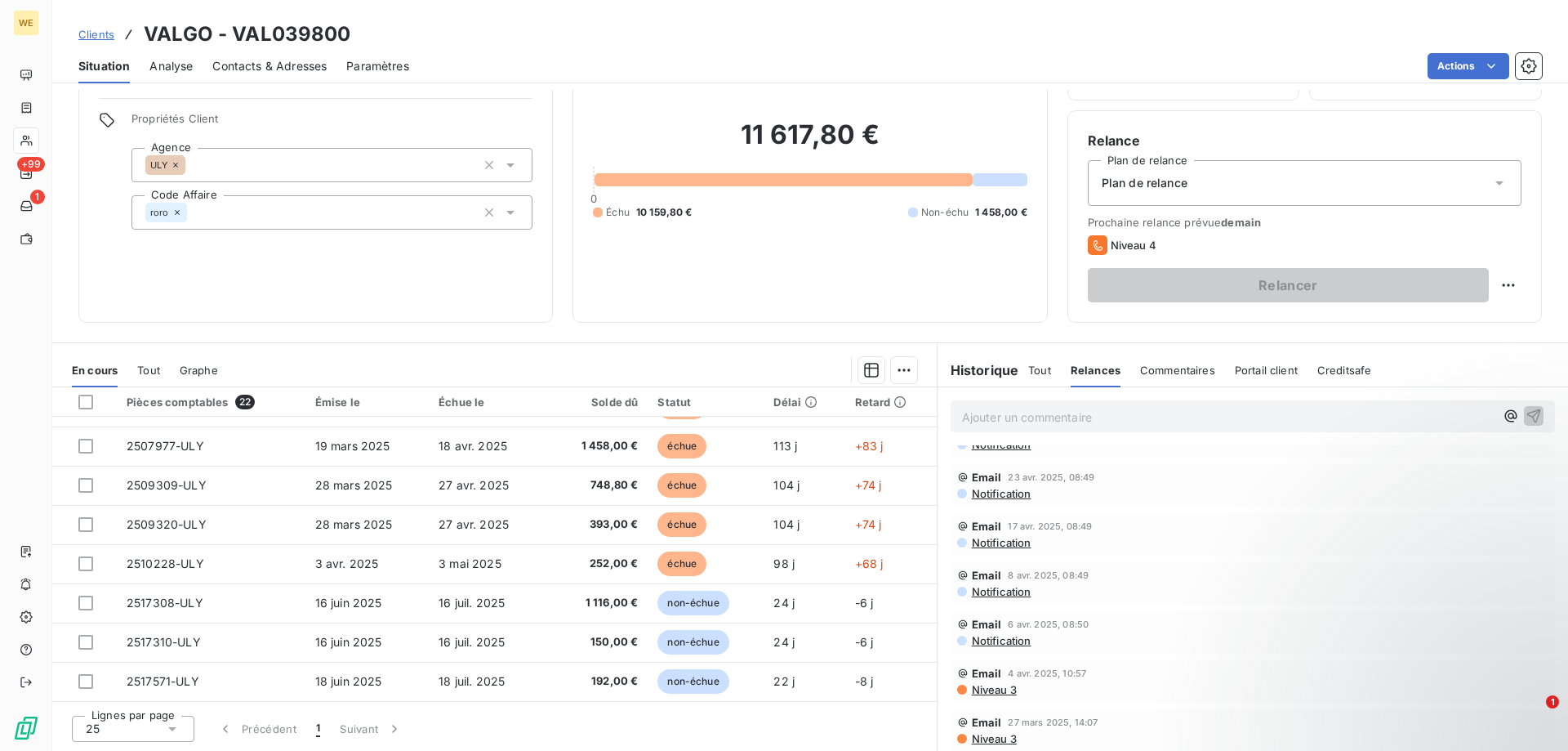 scroll, scrollTop: 409, scrollLeft: 0, axis: vertical 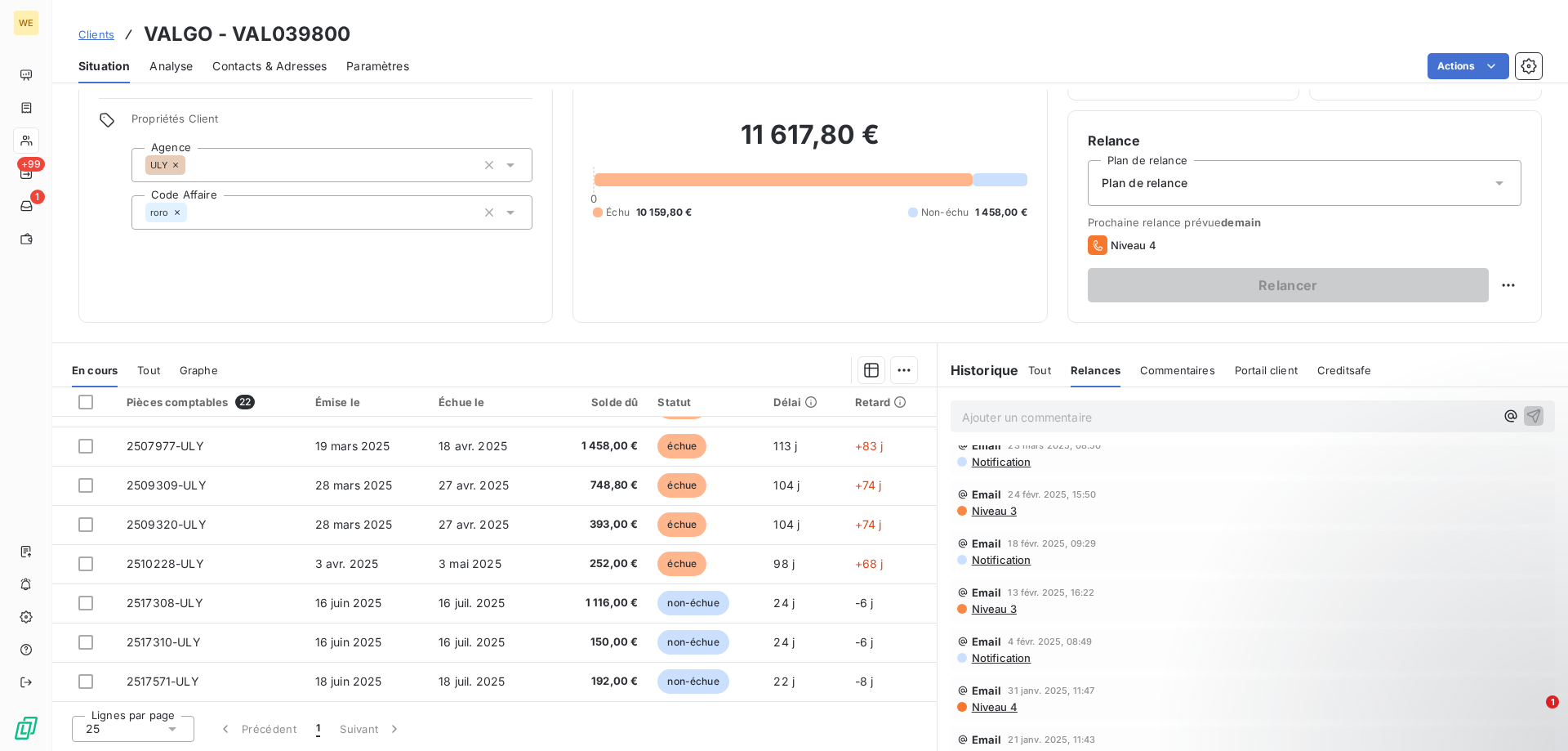 click on "Niveau 3" at bounding box center (993, 511) 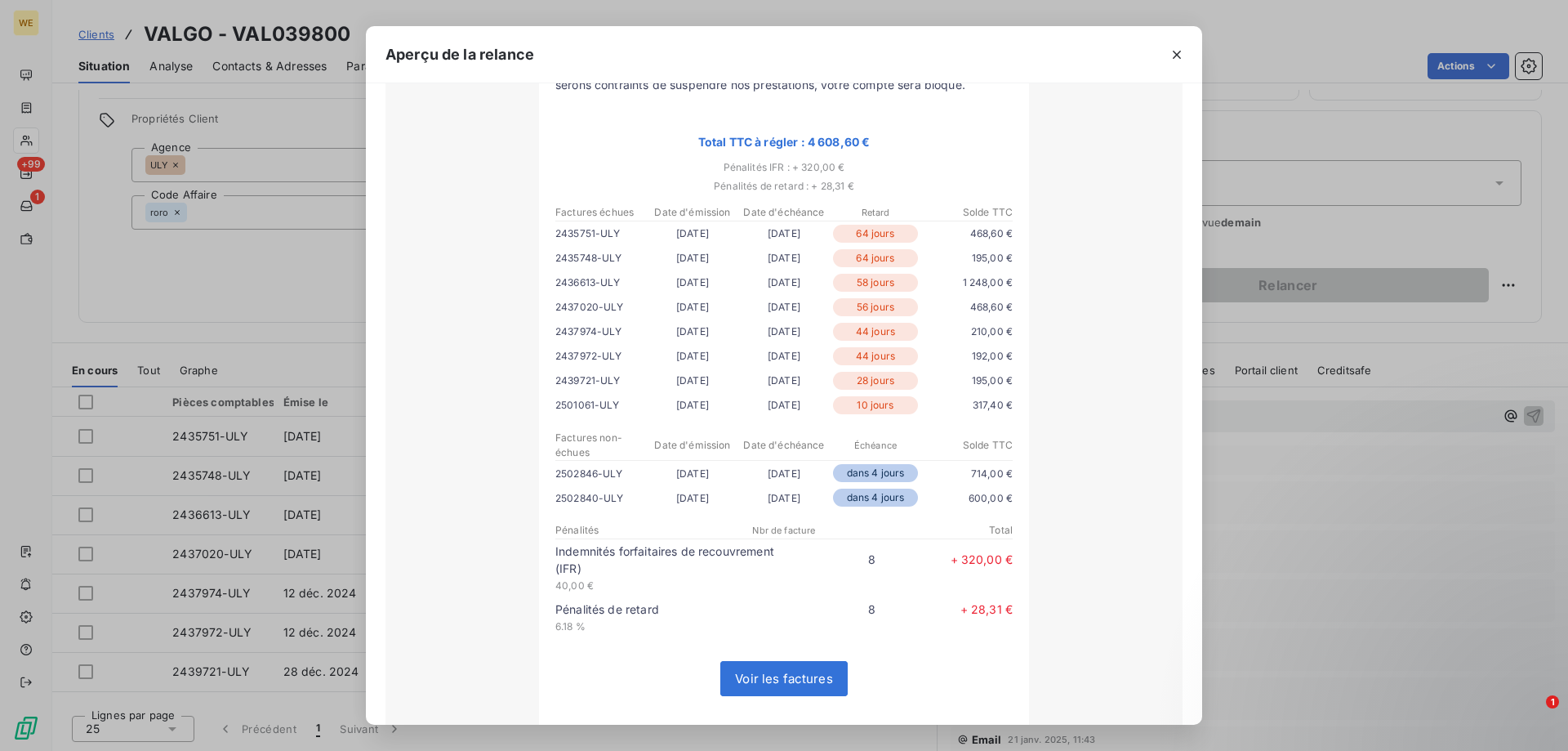 scroll, scrollTop: 301, scrollLeft: 0, axis: vertical 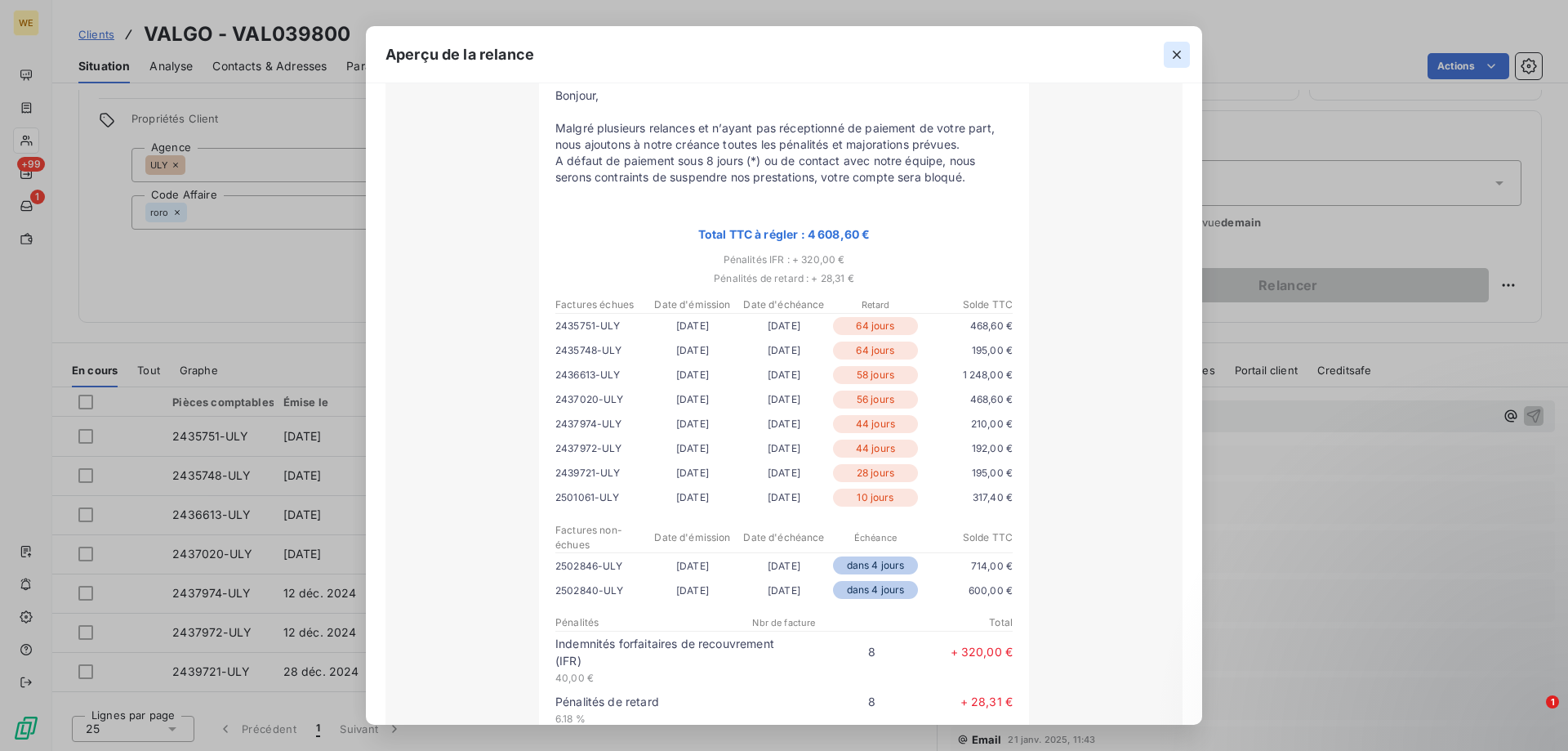 click 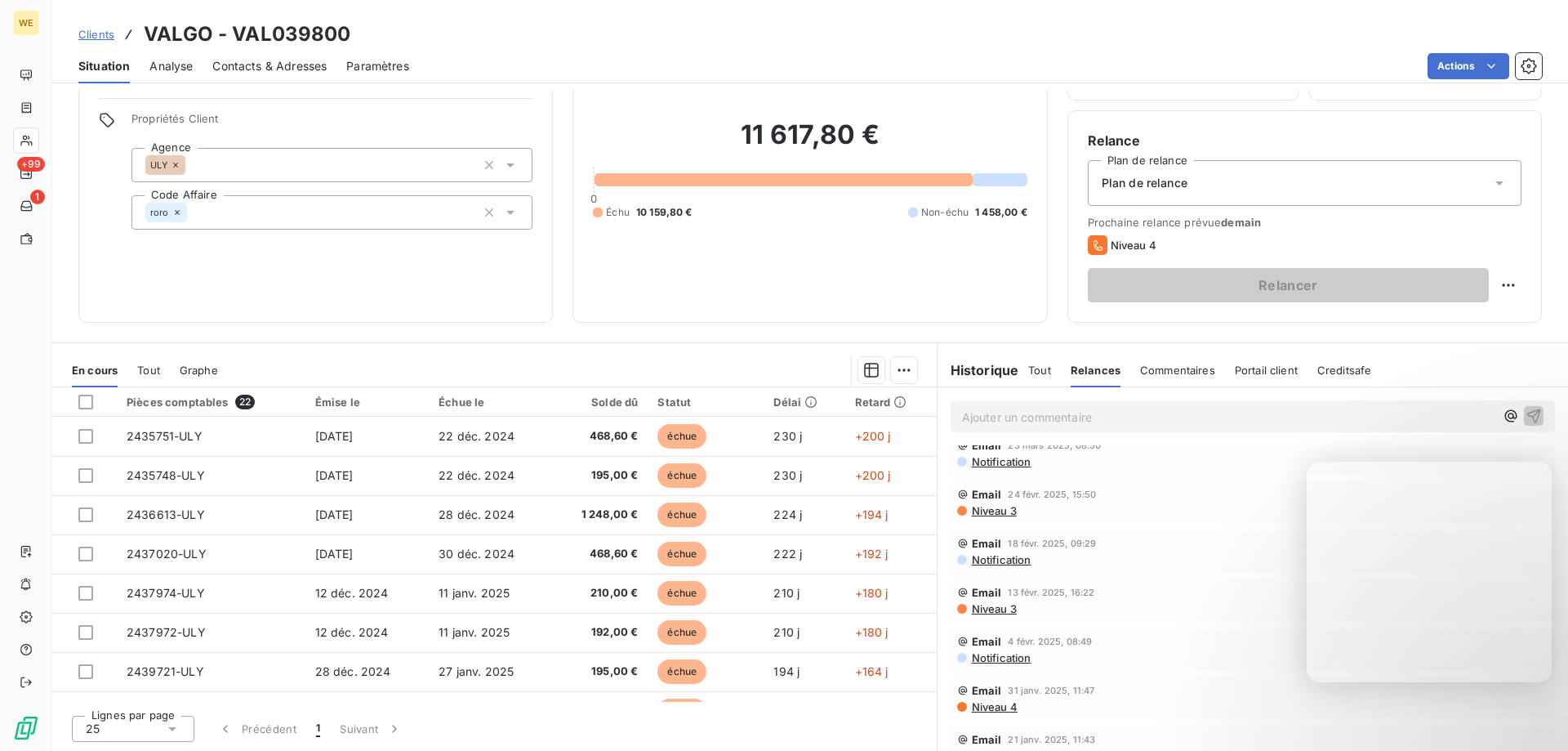 click on "Email 23 mars 2025, 08:50" at bounding box center (1253, 445) 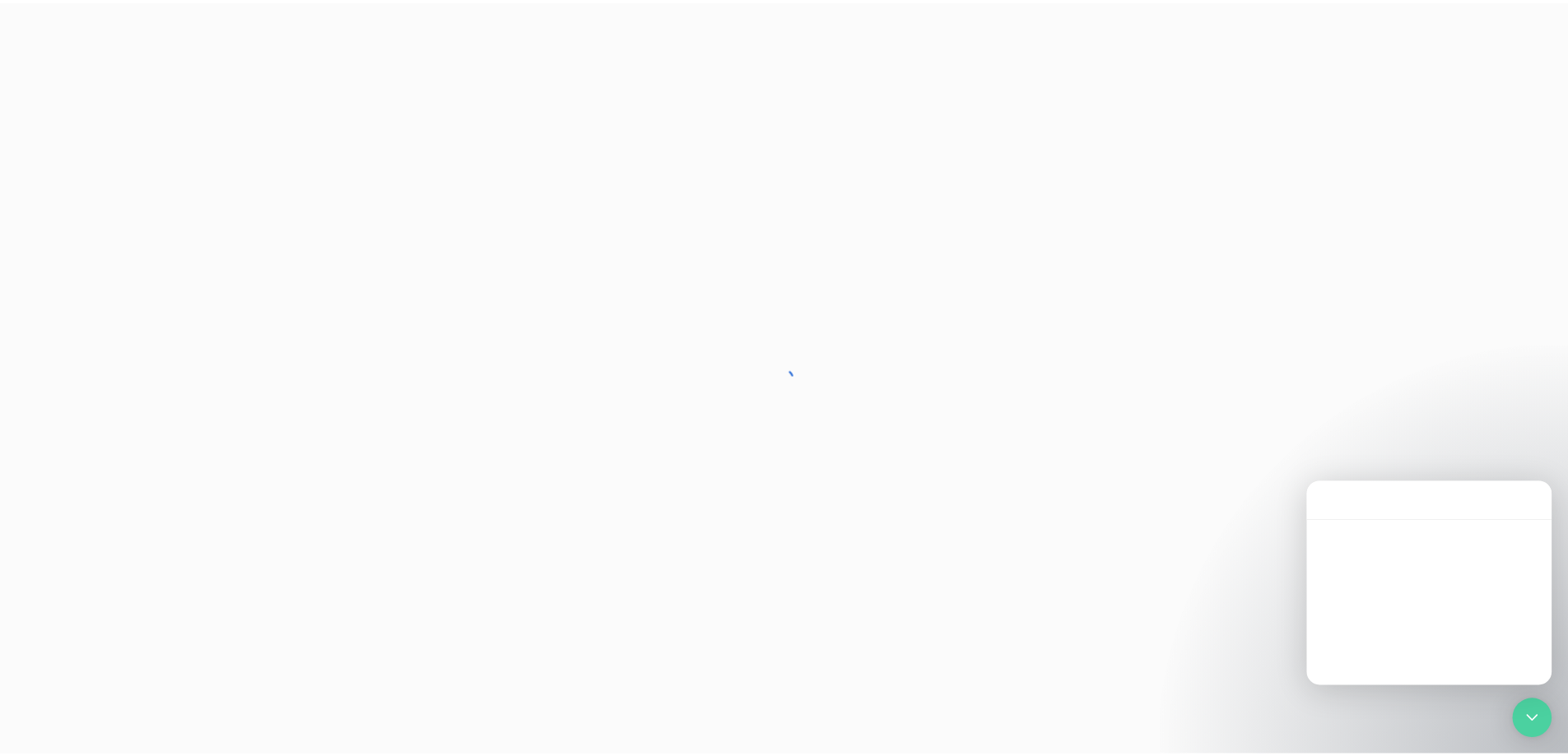 scroll, scrollTop: 0, scrollLeft: 0, axis: both 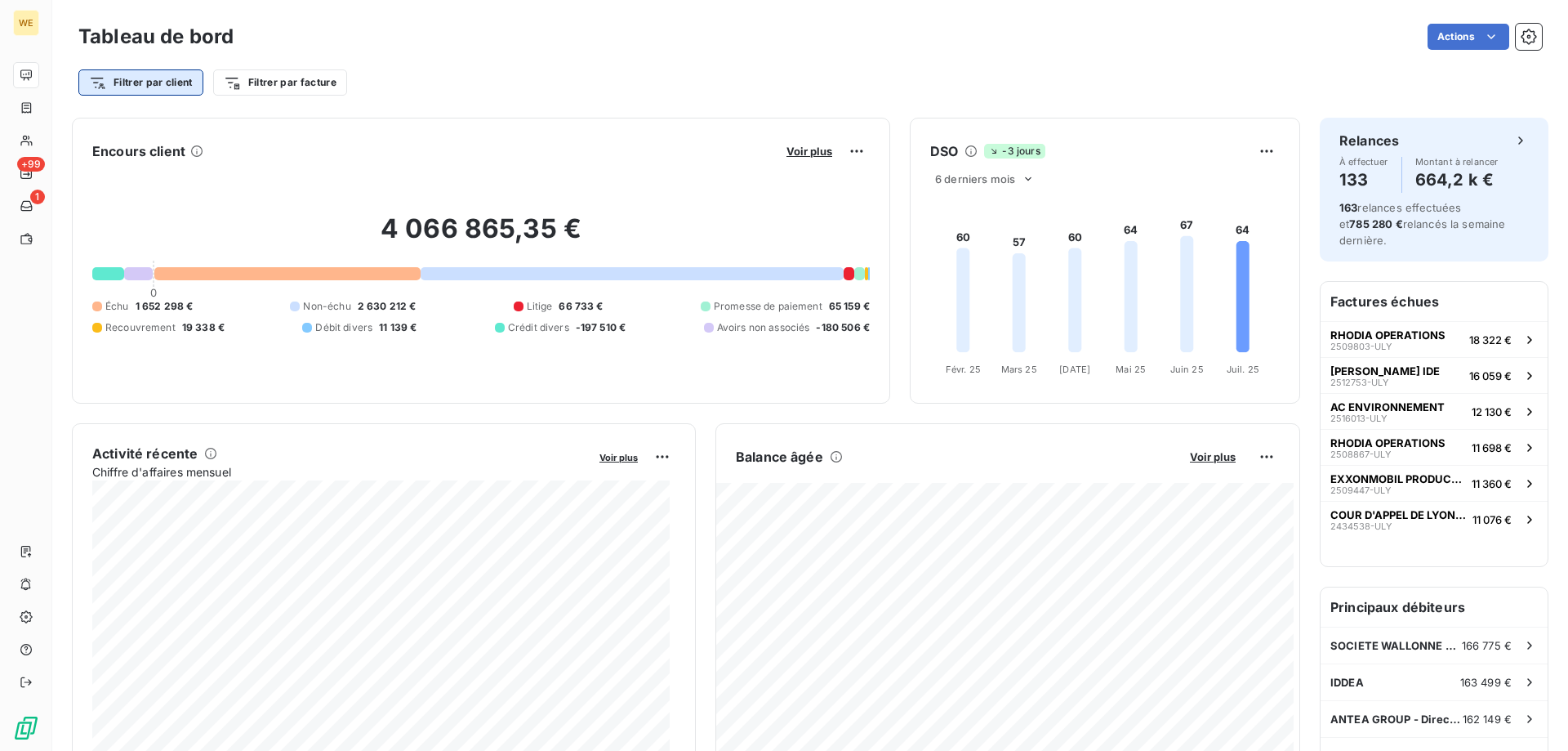 click on "WE +99 1 Tableau de bord Actions Filtrer par client Filtrer par facture Encours client   Voir plus 4 066 865,35 € 0 Échu 1 652 298 € Non-échu 2 630 212 €   Litige 66 733 € Promesse de paiement 65 159 € Recouvrement 19 338 € Débit divers 11 139 € Crédit divers -197 510 € Avoirs non associés -180 506 € DSO -3 jours 6 derniers mois 60 57 60 64 67 64 [DATE] Févr. [DATE] Mars [DATE] Avr. [DATE] Mai [DATE] Juin [DATE] Juil. 25 Activité récente Chiffre d'affaires mensuel Voir plus Balance âgée Voir plus Relances par montant Encaissements Prévisionnel basé sur le délai moyen de paiement des 3 derniers mois
502 995,51 €
Prévisionnel
502 995,51 € Relances" at bounding box center [784, 375] 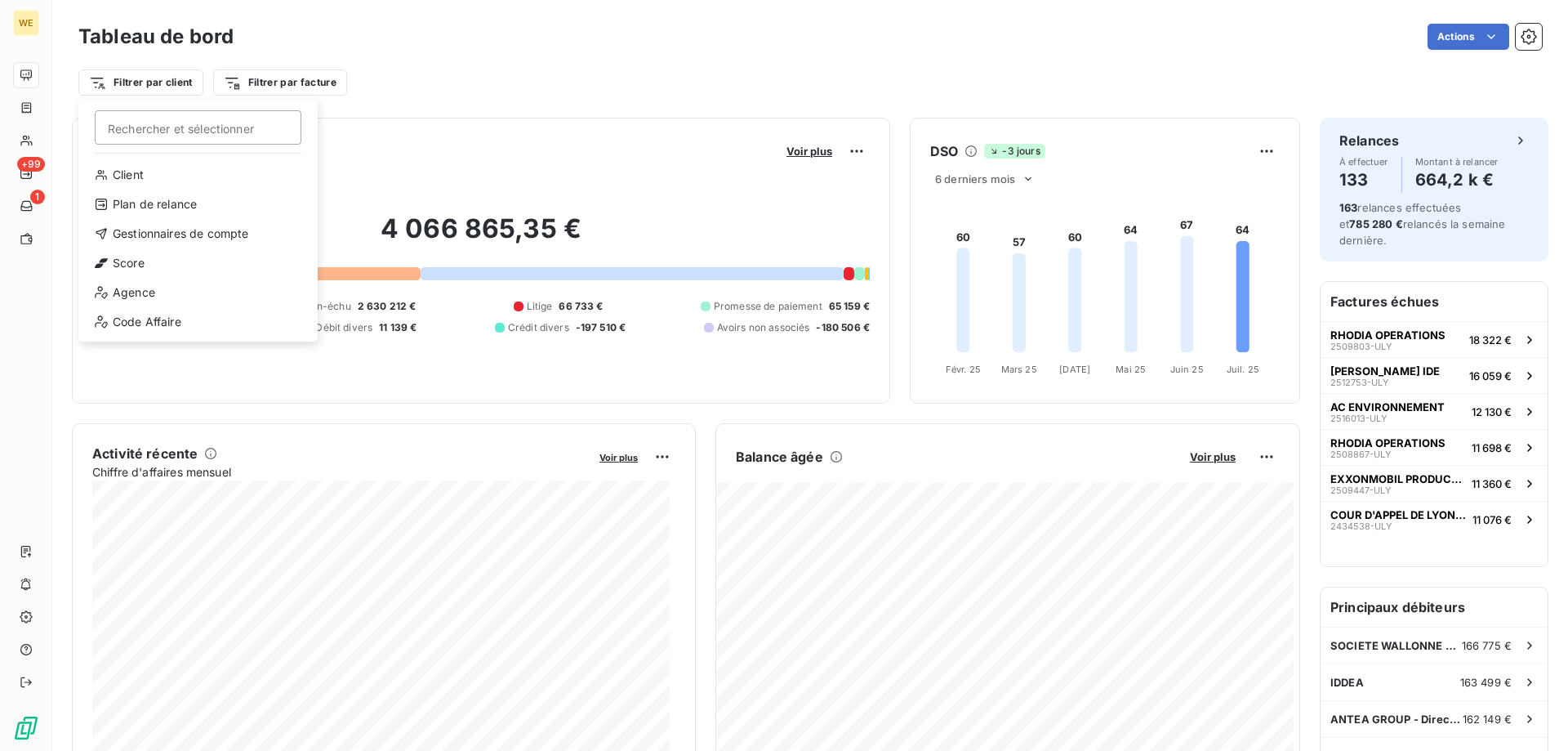 type on "c" 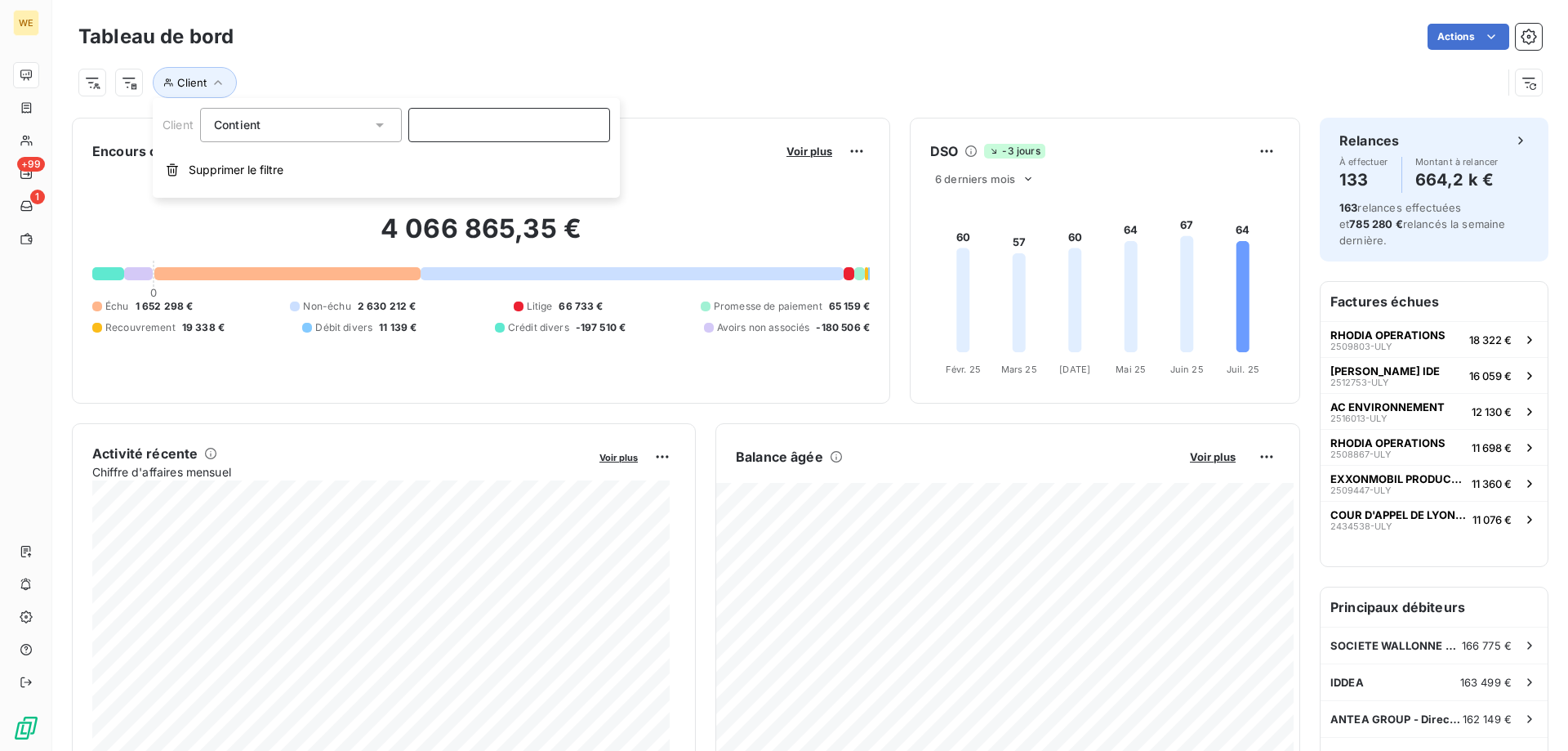 click at bounding box center [509, 125] 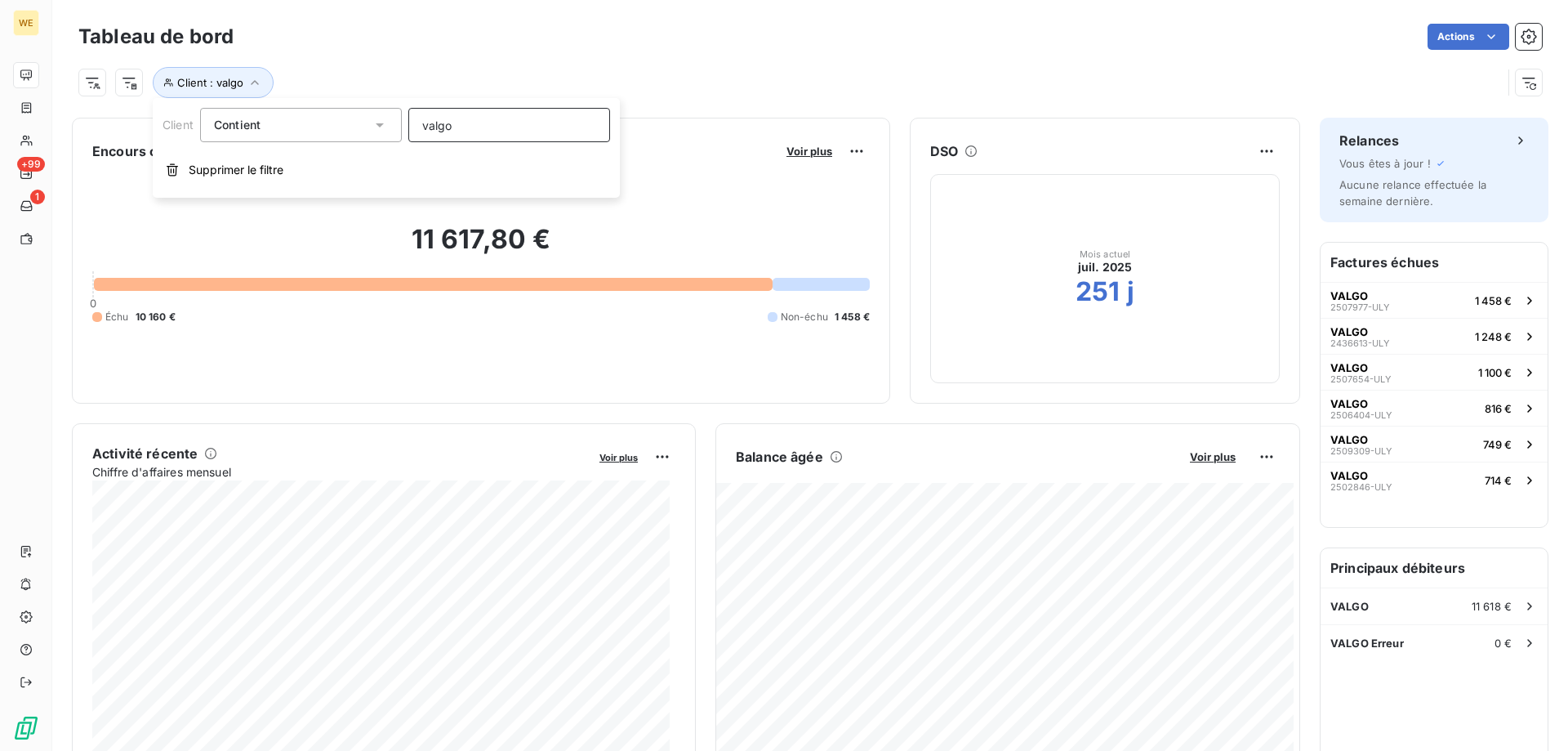 type on "valgo" 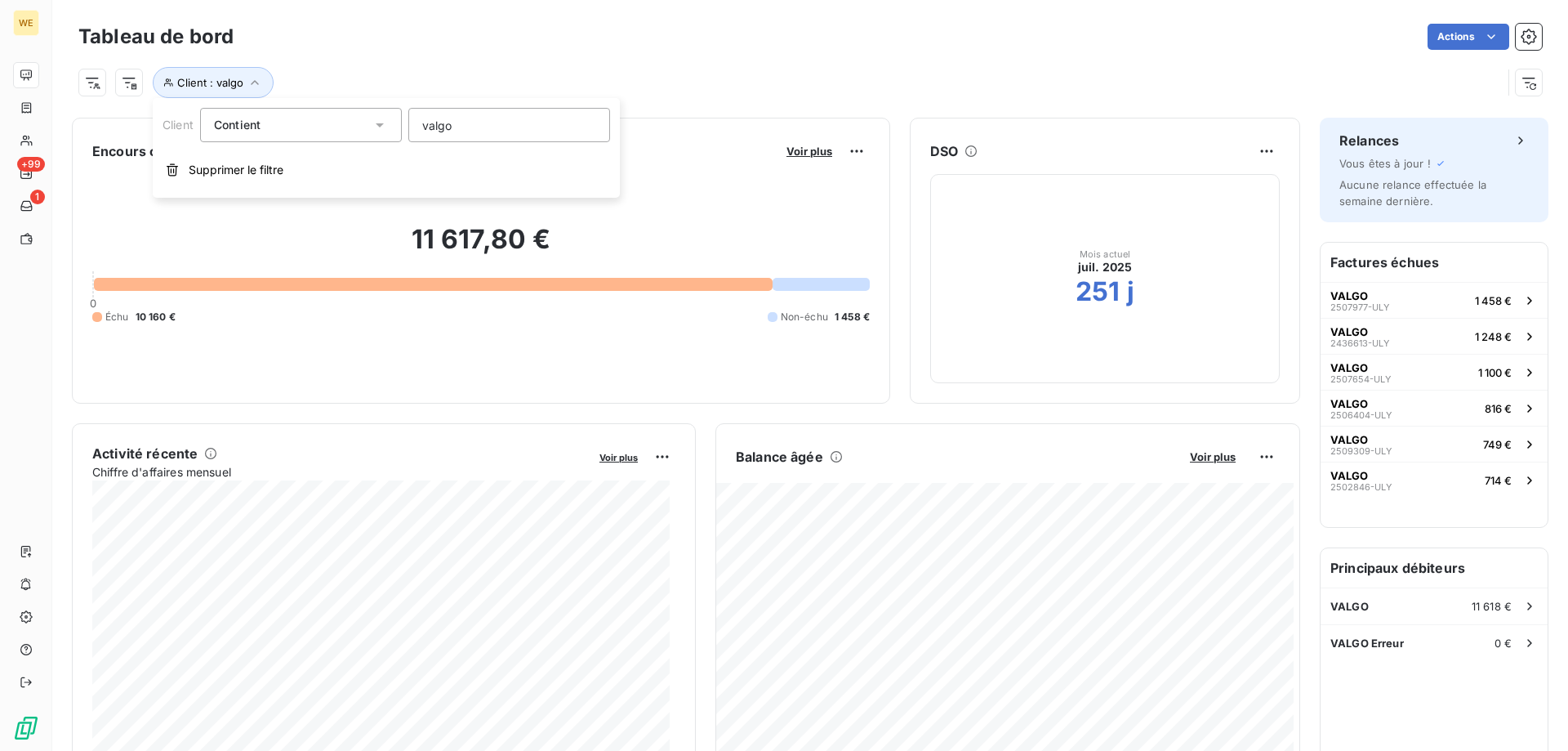 click on "11 617,80 € 0 Échu 10 160 € Non-échu 1 458 €" at bounding box center (481, 274) 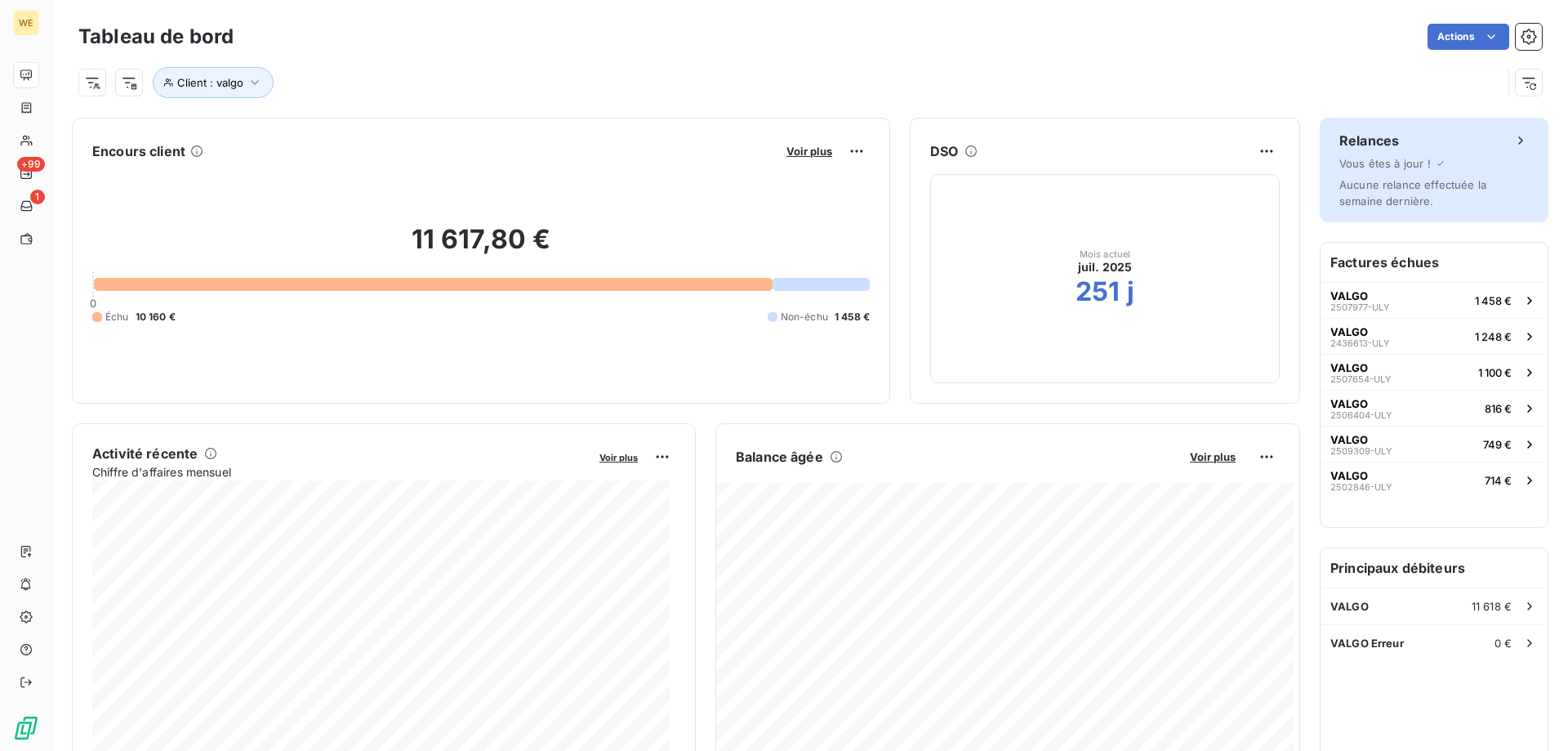 click 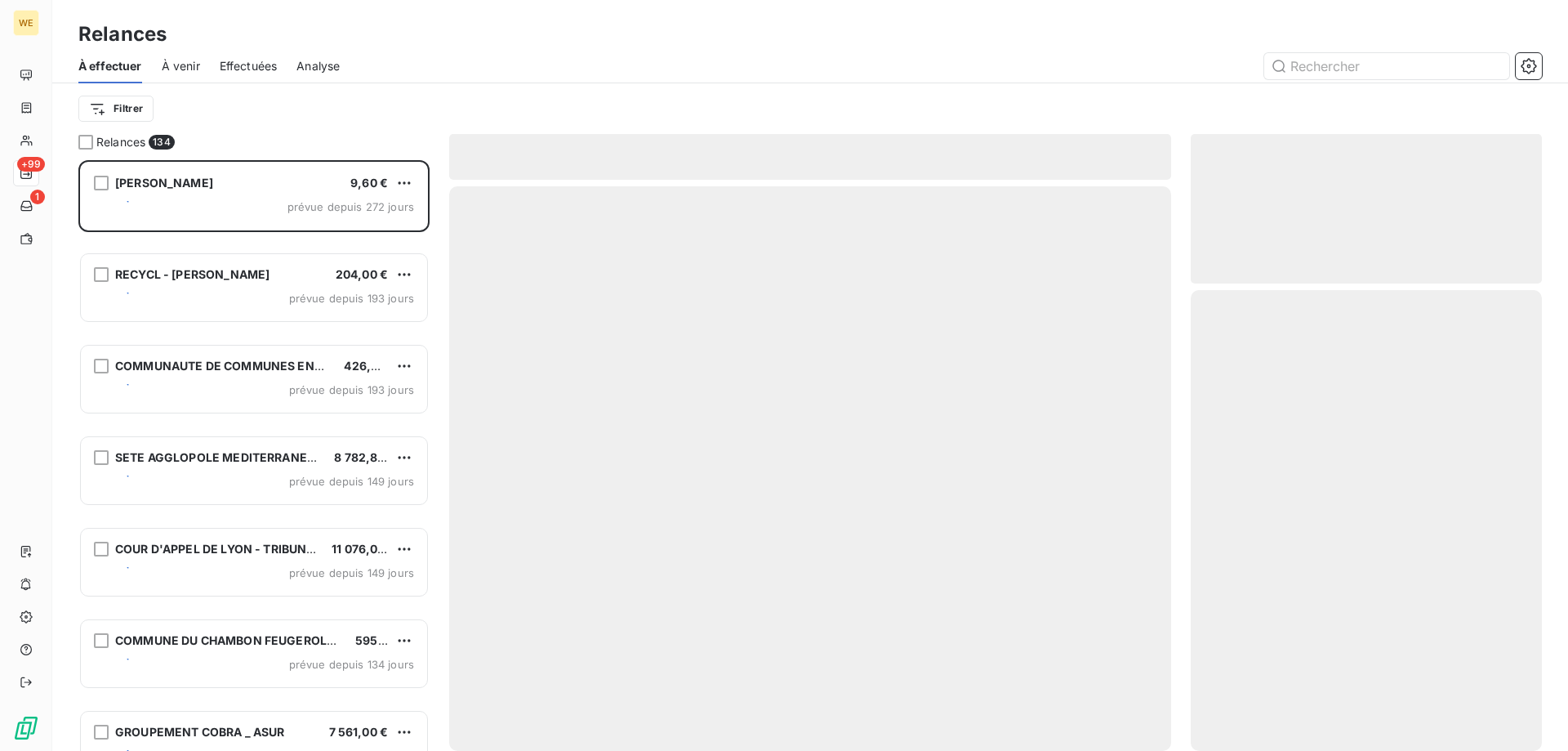 scroll, scrollTop: 13, scrollLeft: 13, axis: both 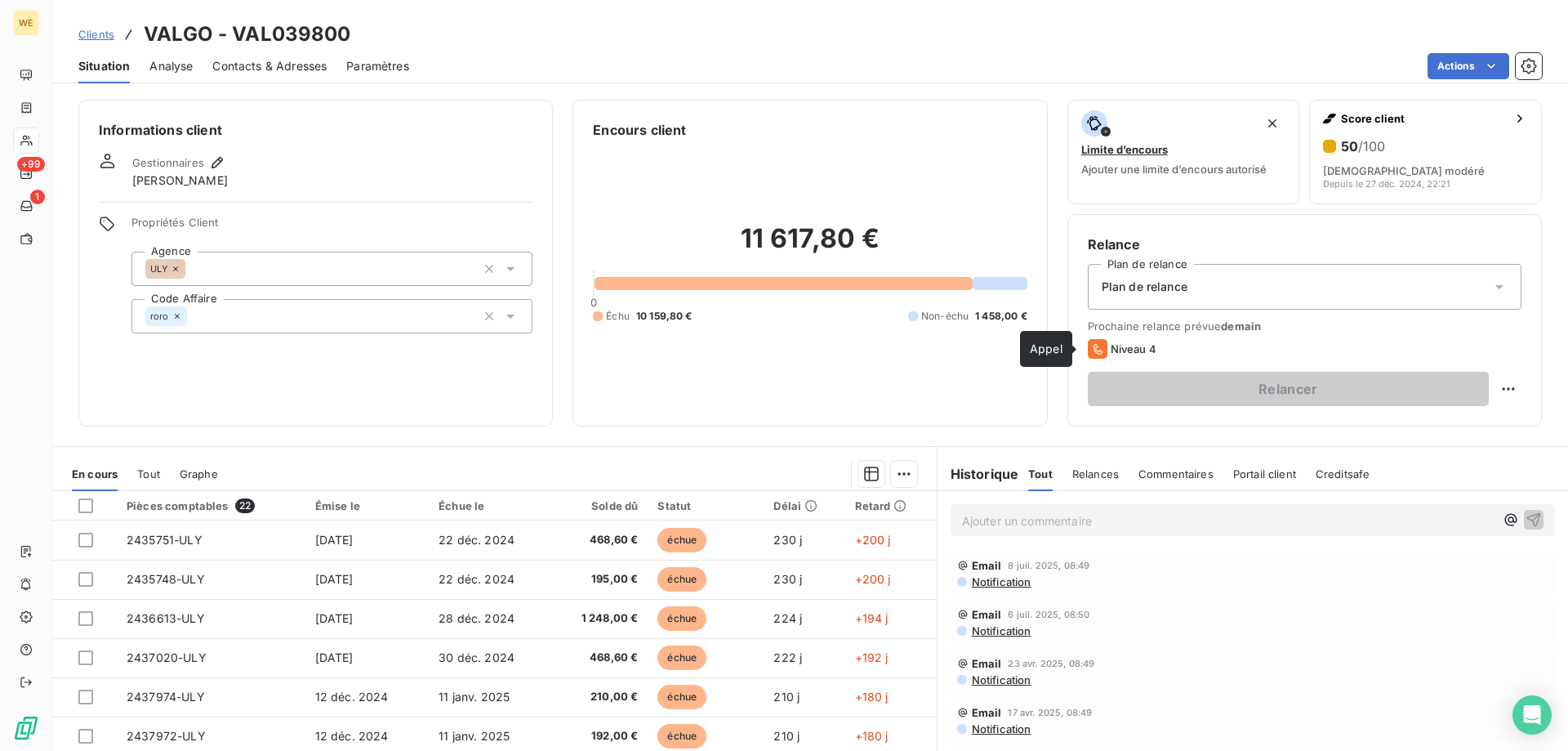 click 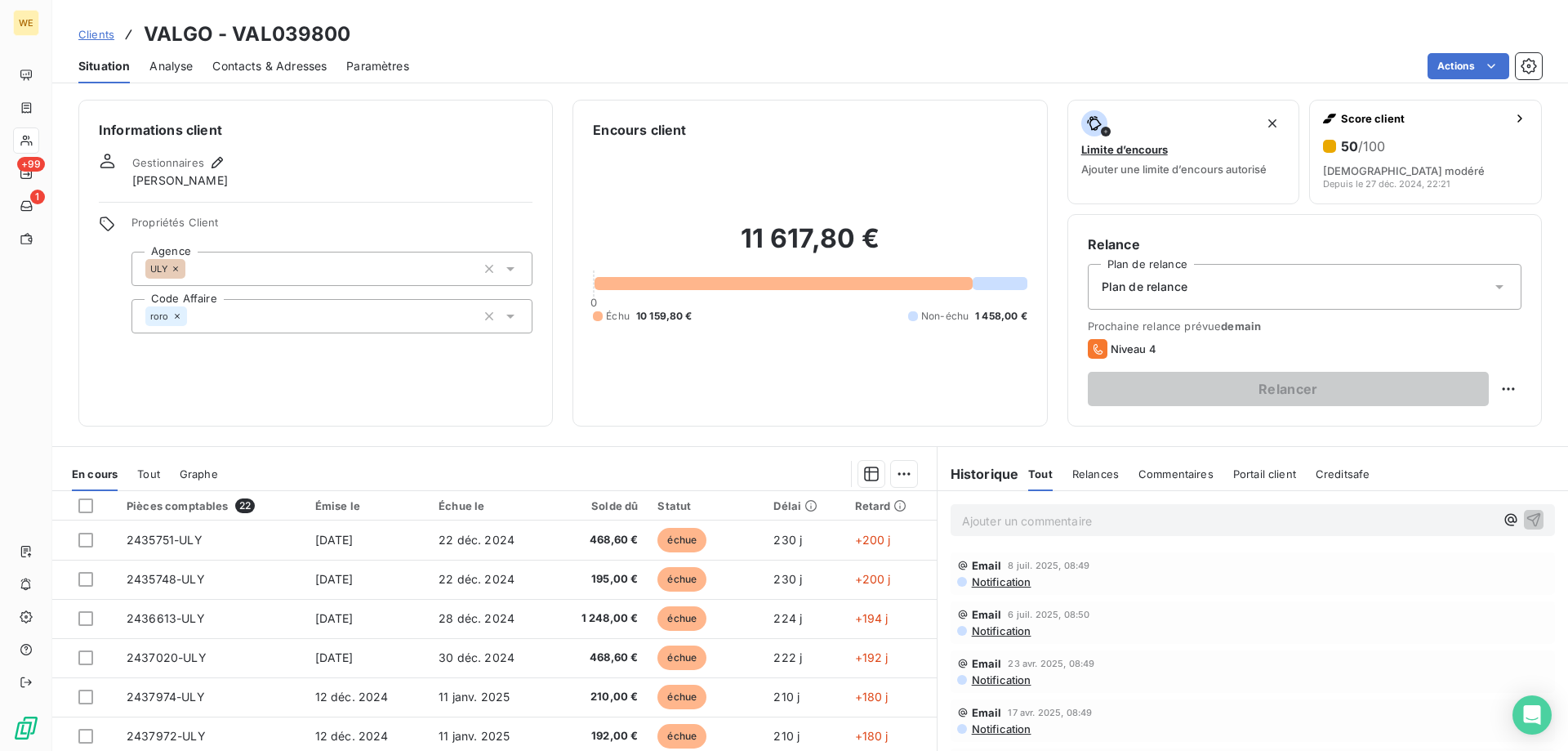 click on "Niveau 4" at bounding box center [1134, 349] 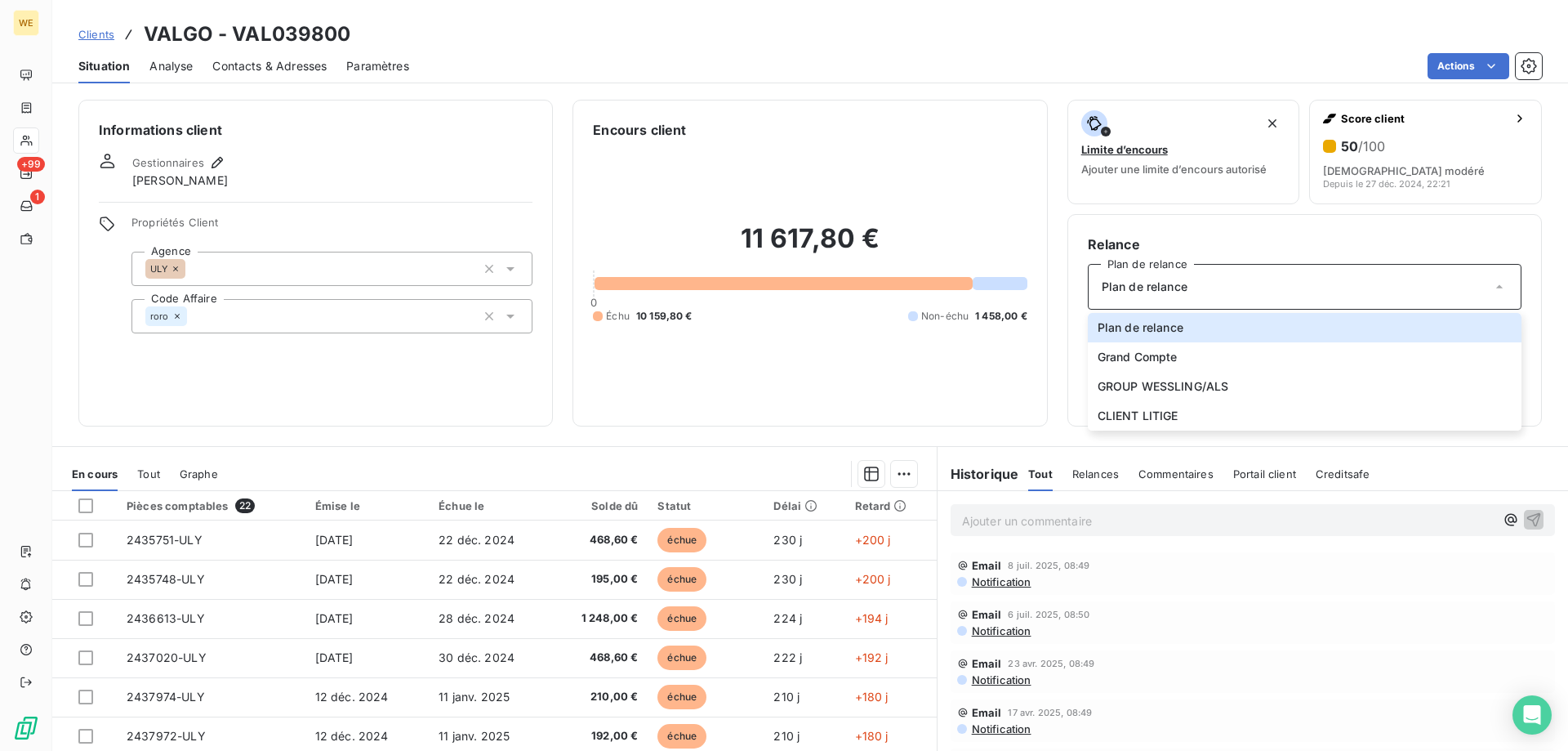 click on "Relance Plan de relance Plan de relance Plan de relance Grand Compte GROUP WESSLING/ALS CLIENT LITIGE Prochaine relance prévue  demain Niveau 4 Relancer" at bounding box center (1304, 320) 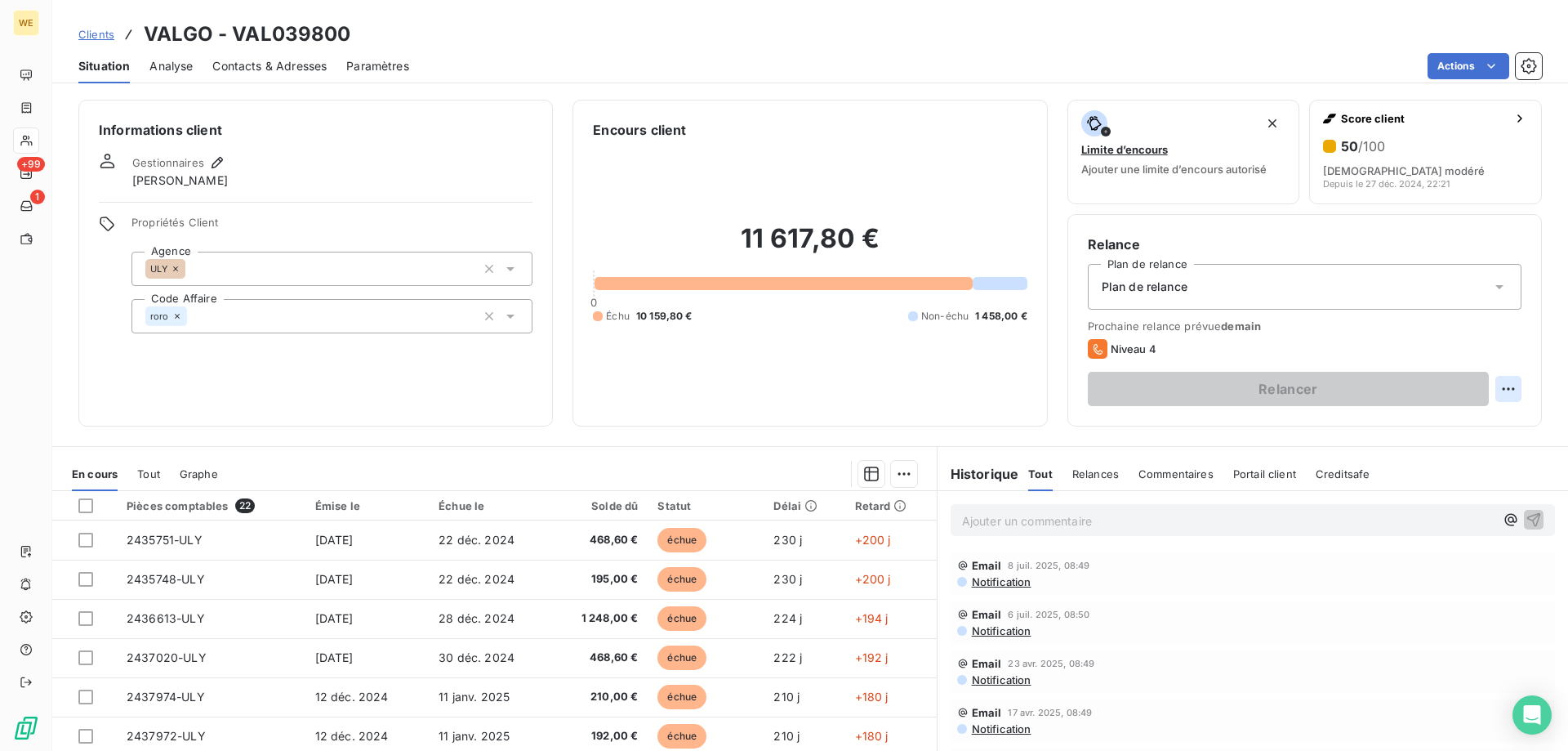 click on "WE +99 1 Clients VALGO - VAL039800 Situation Analyse Contacts & Adresses Paramètres Actions Informations client Gestionnaires Robin RODRIGUEZ Propriétés Client Agence ULY Code Affaire roro Encours client   11 617,80 € 0 Échu 10 159,80 € Non-échu 1 458,00 €     Limite d’encours Ajouter une limite d’encours autorisé Score client 50 /100 Risque modéré Depuis le 27 déc. 2024, 22:21 Relance Plan de relance Plan de relance Prochaine relance prévue  demain Niveau 4 Relancer En cours Tout Graphe Pièces comptables 22 Émise le Échue le Solde dû Statut Délai   Retard   2435751-ULY 22 nov. 2024 22 déc. 2024 468,60 € échue 230 j +200 j 2435748-ULY 22 nov. 2024 22 déc. 2024 195,00 € échue 230 j +200 j 2436613-ULY 28 nov. 2024 28 déc. 2024 1 248,00 € échue 224 j +194 j 2437020-ULY 30 nov. 2024 30 déc. 2024 468,60 € échue 222 j +192 j 2437974-ULY 12 déc. 2024 11 janv. 2025 210,00 € échue 210 j +180 j 2437972-ULY 12 déc. 2024 11 janv. 2025 192,00 €" at bounding box center [784, 375] 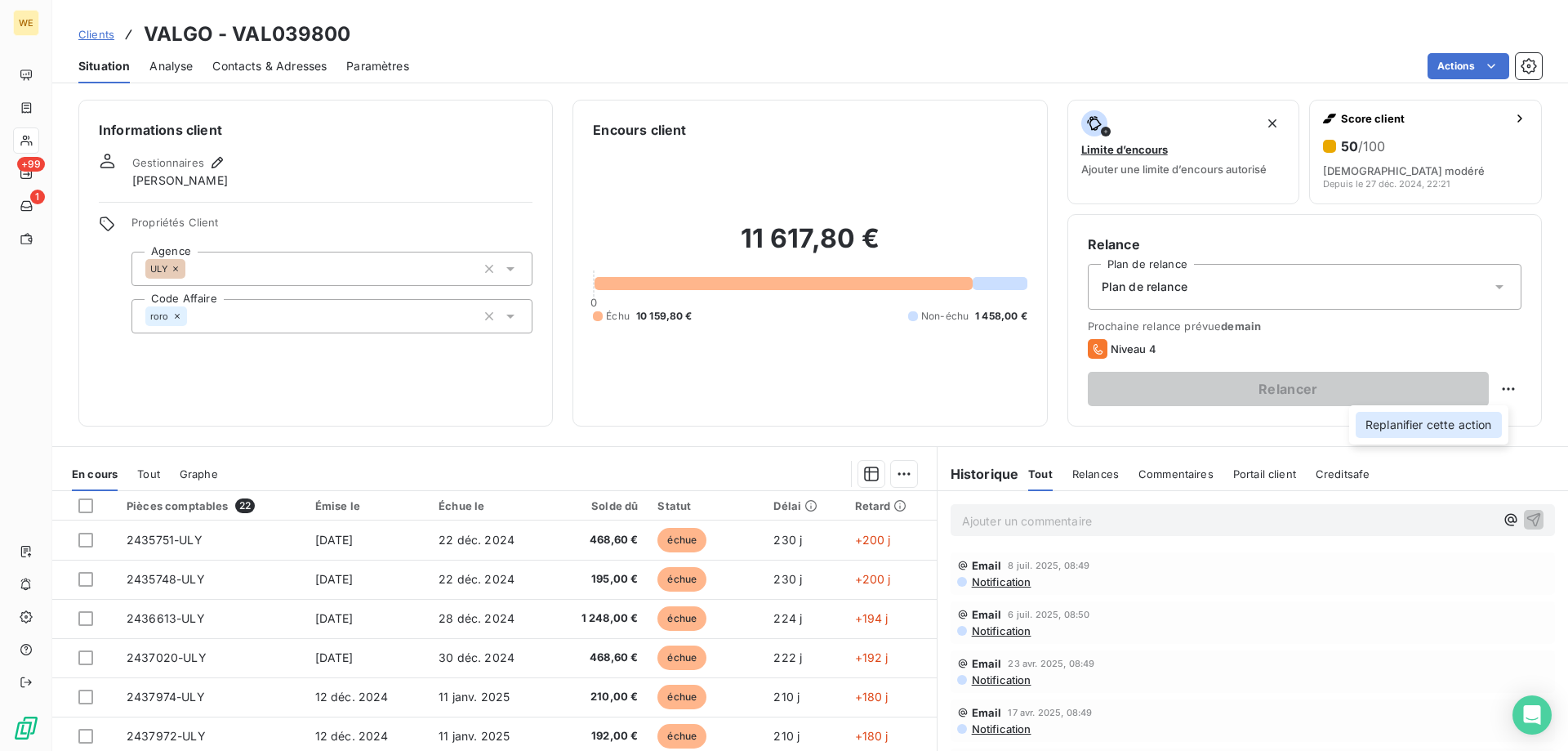 click on "Replanifier cette action" at bounding box center (1428, 425) 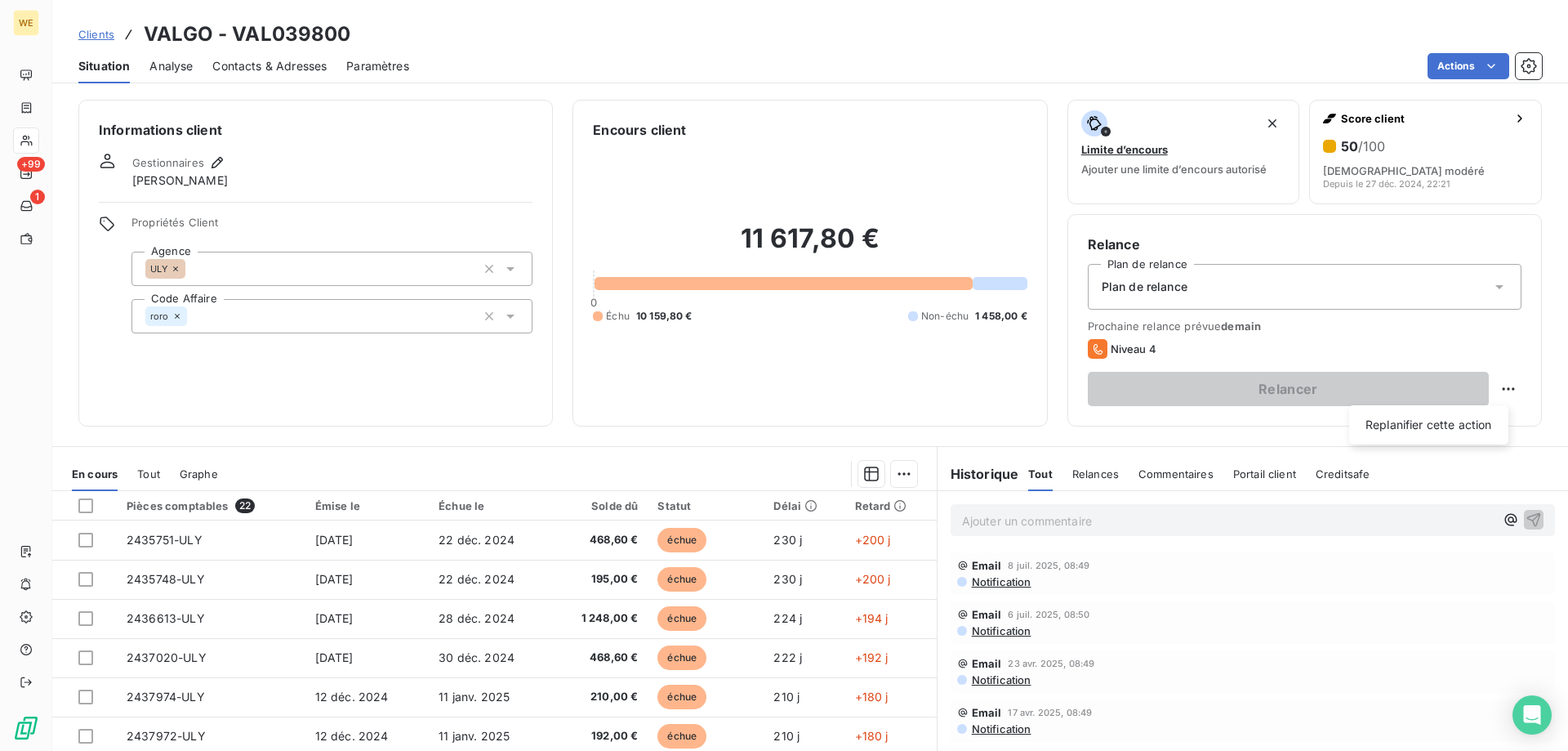select on "6" 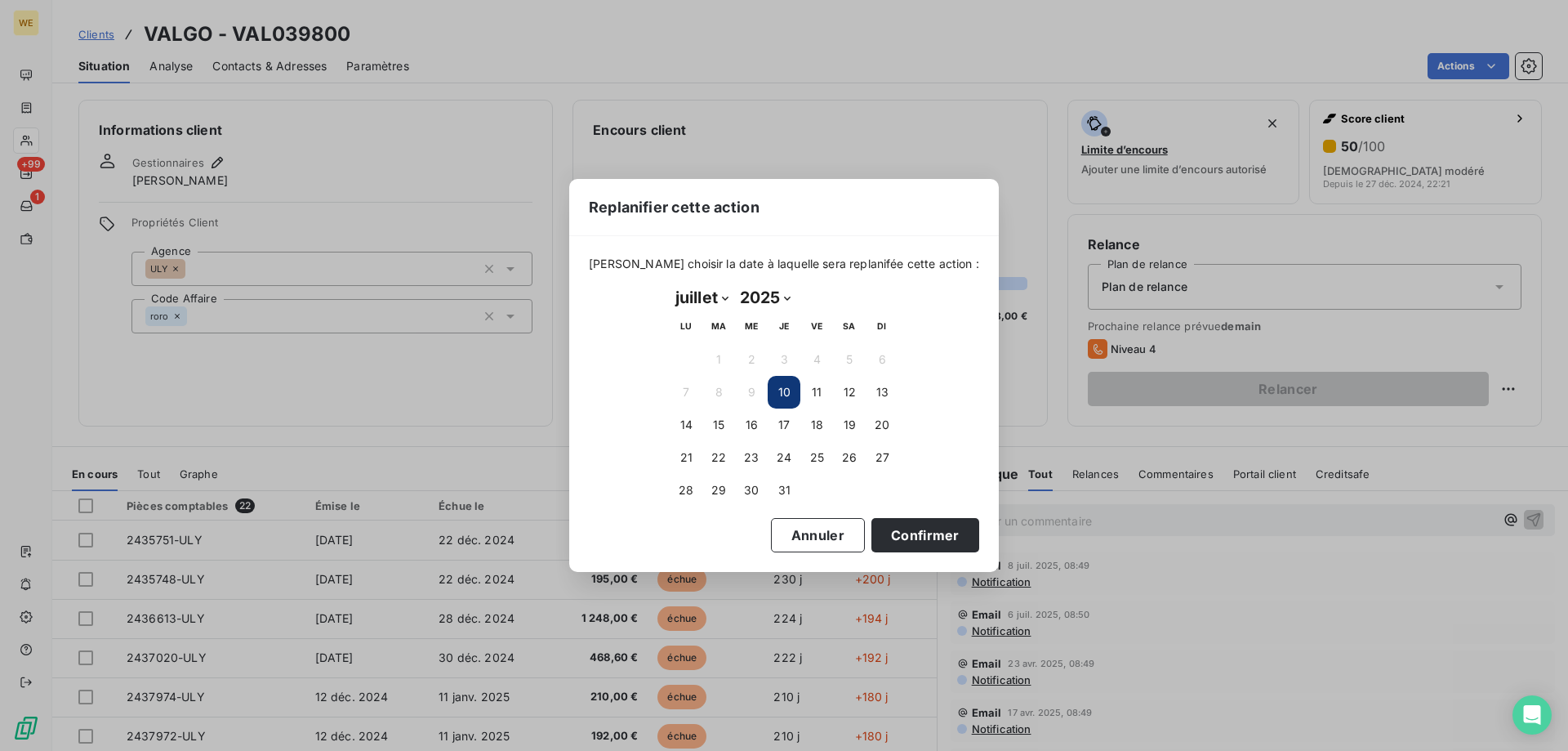 click on "10" at bounding box center [784, 392] 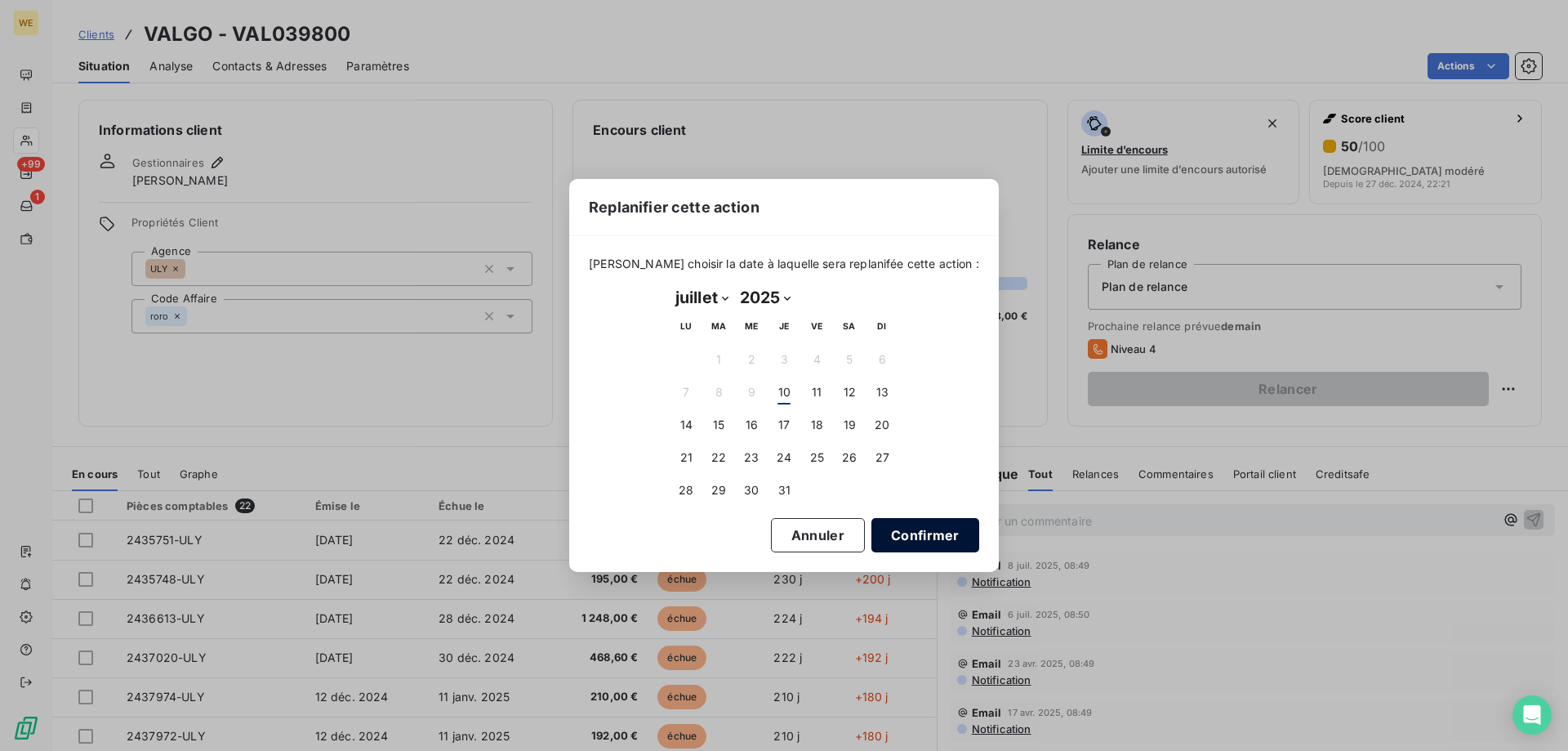 click on "Confirmer" at bounding box center [925, 535] 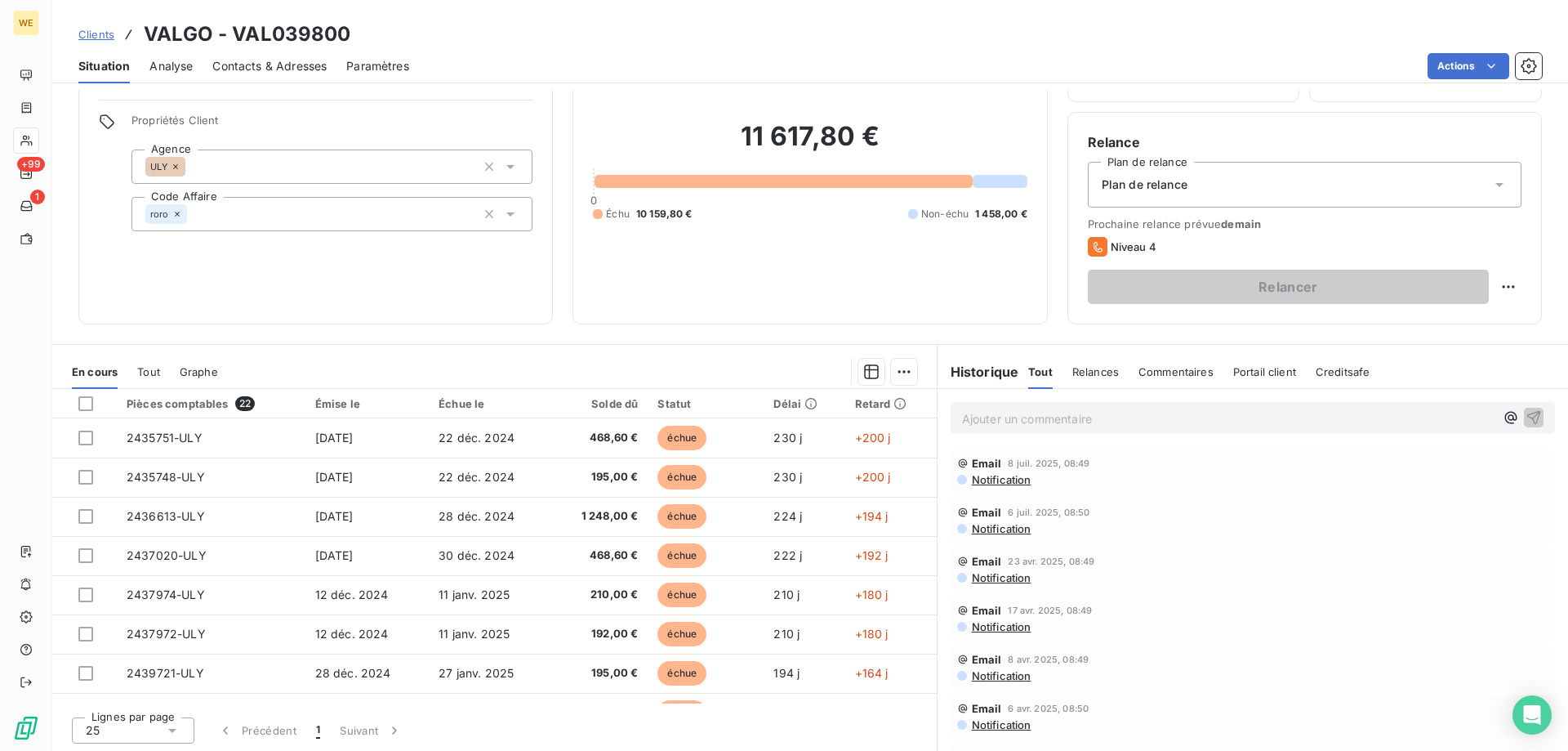 scroll, scrollTop: 104, scrollLeft: 0, axis: vertical 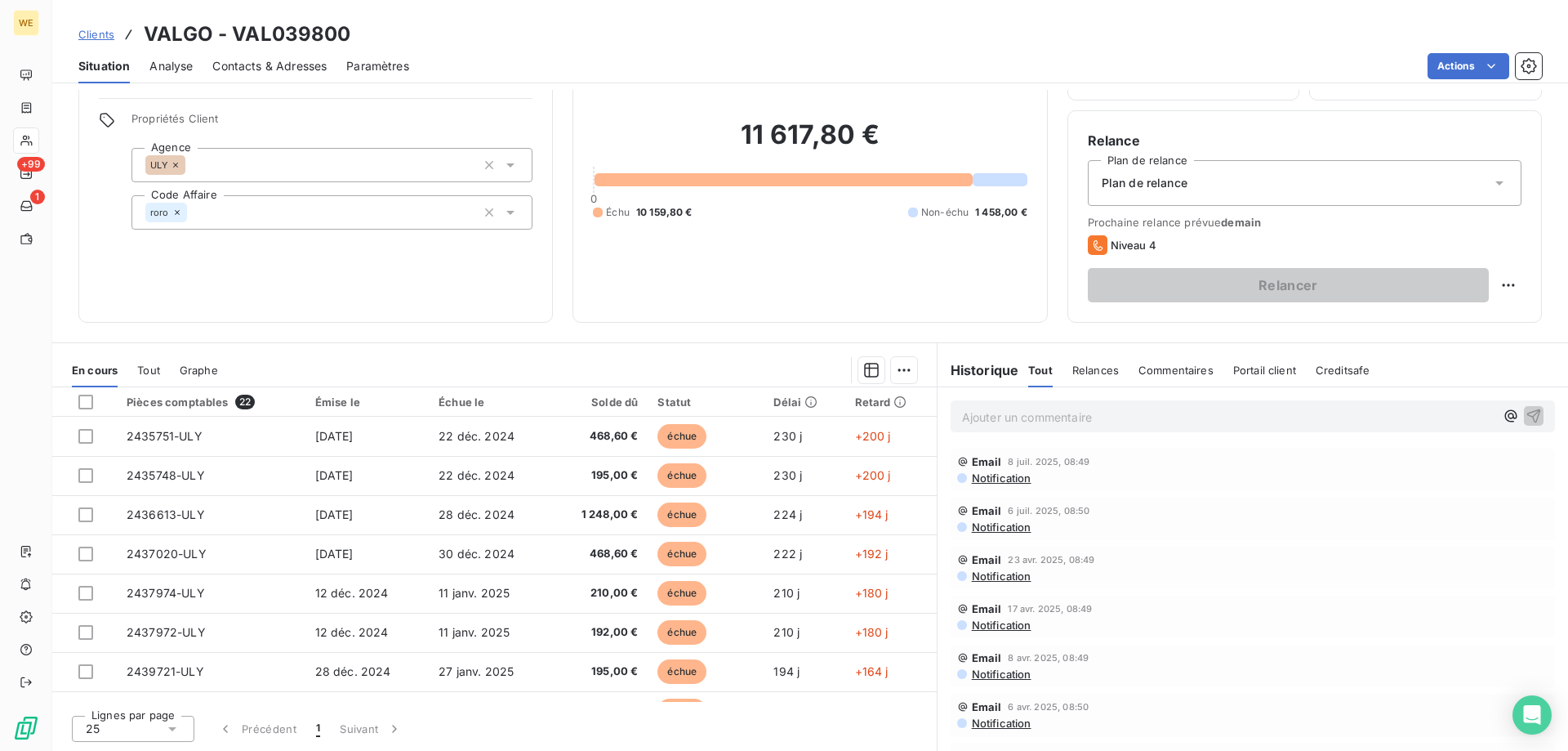 click on "Relances" at bounding box center [1095, 370] 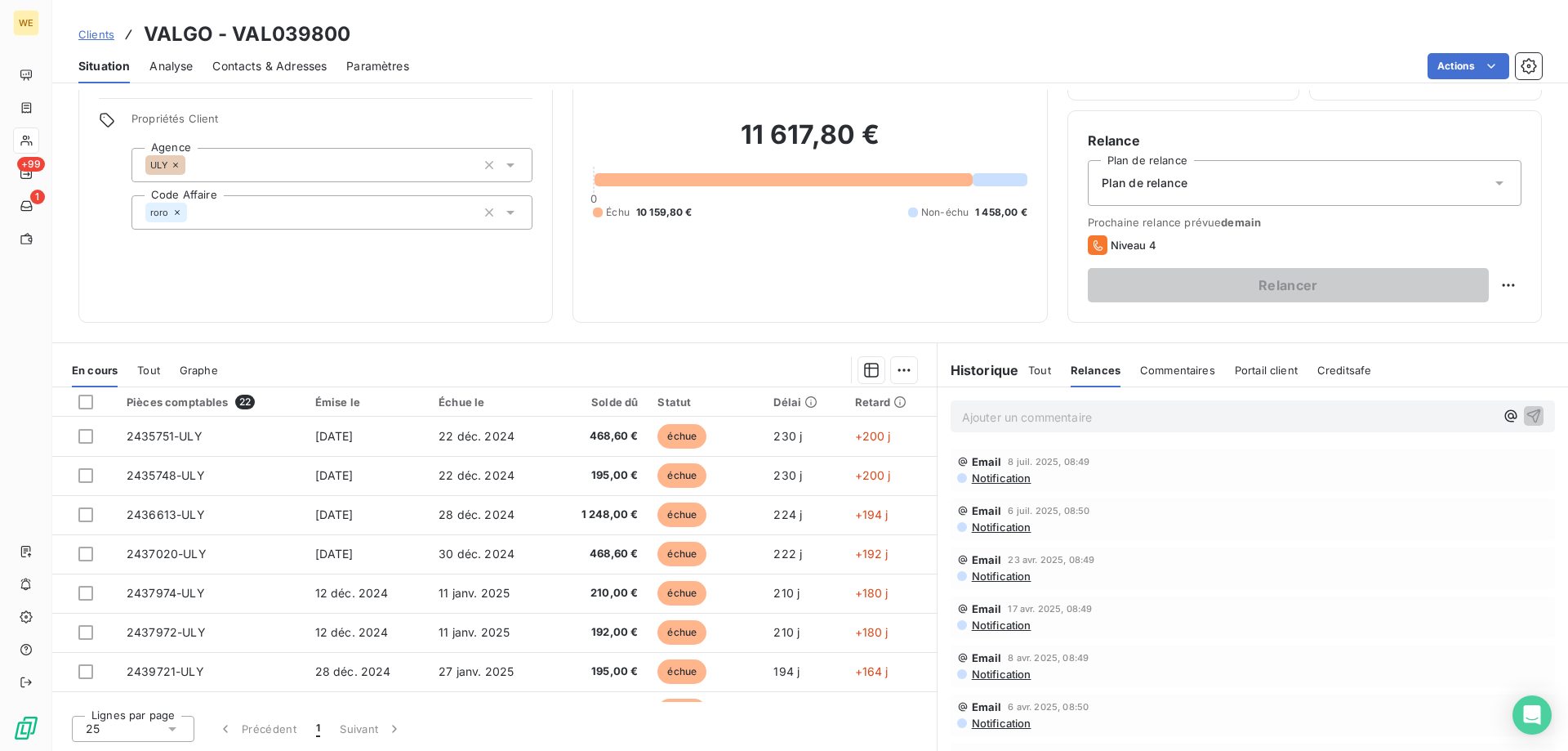 click on "Commentaires" at bounding box center (1178, 370) 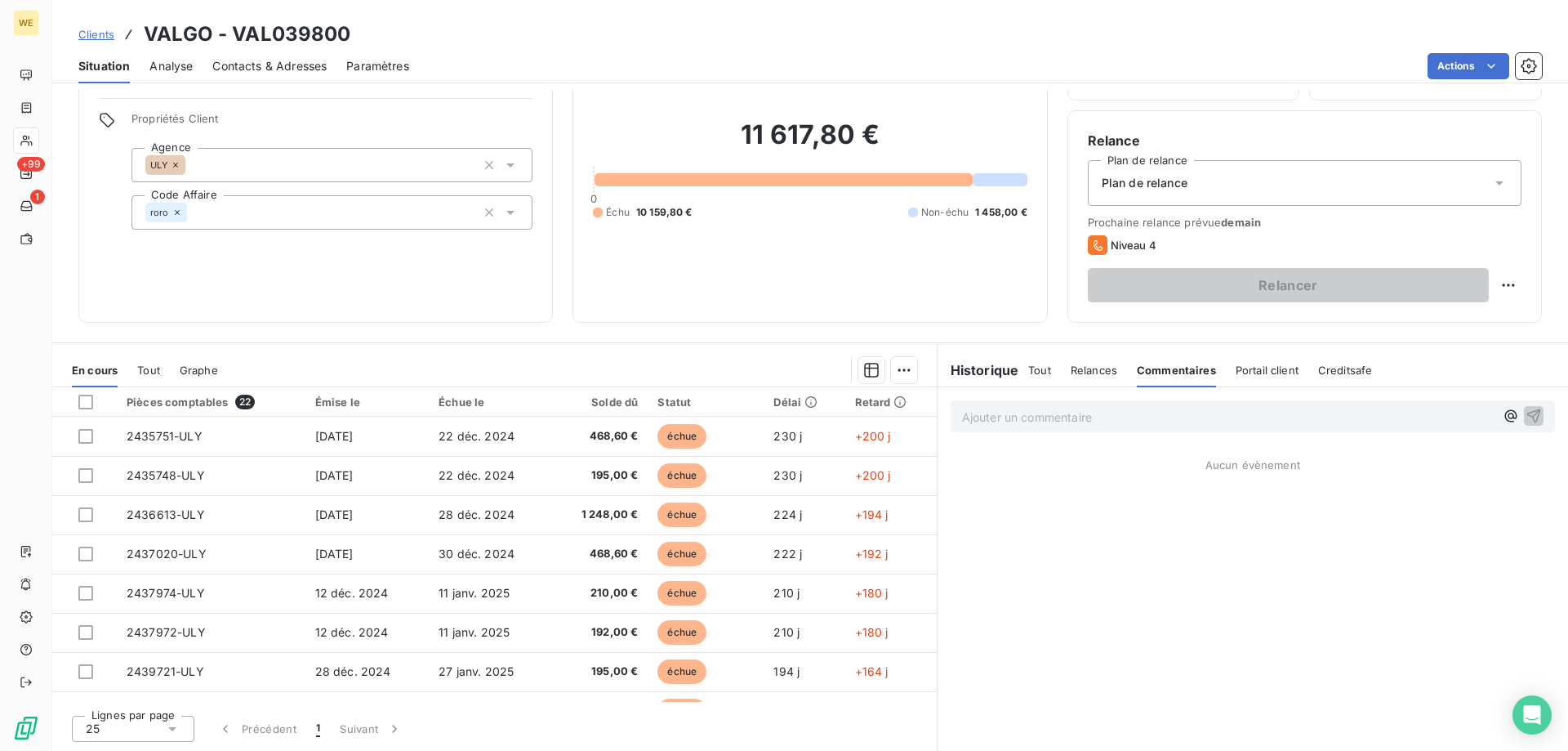 drag, startPoint x: 1267, startPoint y: 371, endPoint x: 1293, endPoint y: 373, distance: 26.07681 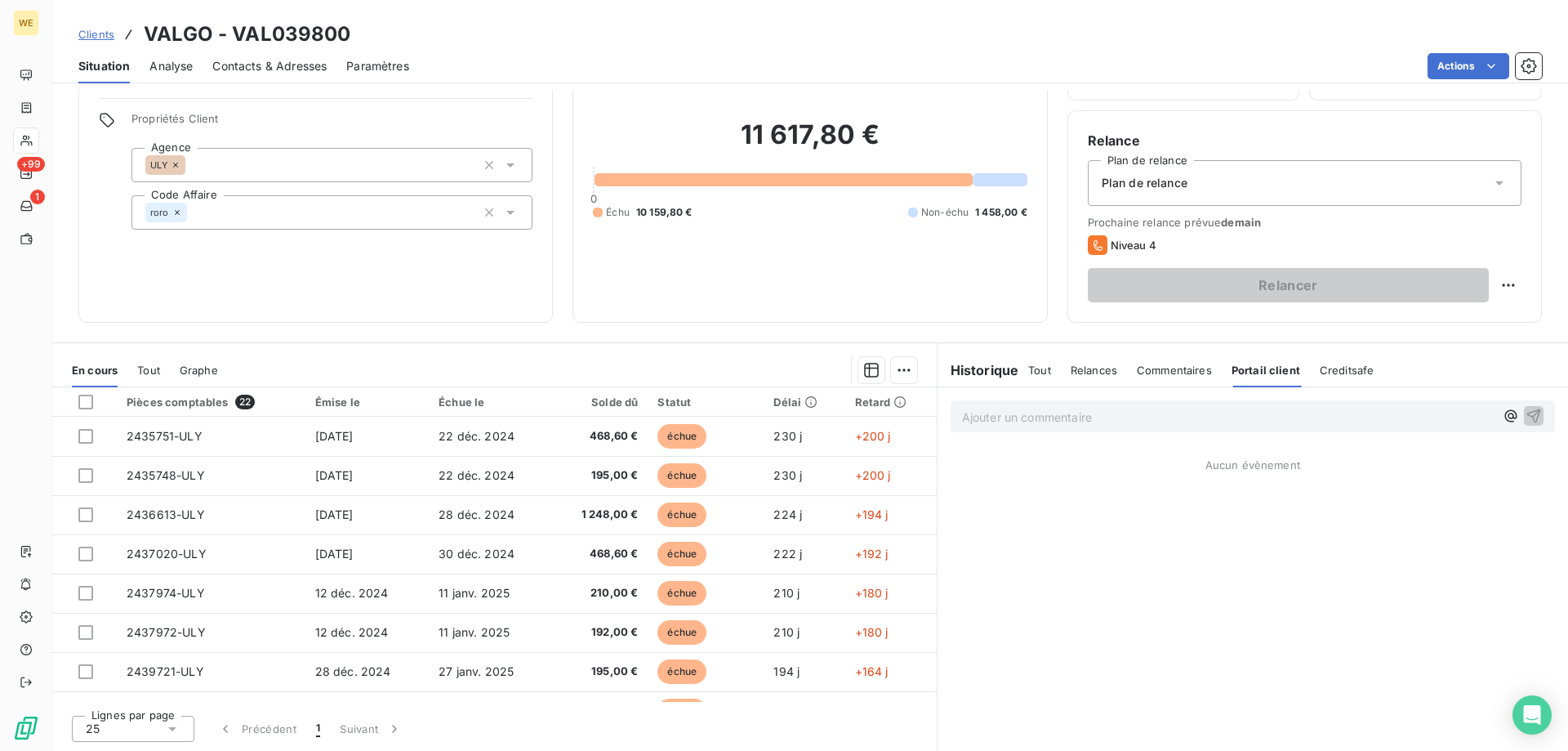 click on "Creditsafe" at bounding box center (1347, 370) 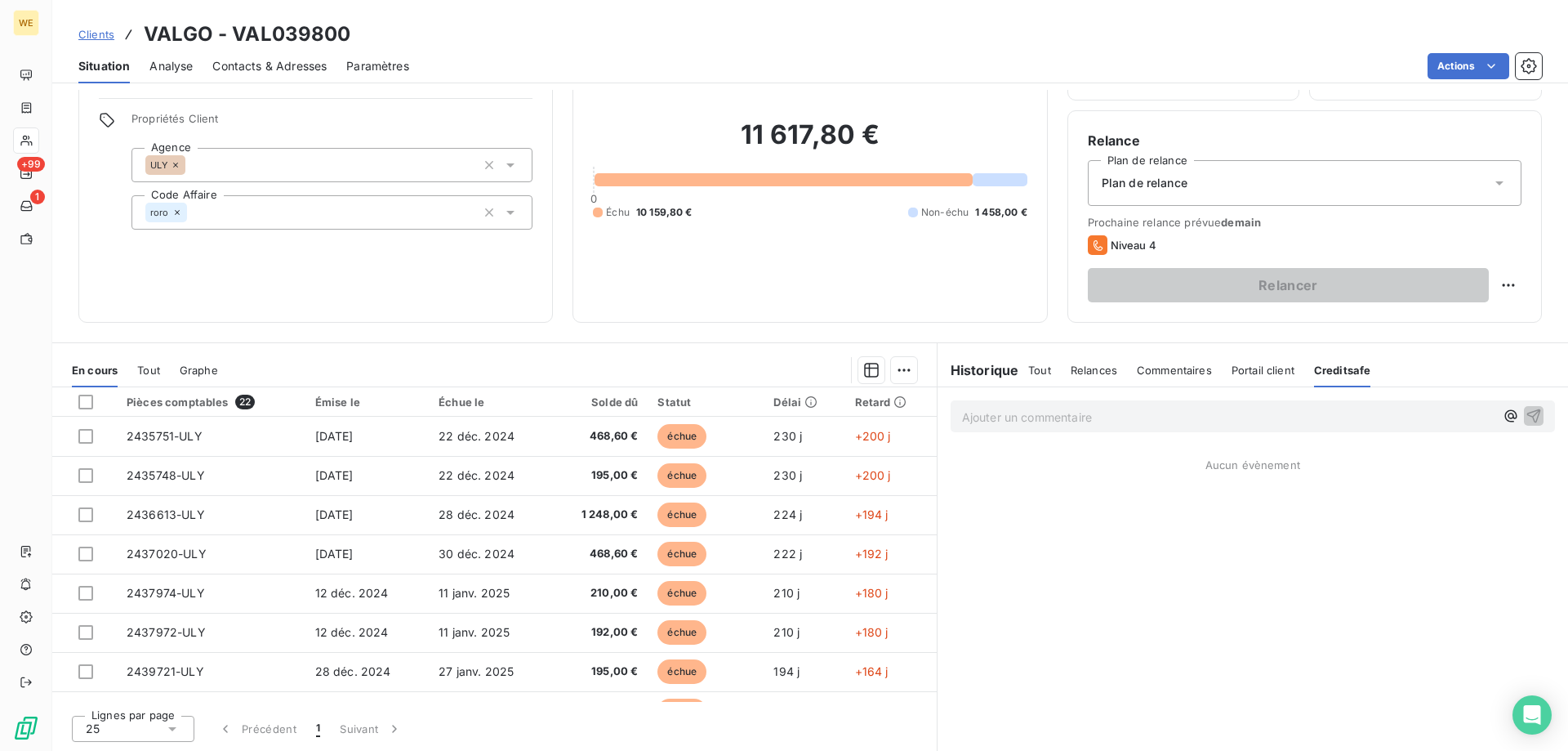drag, startPoint x: 985, startPoint y: 373, endPoint x: 955, endPoint y: 375, distance: 30.06659 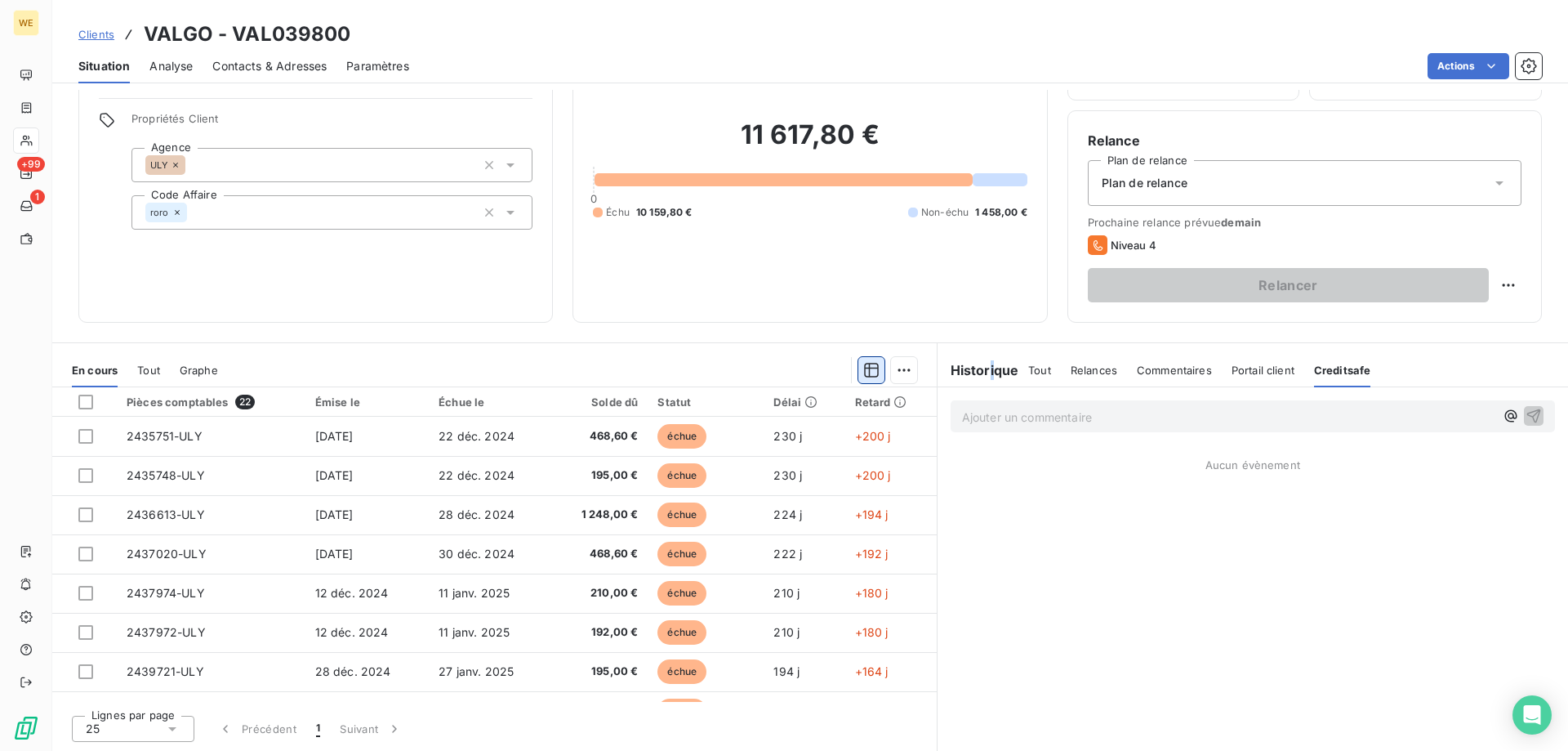 click at bounding box center [871, 370] 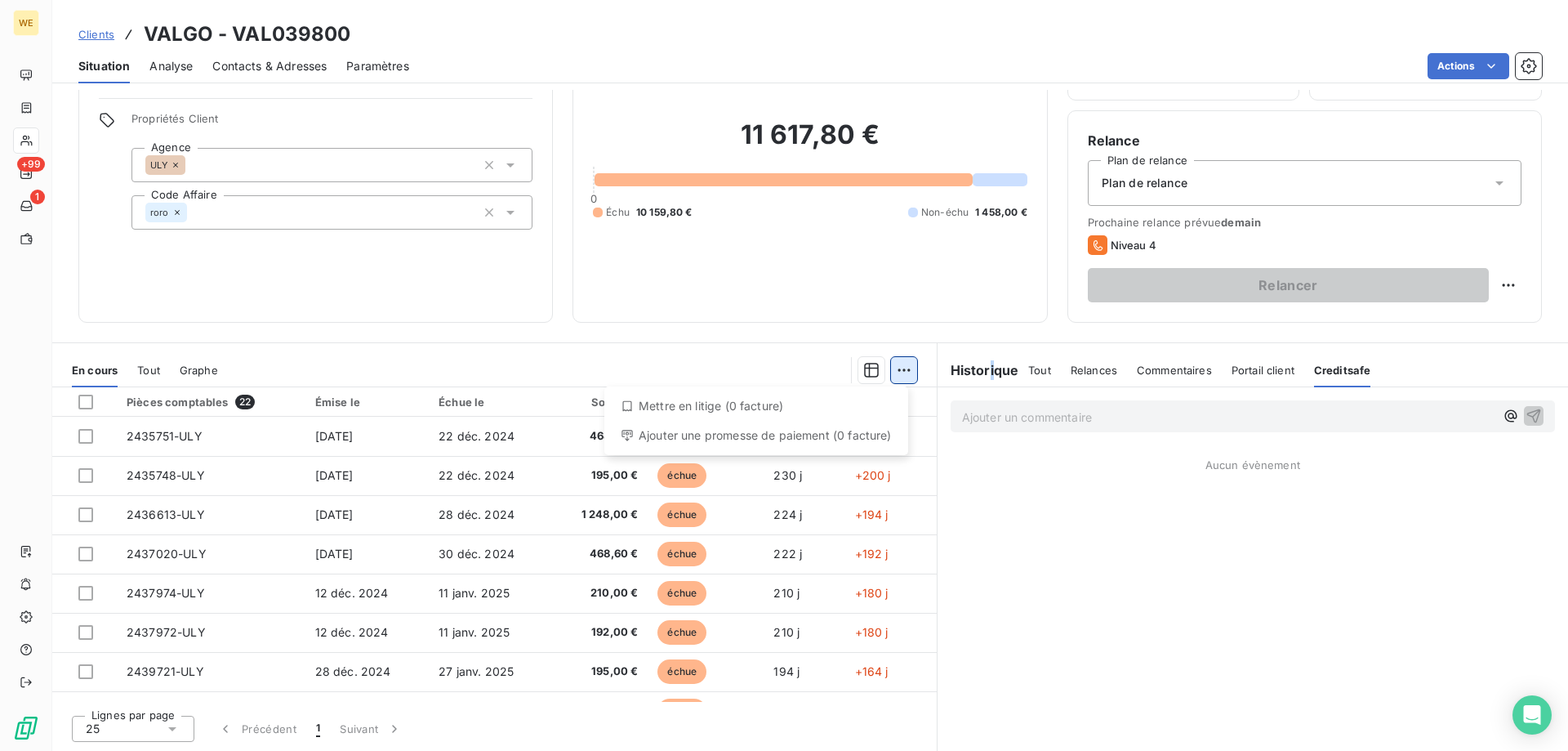 click on "WE +99 1 Clients VALGO - VAL039800 Situation Analyse Contacts & Adresses Paramètres Actions Informations client Gestionnaires Robin RODRIGUEZ Propriétés Client Agence ULY Code Affaire roro Encours client   11 617,80 € 0 Échu 10 159,80 € Non-échu 1 458,00 €     Limite d’encours Ajouter une limite d’encours autorisé Score client 50 /100 Risque modéré Depuis le 27 déc. 2024, 22:21 Relance Plan de relance Plan de relance Prochaine relance prévue  demain Niveau 4 Relancer En cours Tout Graphe Mettre en litige (0 facture) Ajouter une promesse de paiement (0 facture) Pièces comptables 22 Émise le Échue le Solde dû Statut Délai   Retard   2435751-ULY 22 nov. 2024 22 déc. 2024 468,60 € échue 230 j +200 j 2435748-ULY 22 nov. 2024 22 déc. 2024 195,00 € échue 230 j +200 j 2436613-ULY 28 nov. 2024 28 déc. 2024 1 248,00 € échue 224 j +194 j 2437020-ULY 30 nov. 2024 30 déc. 2024 468,60 € échue 222 j +192 j 2437974-ULY 12 déc. 2024 11 janv. 2025 échue 25" at bounding box center [784, 375] 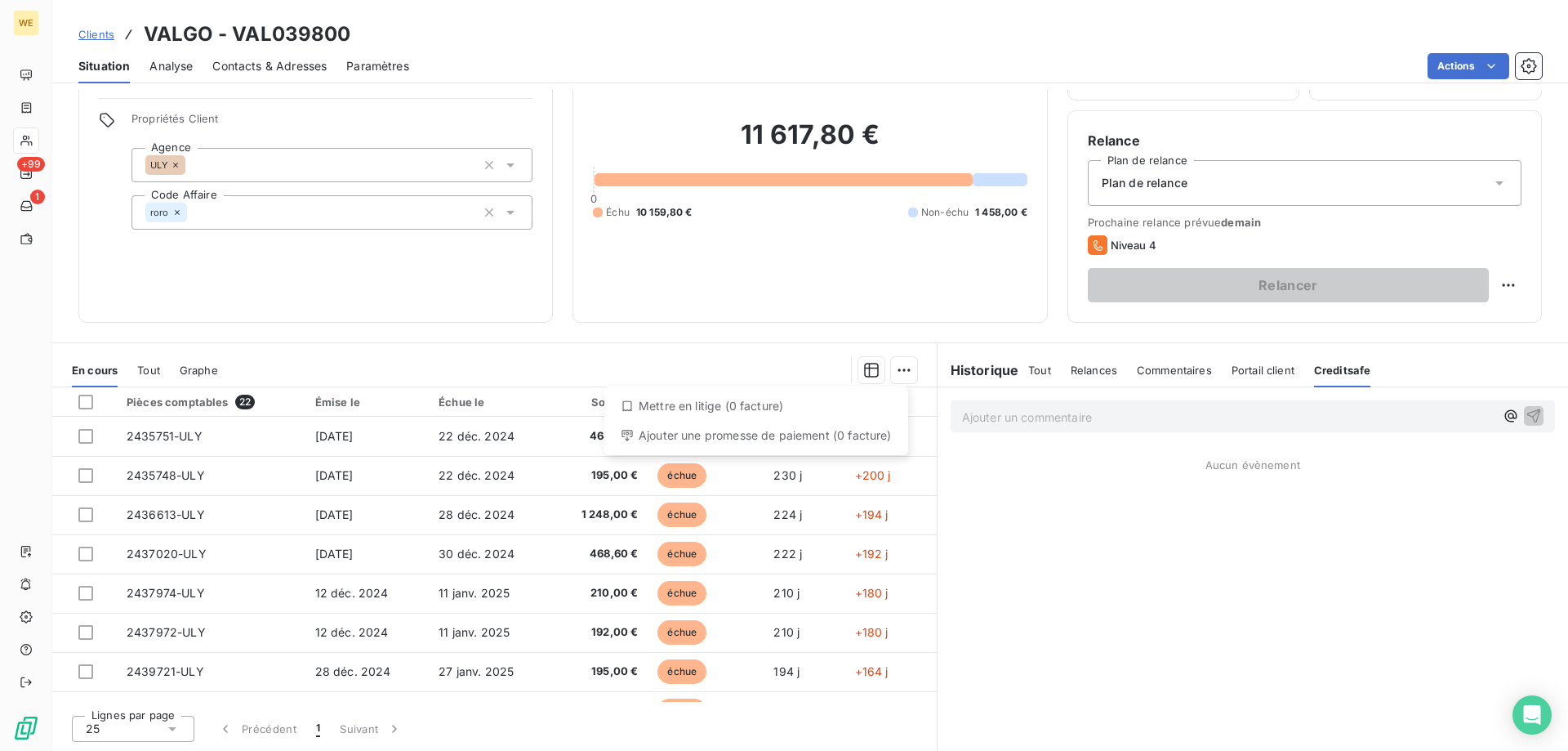 click on "WE +99 1 Clients VALGO - VAL039800 Situation Analyse Contacts & Adresses Paramètres Actions Informations client Gestionnaires Robin RODRIGUEZ Propriétés Client Agence ULY Code Affaire roro Encours client   11 617,80 € 0 Échu 10 159,80 € Non-échu 1 458,00 €     Limite d’encours Ajouter une limite d’encours autorisé Score client 50 /100 Risque modéré Depuis le 27 déc. 2024, 22:21 Relance Plan de relance Plan de relance Prochaine relance prévue  demain Niveau 4 Relancer En cours Tout Graphe Mettre en litige (0 facture) Ajouter une promesse de paiement (0 facture) Pièces comptables 22 Émise le Échue le Solde dû Statut Délai   Retard   2435751-ULY 22 nov. 2024 22 déc. 2024 468,60 € échue 230 j +200 j 2435748-ULY 22 nov. 2024 22 déc. 2024 195,00 € échue 230 j +200 j 2436613-ULY 28 nov. 2024 28 déc. 2024 1 248,00 € échue 224 j +194 j 2437020-ULY 30 nov. 2024 30 déc. 2024 468,60 € échue 222 j +192 j 2437974-ULY 12 déc. 2024 11 janv. 2025 échue 25" at bounding box center [784, 375] 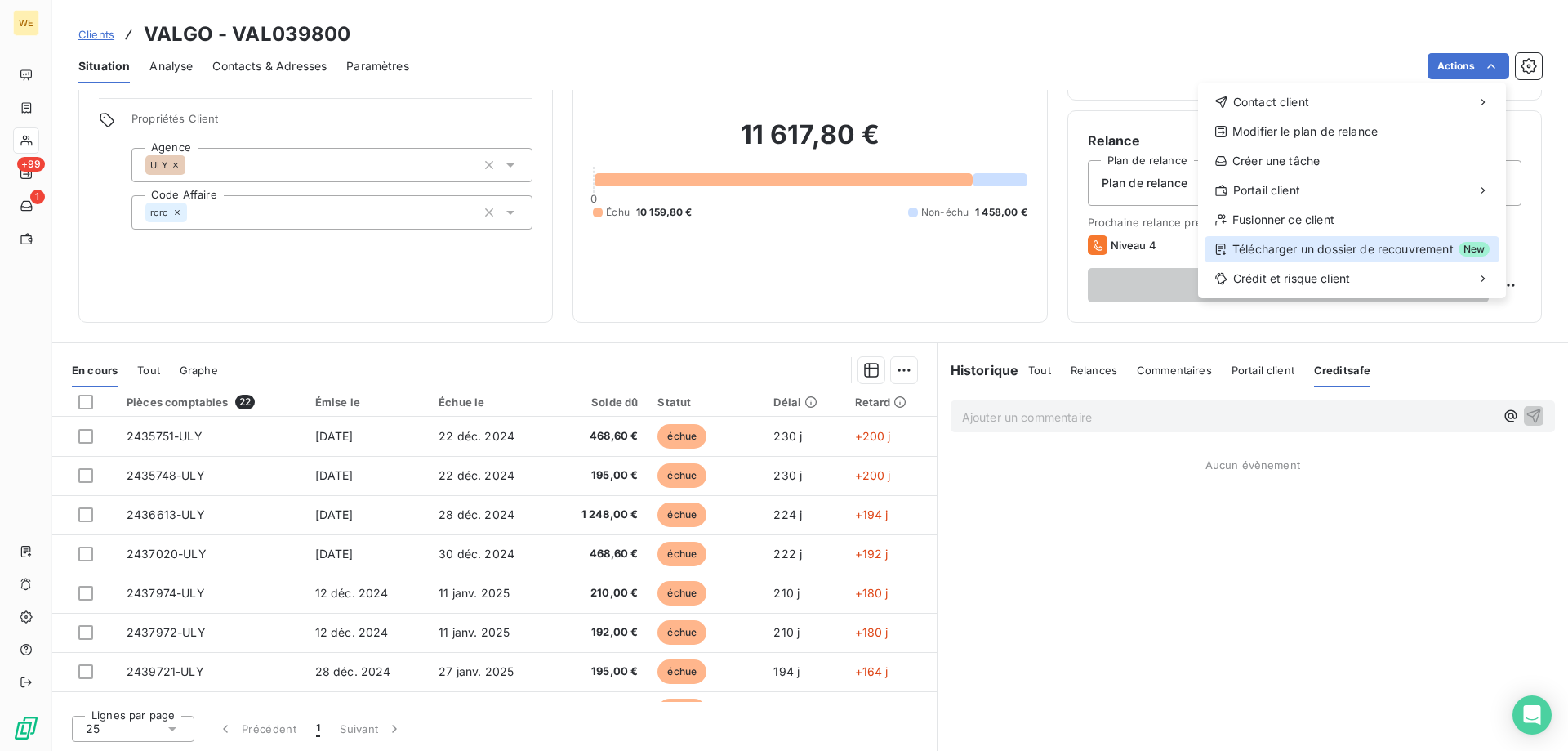 click on "Télécharger un dossier de recouvrement New" at bounding box center [1352, 249] 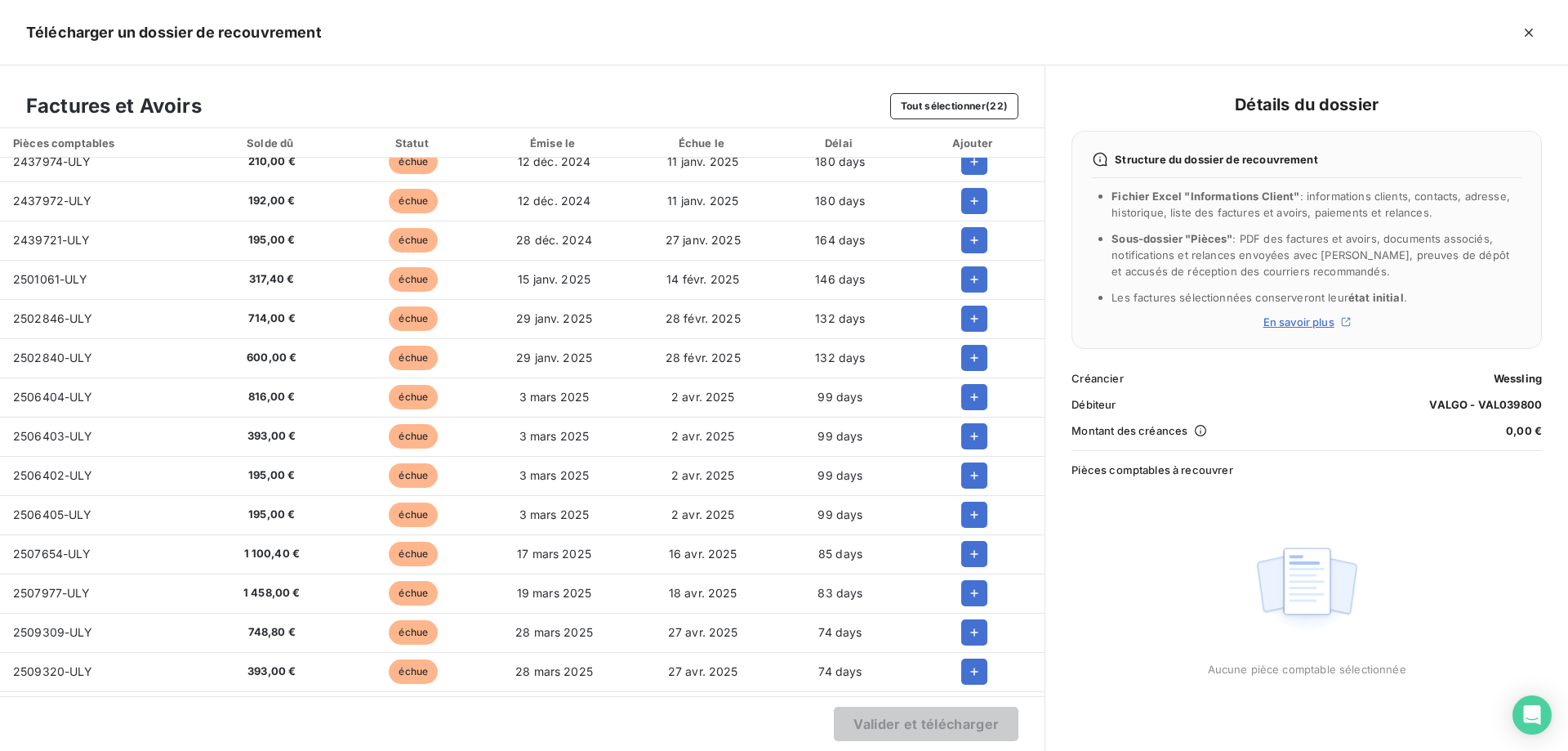 scroll, scrollTop: 0, scrollLeft: 0, axis: both 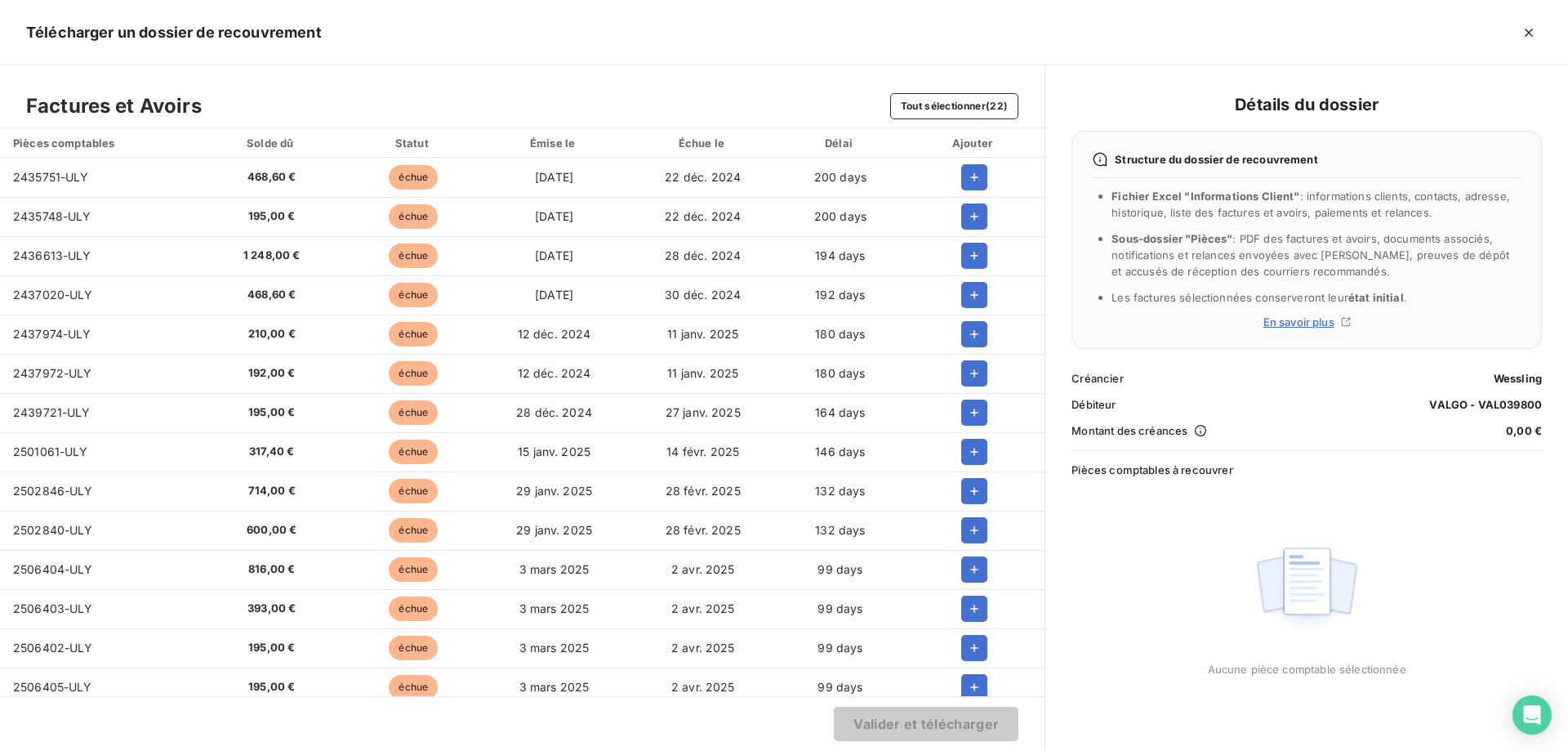 click on "Factures et Avoirs Tout sélectionner  (22)" at bounding box center [522, 96] 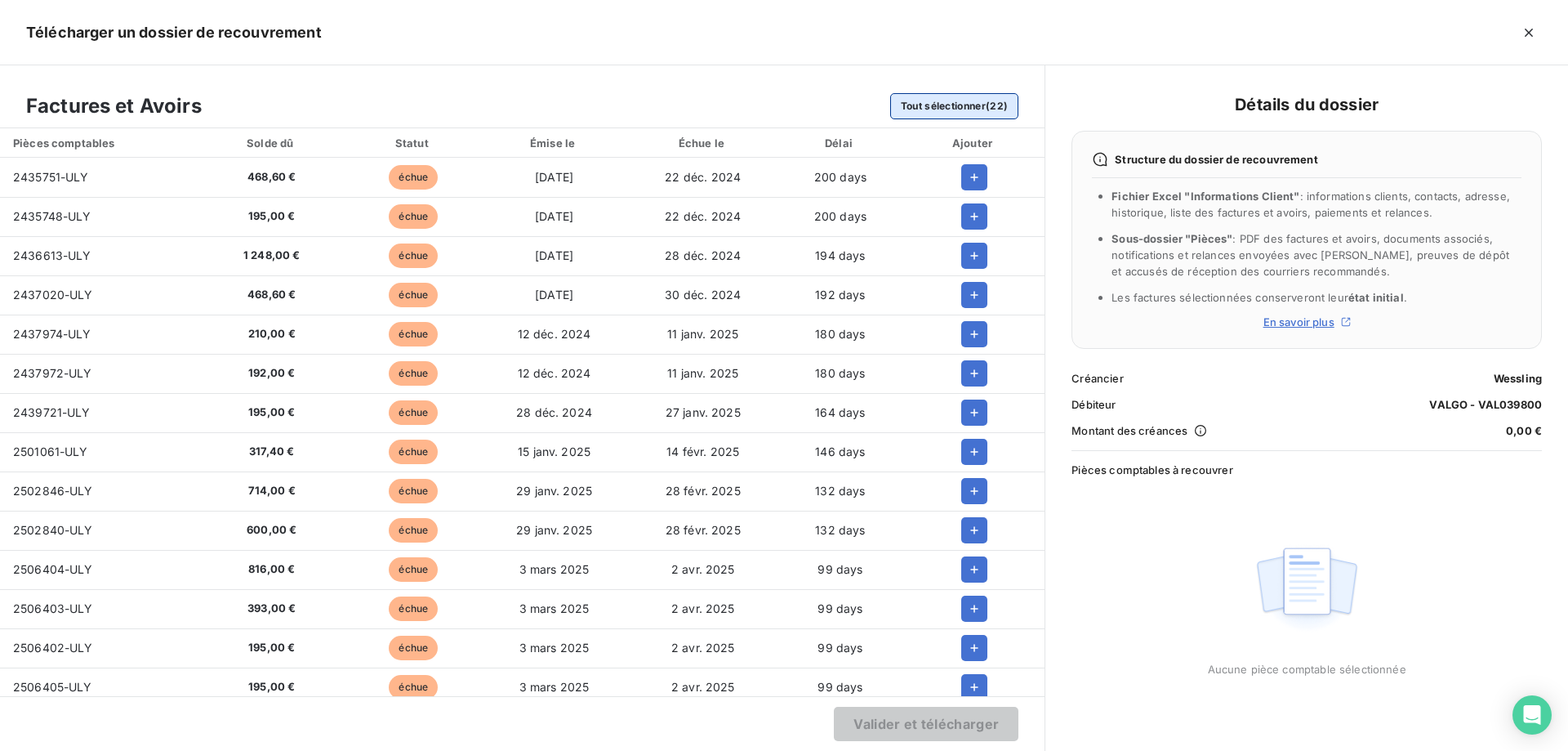 click on "Tout sélectionner  (22)" at bounding box center [955, 106] 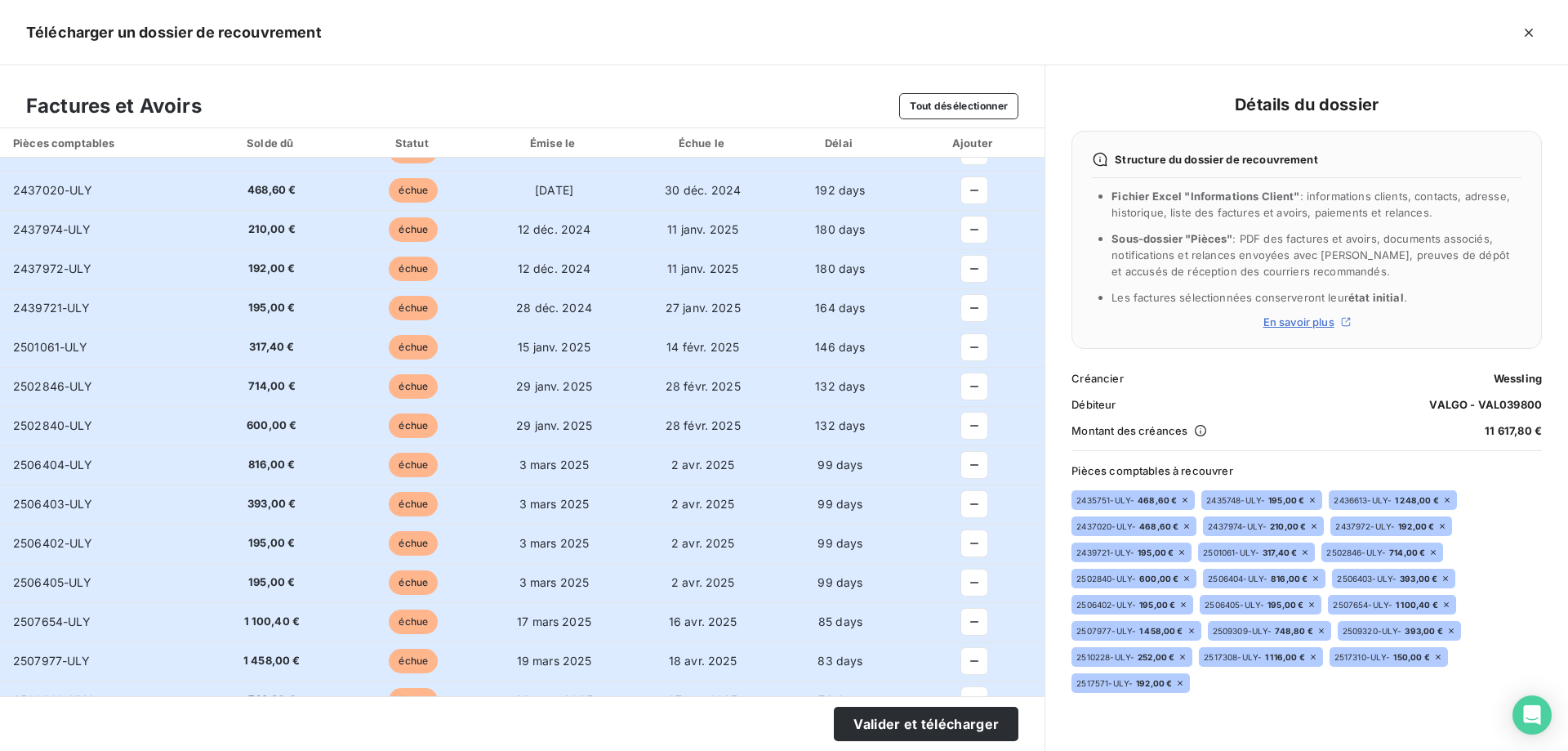 scroll, scrollTop: 325, scrollLeft: 0, axis: vertical 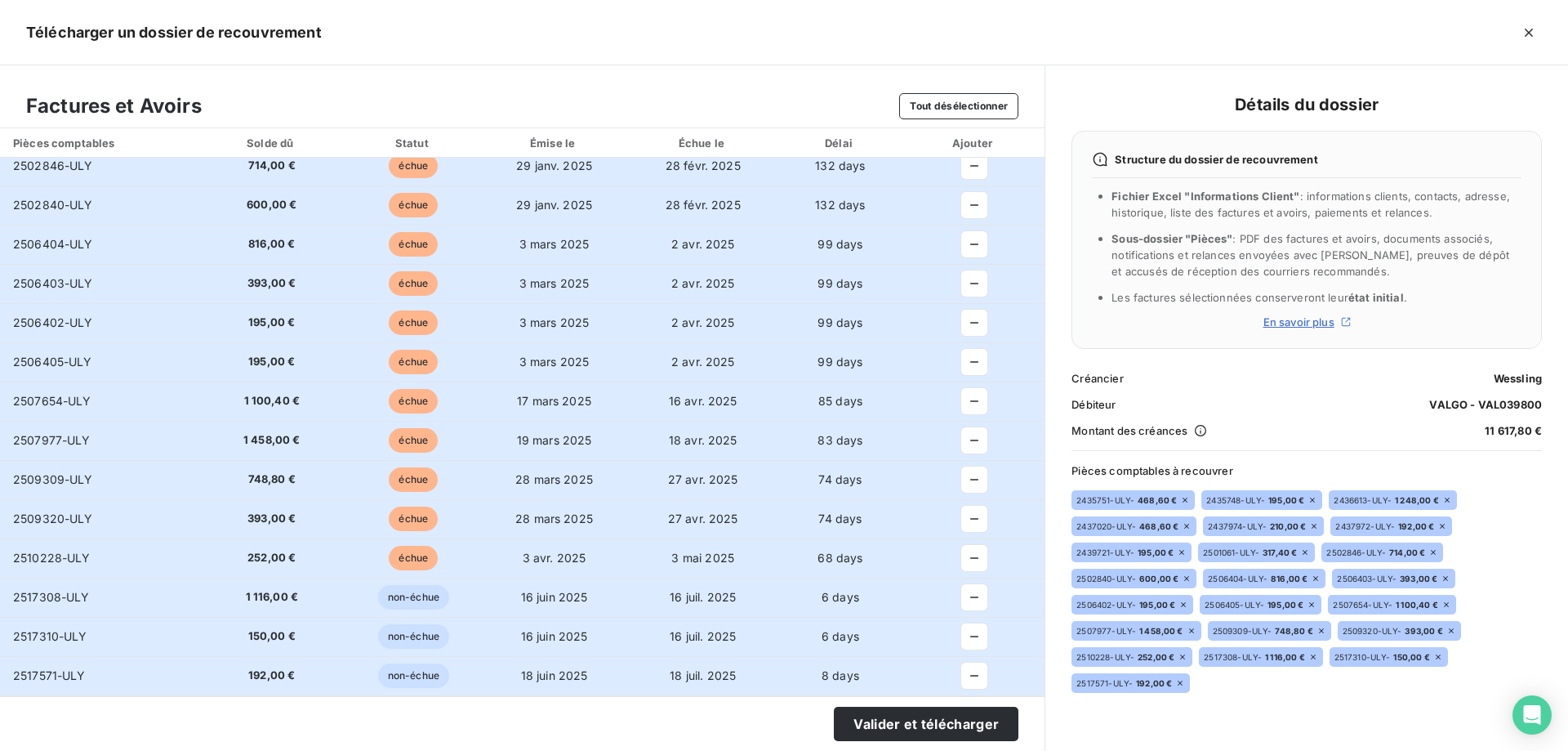 click 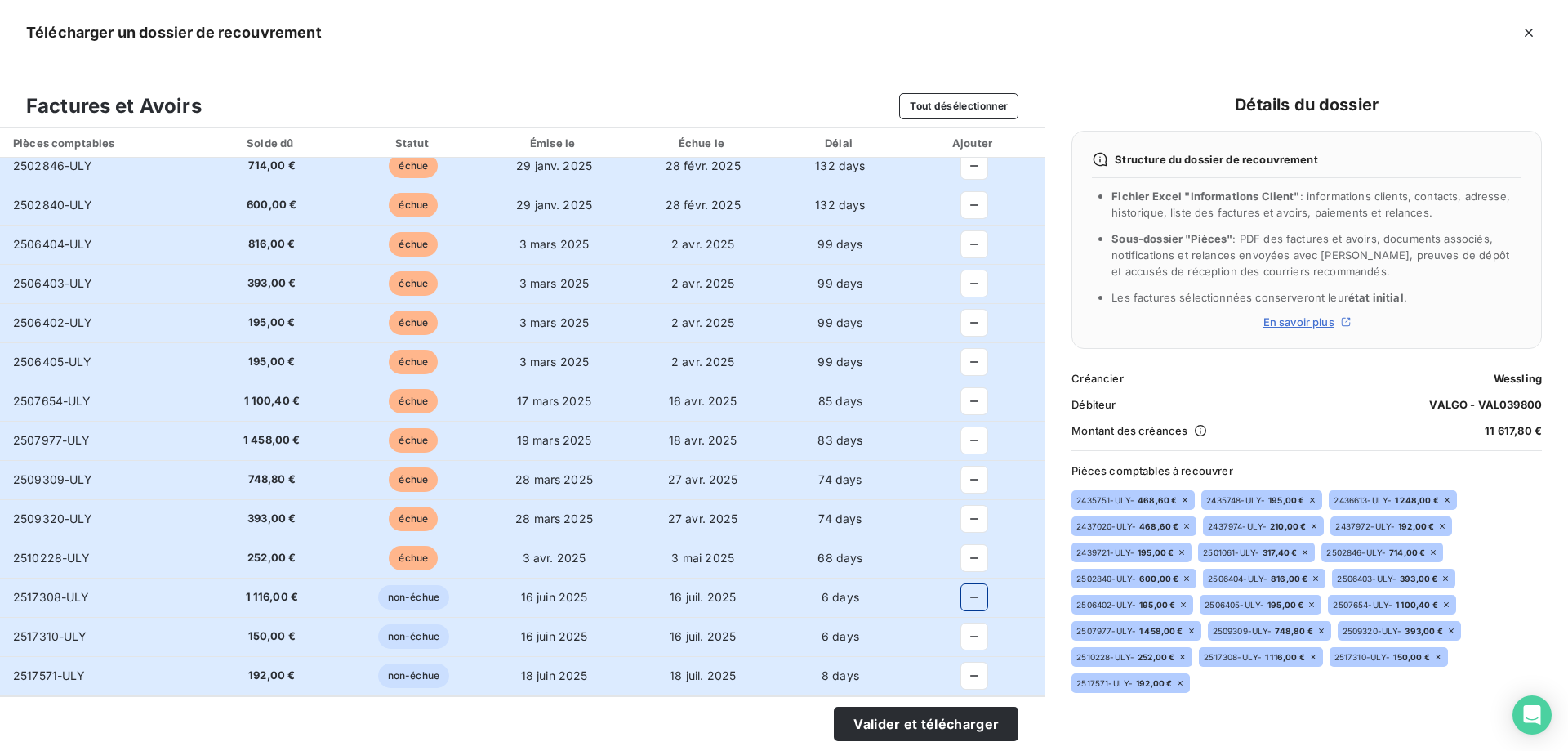 drag, startPoint x: 969, startPoint y: 595, endPoint x: 970, endPoint y: 609, distance: 14.035669 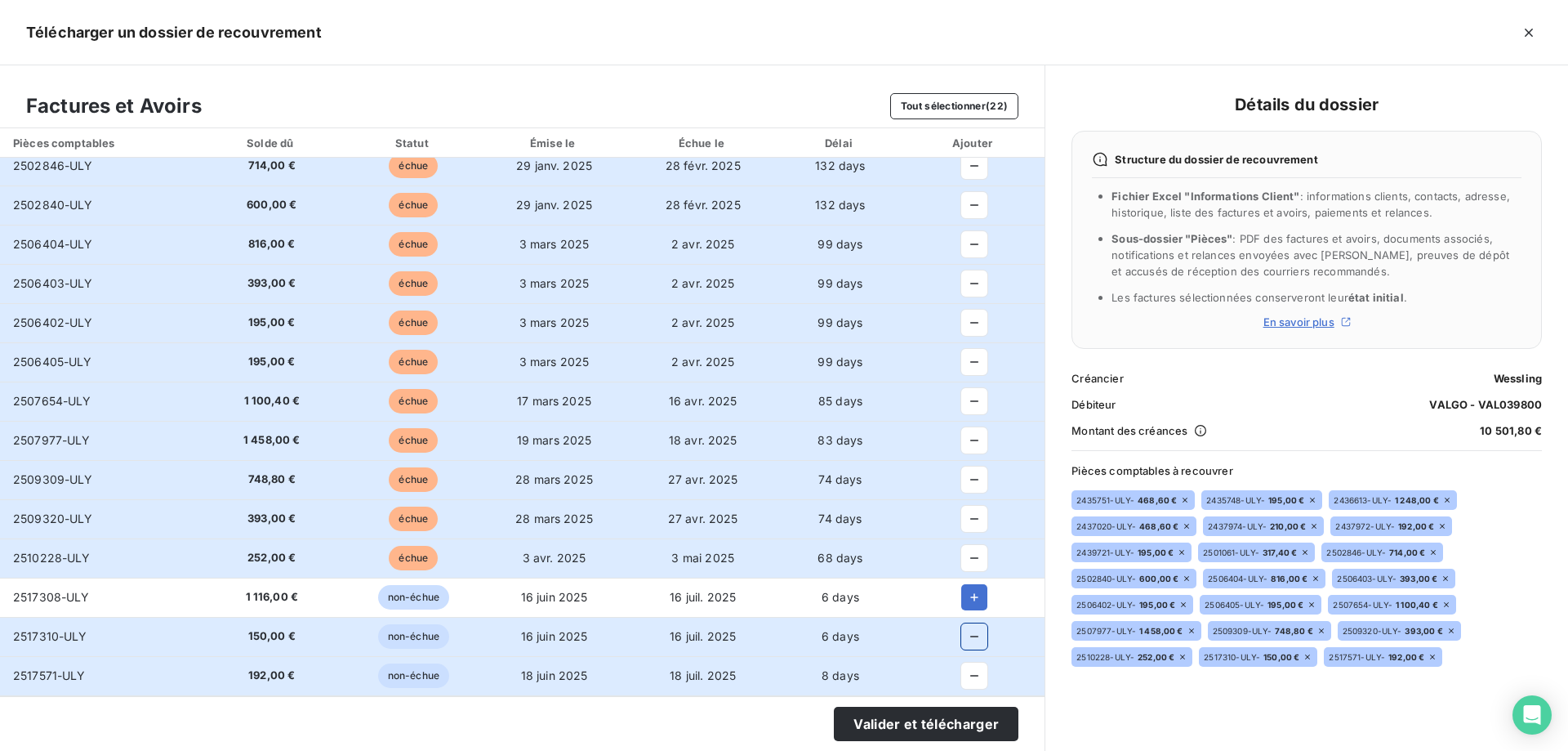 click 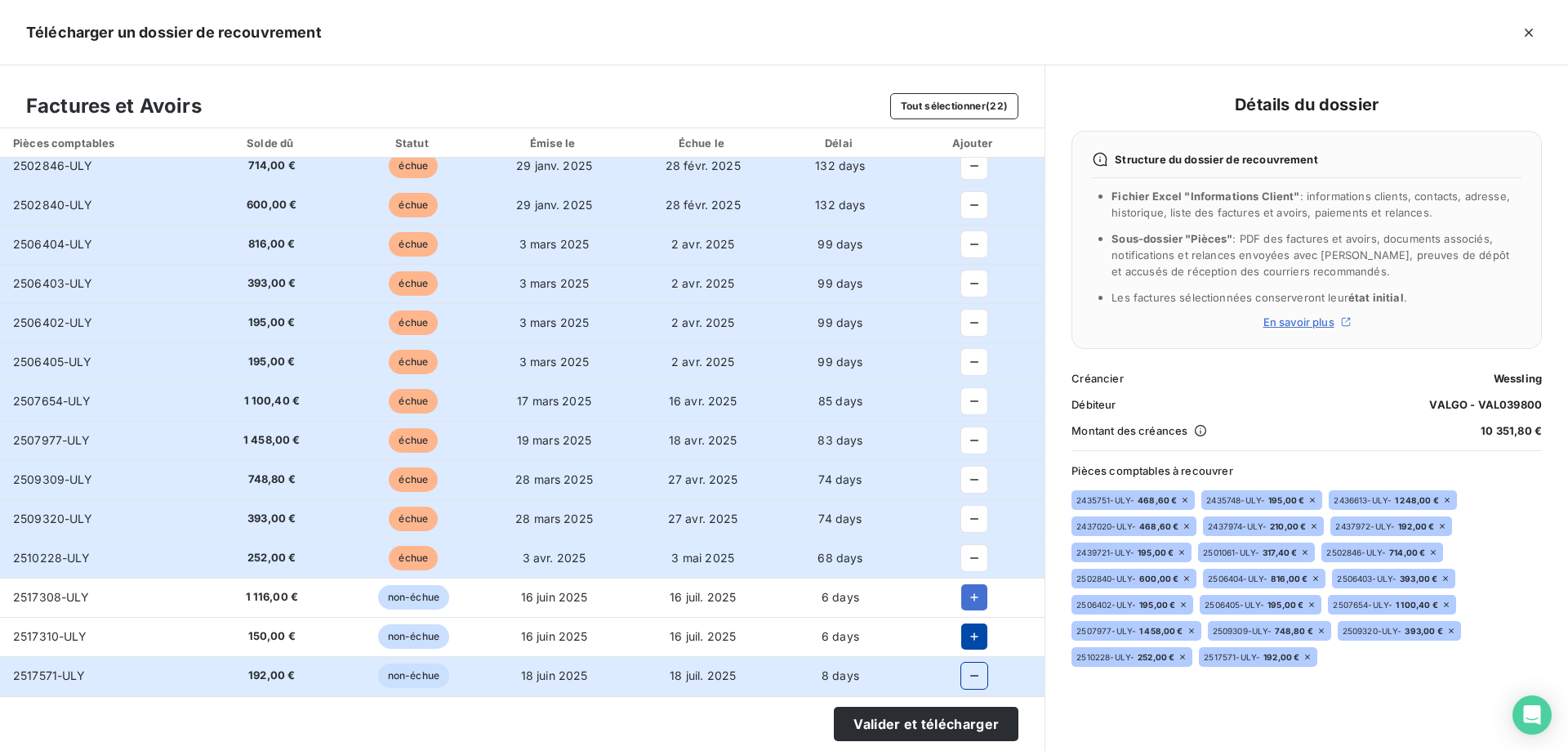 click 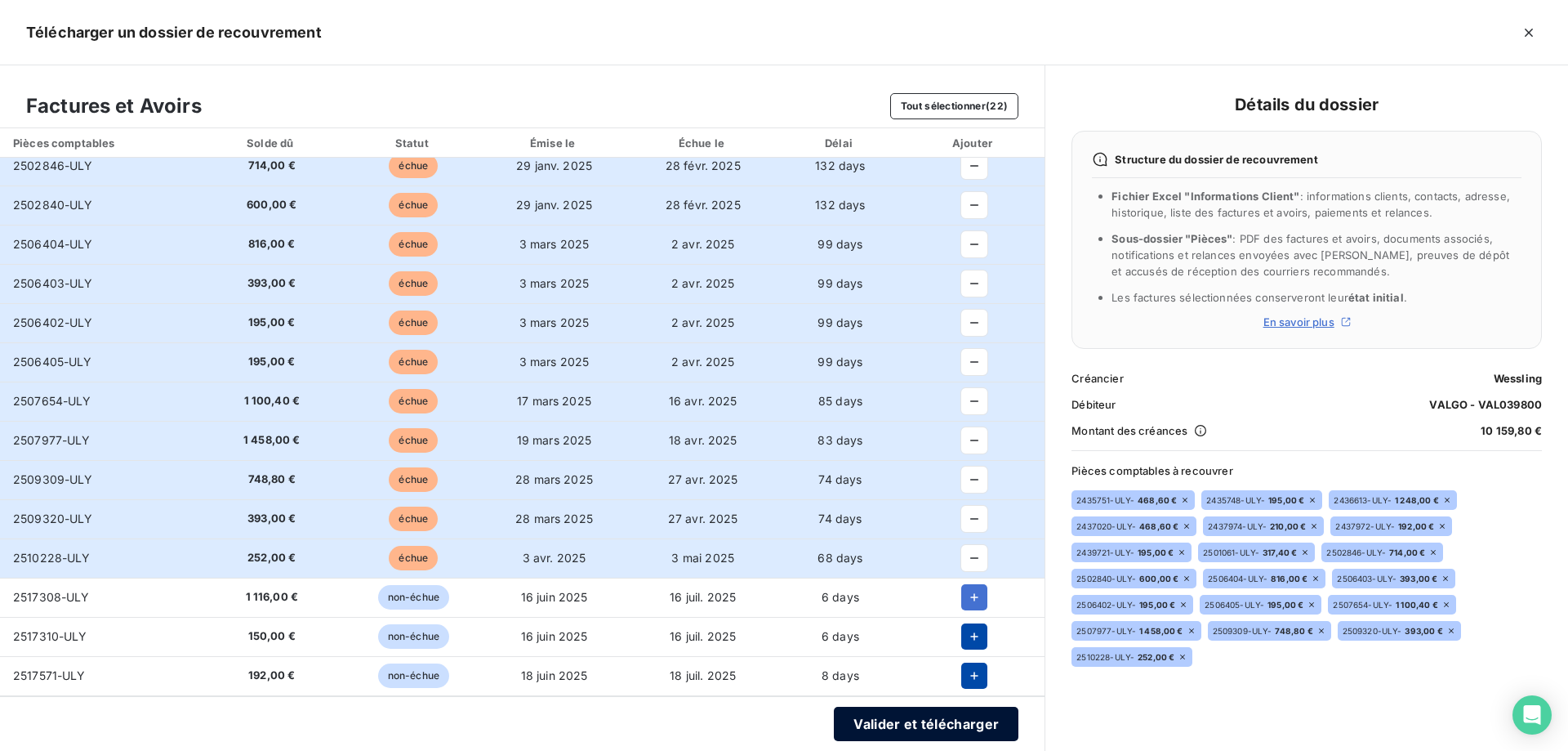 click on "Valider et télécharger" at bounding box center (926, 724) 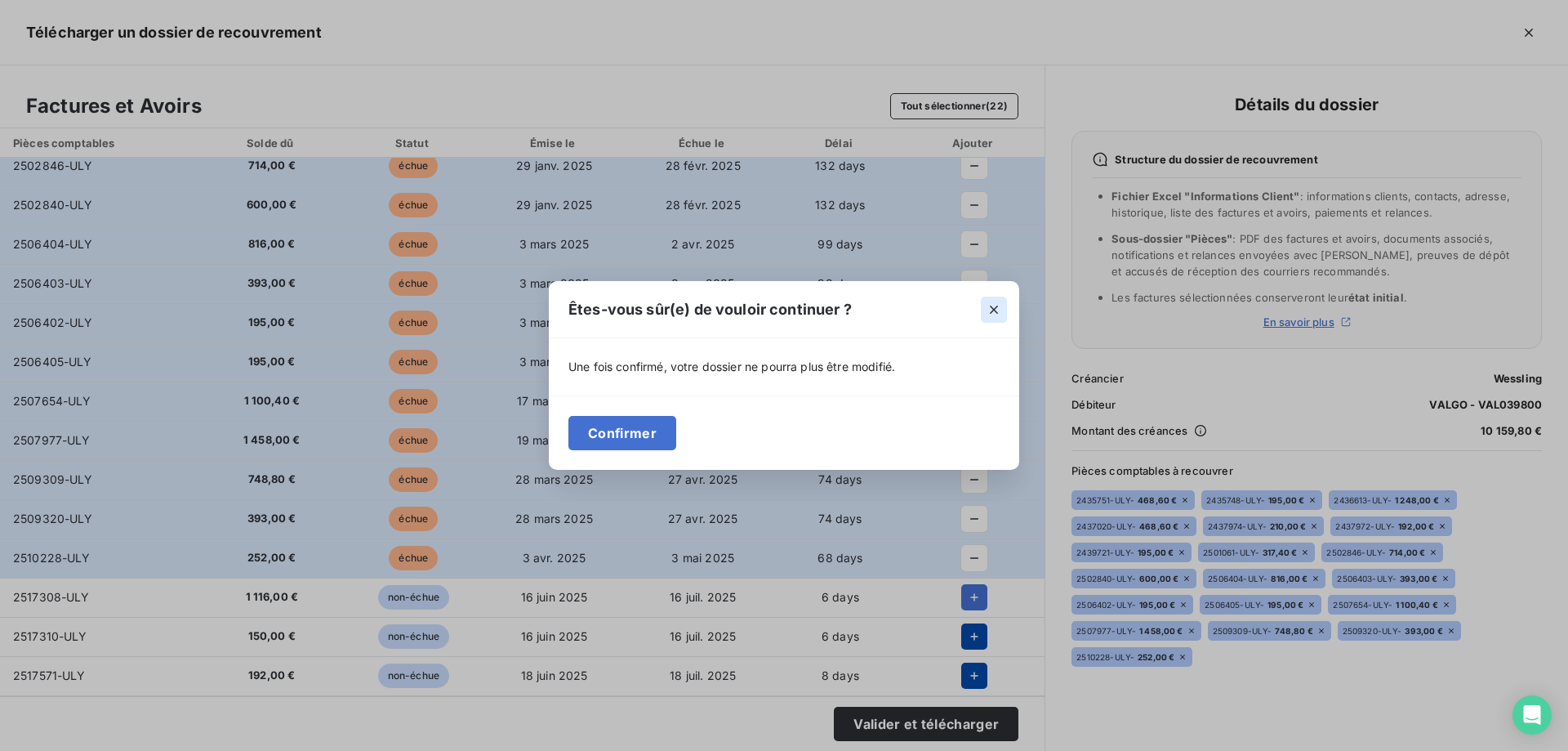 click 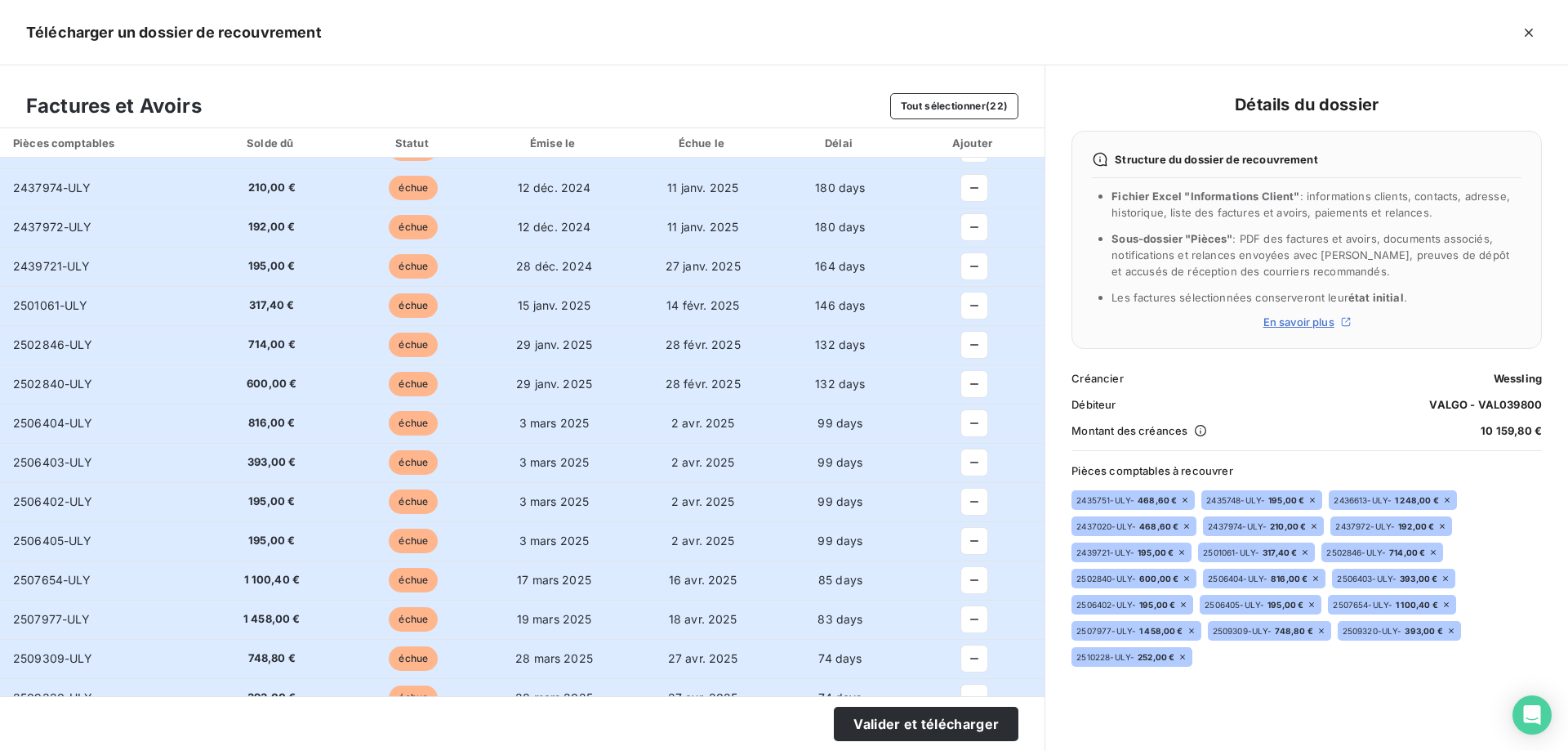 scroll, scrollTop: 0, scrollLeft: 0, axis: both 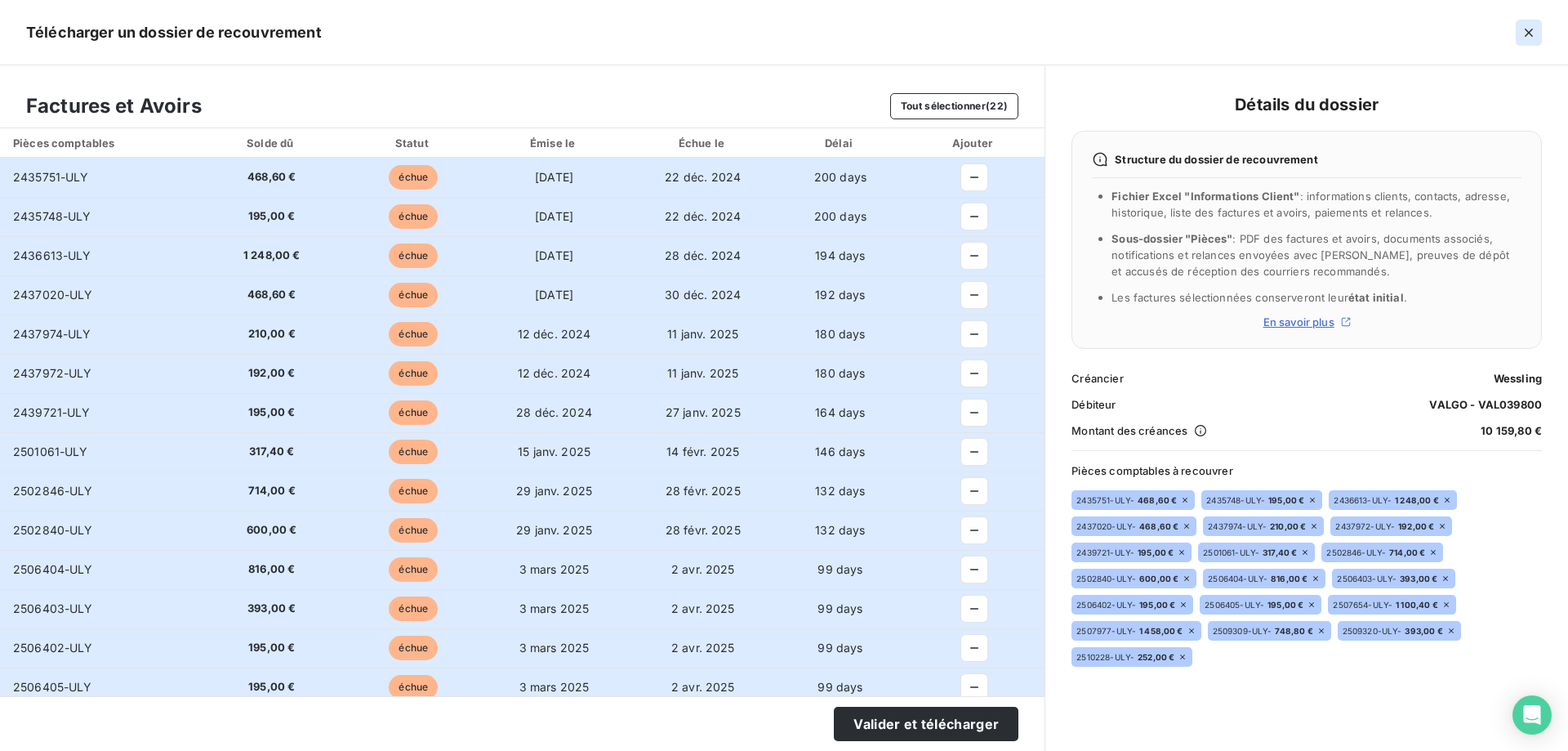click 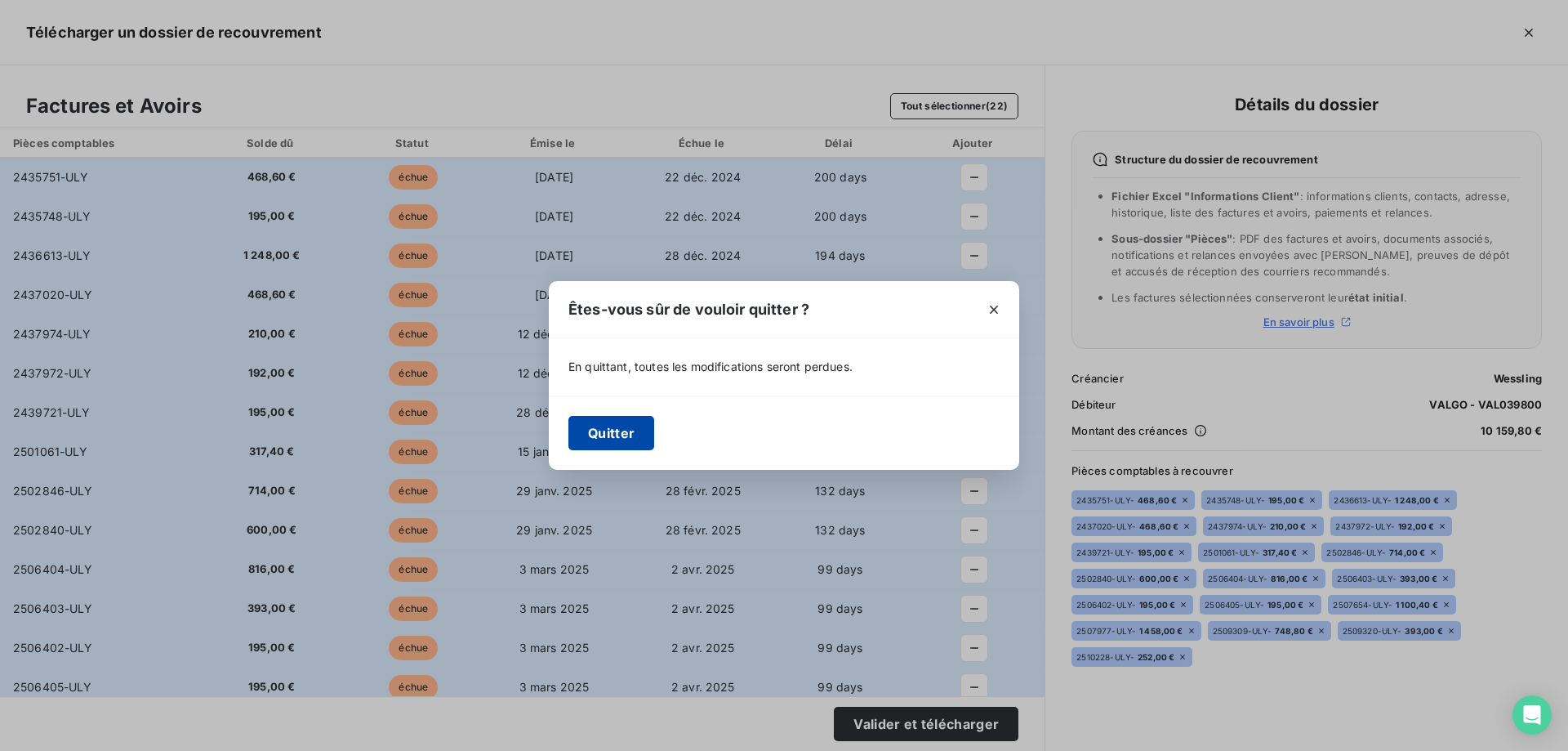 click on "Quitter" at bounding box center [611, 433] 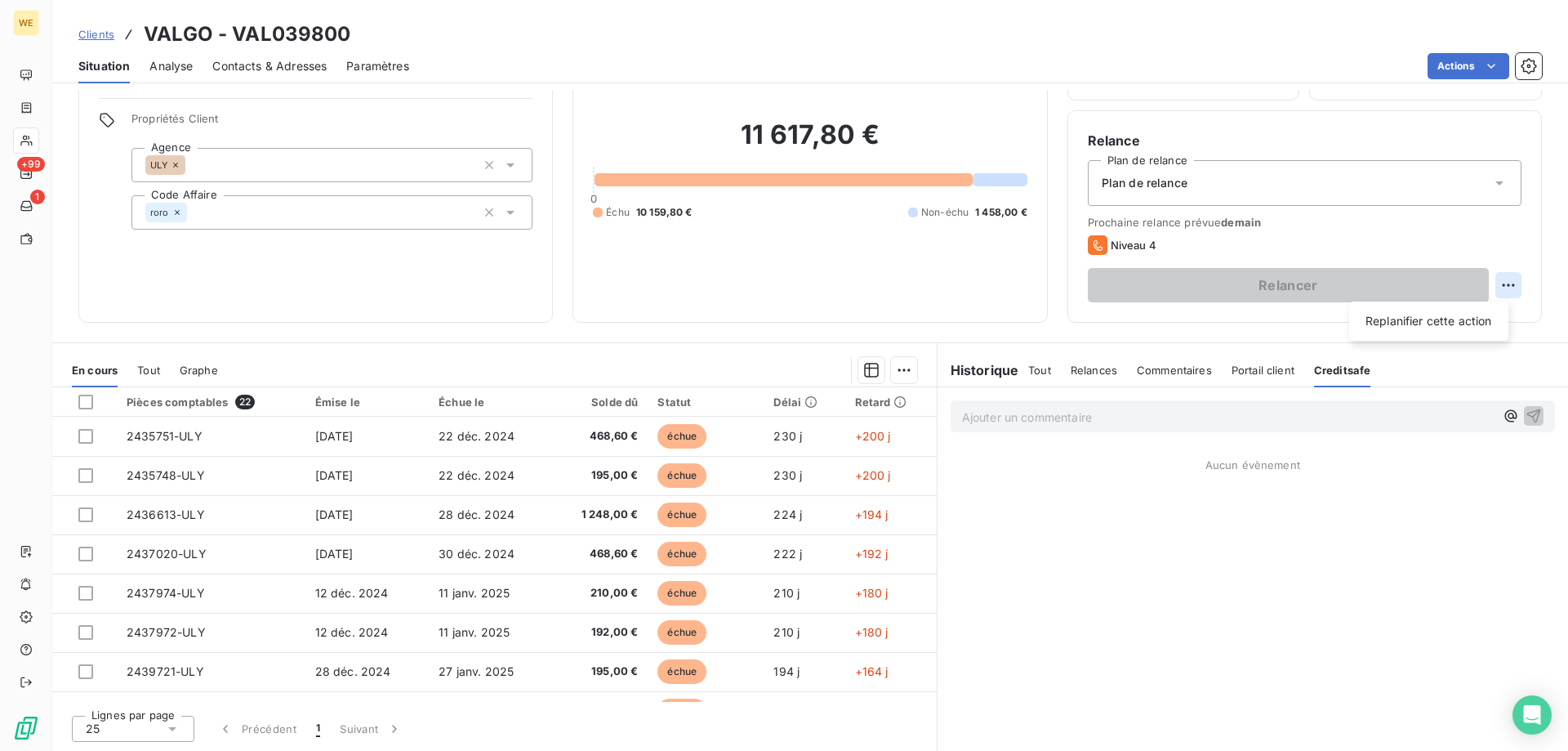click on "WE +99 1 Clients VALGO - VAL039800 Situation Analyse Contacts & Adresses Paramètres Actions Informations client Gestionnaires Robin RODRIGUEZ Propriétés Client Agence ULY Code Affaire roro Encours client   11 617,80 € 0 Échu 10 159,80 € Non-échu 1 458,00 €     Limite d’encours Ajouter une limite d’encours autorisé Score client 50 /100 Risque modéré Depuis le 27 déc. 2024, 22:21 Relance Plan de relance Plan de relance Prochaine relance prévue  demain Niveau 4 Relancer Replanifier cette action En cours Tout Graphe Pièces comptables 22 Émise le Échue le Solde dû Statut Délai   Retard   2435751-ULY 22 nov. 2024 22 déc. 2024 468,60 € échue 230 j +200 j 2435748-ULY 22 nov. 2024 22 déc. 2024 195,00 € échue 230 j +200 j 2436613-ULY 28 nov. 2024 28 déc. 2024 1 248,00 € échue 224 j +194 j 2437020-ULY 30 nov. 2024 30 déc. 2024 468,60 € échue 222 j +192 j 2437974-ULY 12 déc. 2024 11 janv. 2025 210,00 € échue 210 j +180 j 2437972-ULY 12 déc. 2024 1" at bounding box center [784, 375] 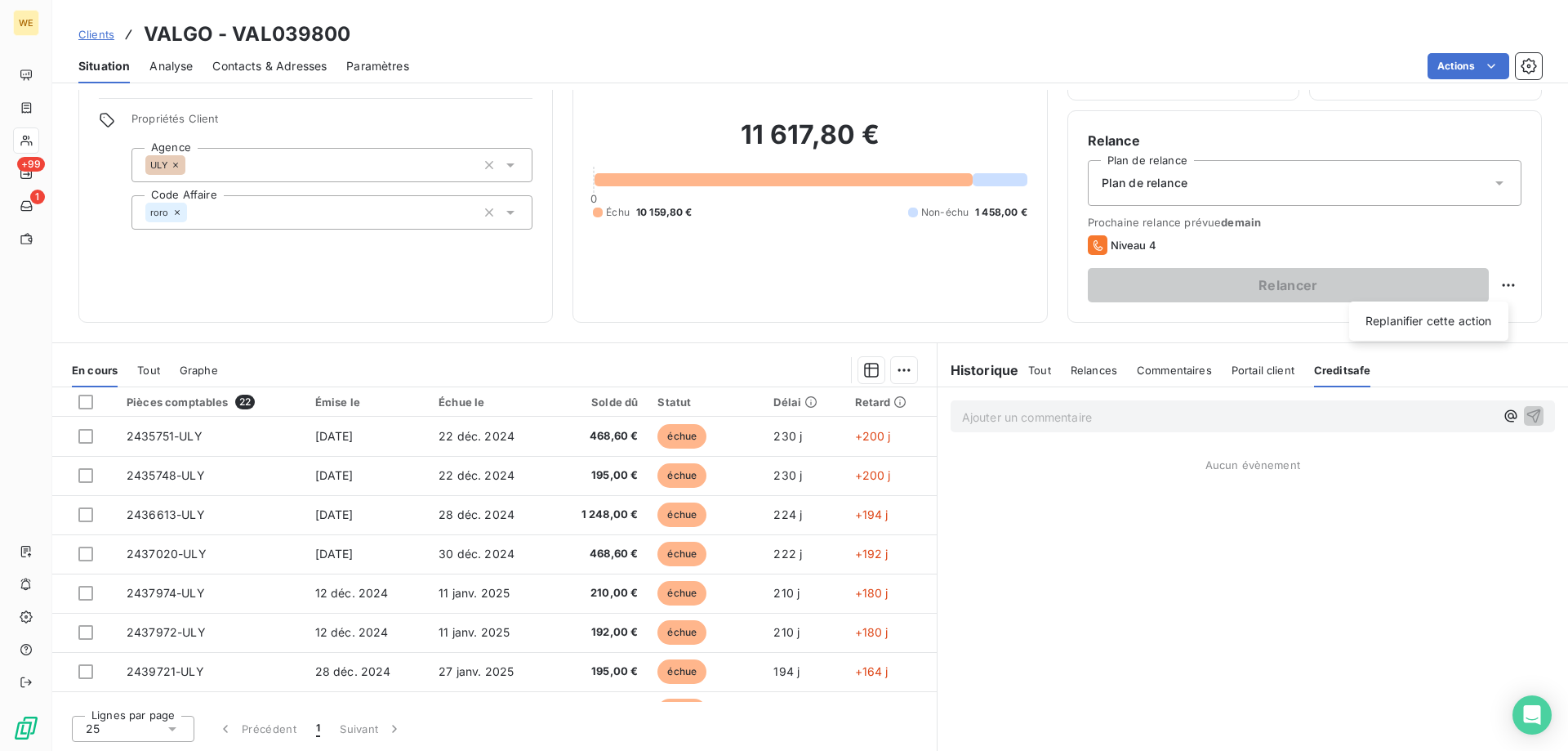 click on "WE +99 1 Clients VALGO - VAL039800 Situation Analyse Contacts & Adresses Paramètres Actions Informations client Gestionnaires Robin RODRIGUEZ Propriétés Client Agence ULY Code Affaire roro Encours client   11 617,80 € 0 Échu 10 159,80 € Non-échu 1 458,00 €     Limite d’encours Ajouter une limite d’encours autorisé Score client 50 /100 Risque modéré Depuis le 27 déc. 2024, 22:21 Relance Plan de relance Plan de relance Prochaine relance prévue  demain Niveau 4 Relancer Replanifier cette action En cours Tout Graphe Pièces comptables 22 Émise le Échue le Solde dû Statut Délai   Retard   2435751-ULY 22 nov. 2024 22 déc. 2024 468,60 € échue 230 j +200 j 2435748-ULY 22 nov. 2024 22 déc. 2024 195,00 € échue 230 j +200 j 2436613-ULY 28 nov. 2024 28 déc. 2024 1 248,00 € échue 224 j +194 j 2437020-ULY 30 nov. 2024 30 déc. 2024 468,60 € échue 222 j +192 j 2437974-ULY 12 déc. 2024 11 janv. 2025 210,00 € échue 210 j +180 j 2437972-ULY 12 déc. 2024 1" at bounding box center [784, 375] 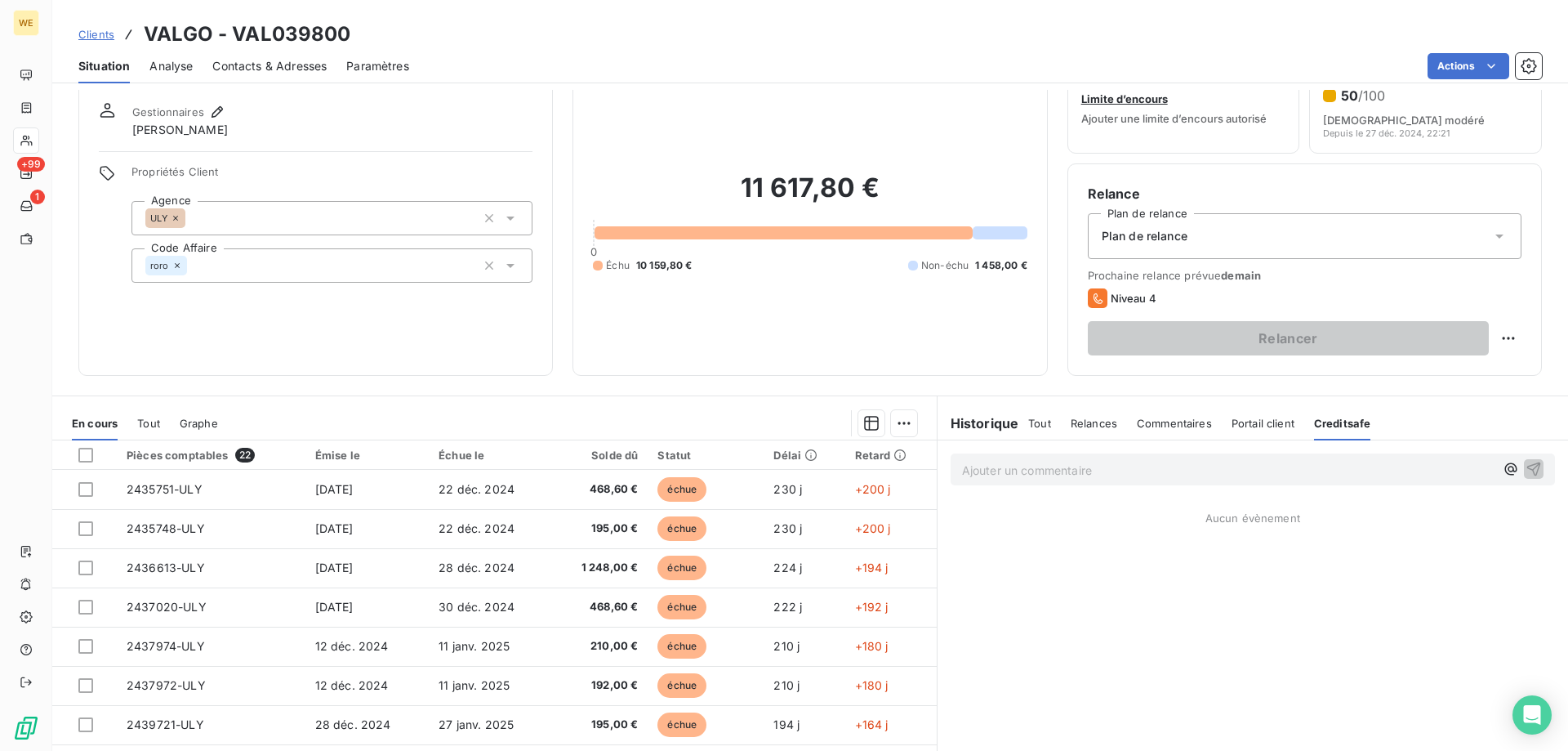scroll, scrollTop: 0, scrollLeft: 0, axis: both 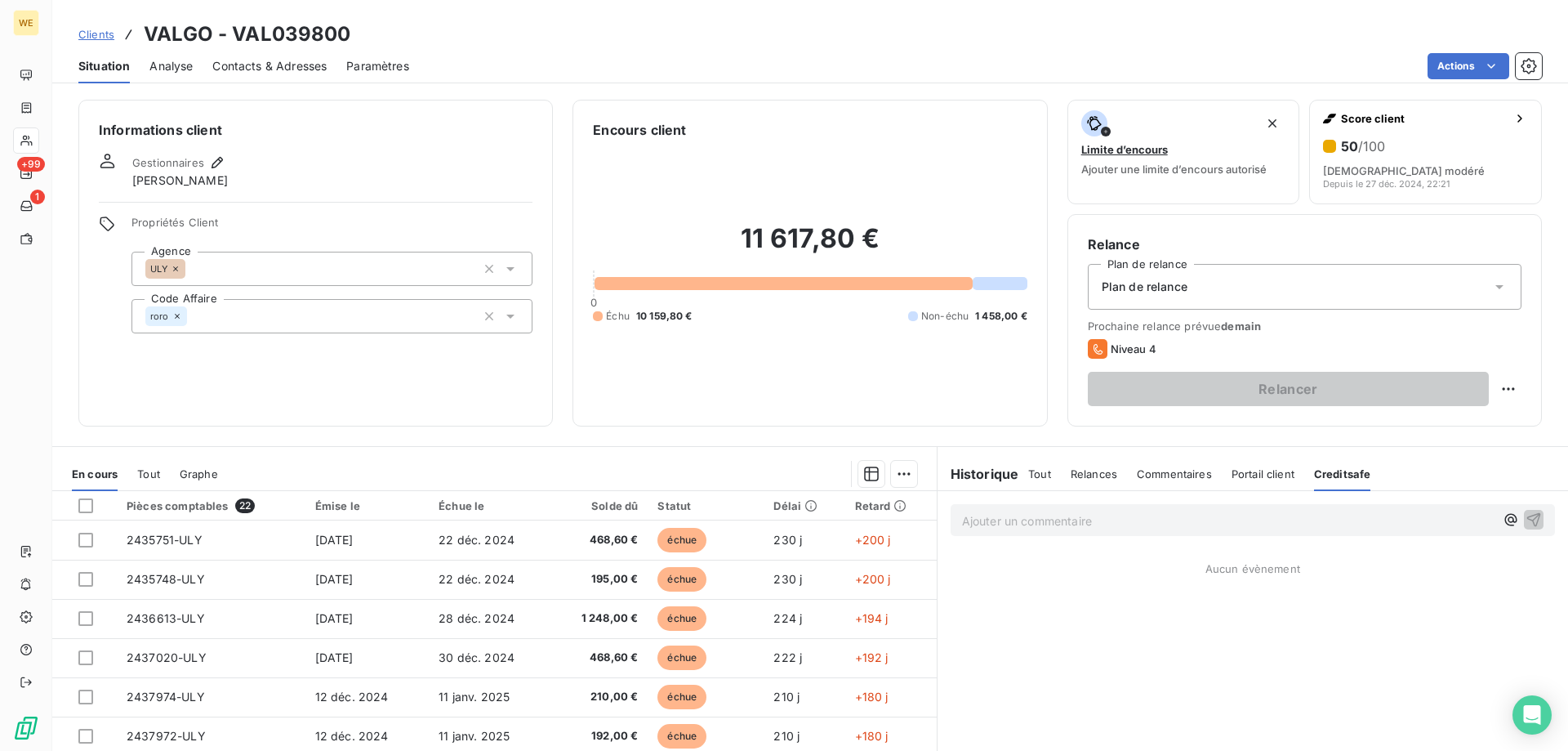 click on "Analyse" at bounding box center [171, 66] 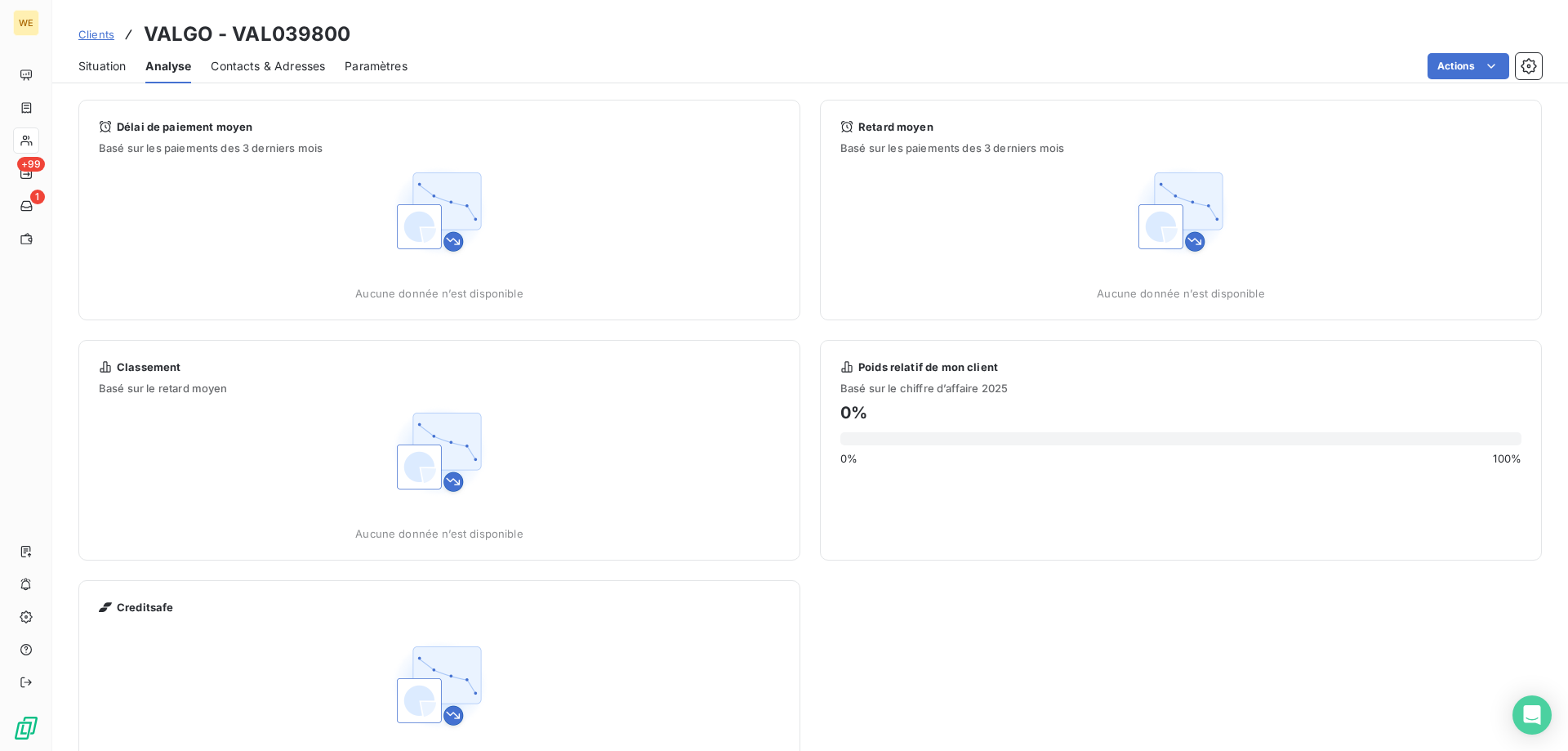 click on "Paramètres" at bounding box center [376, 66] 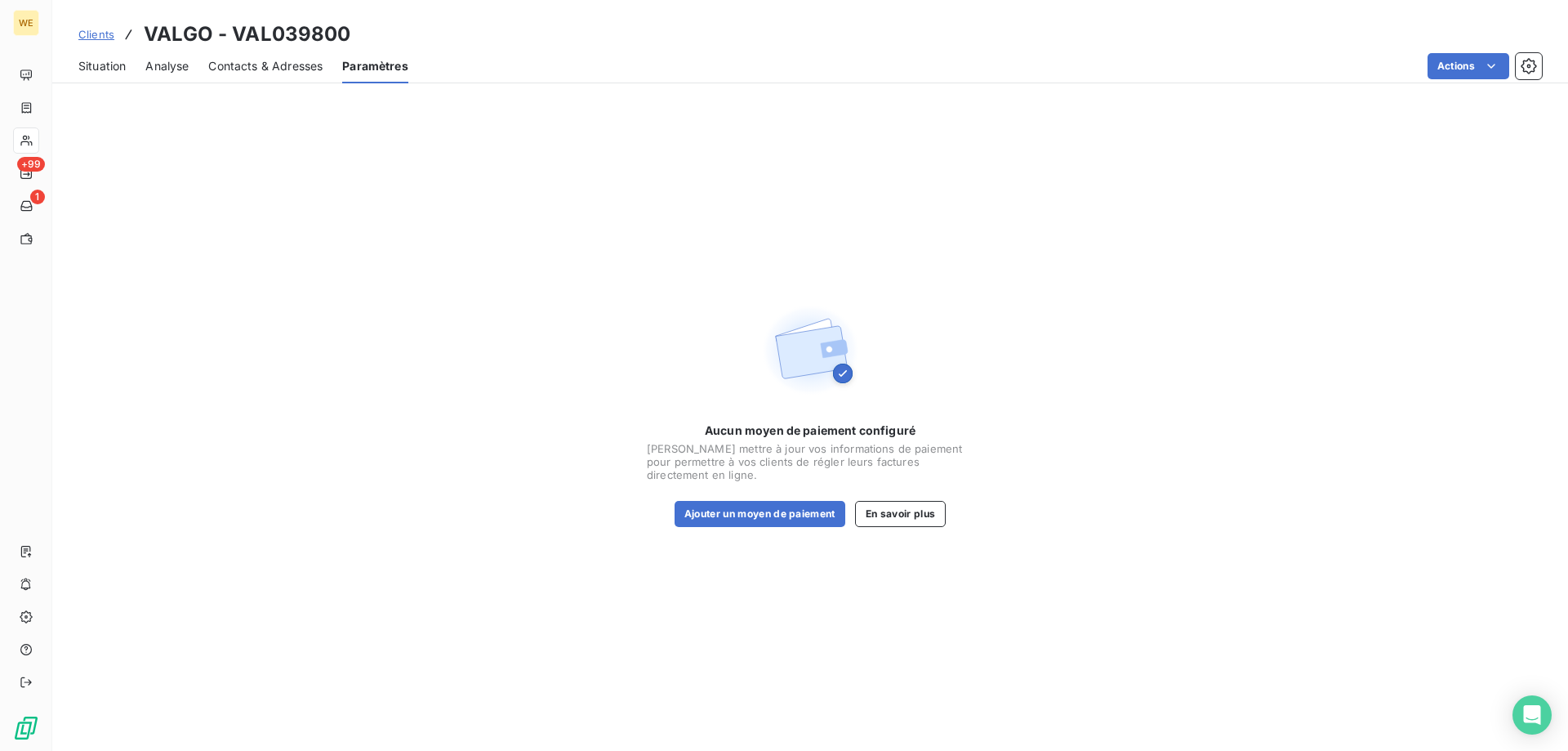 click on "Contacts & Adresses" at bounding box center (265, 66) 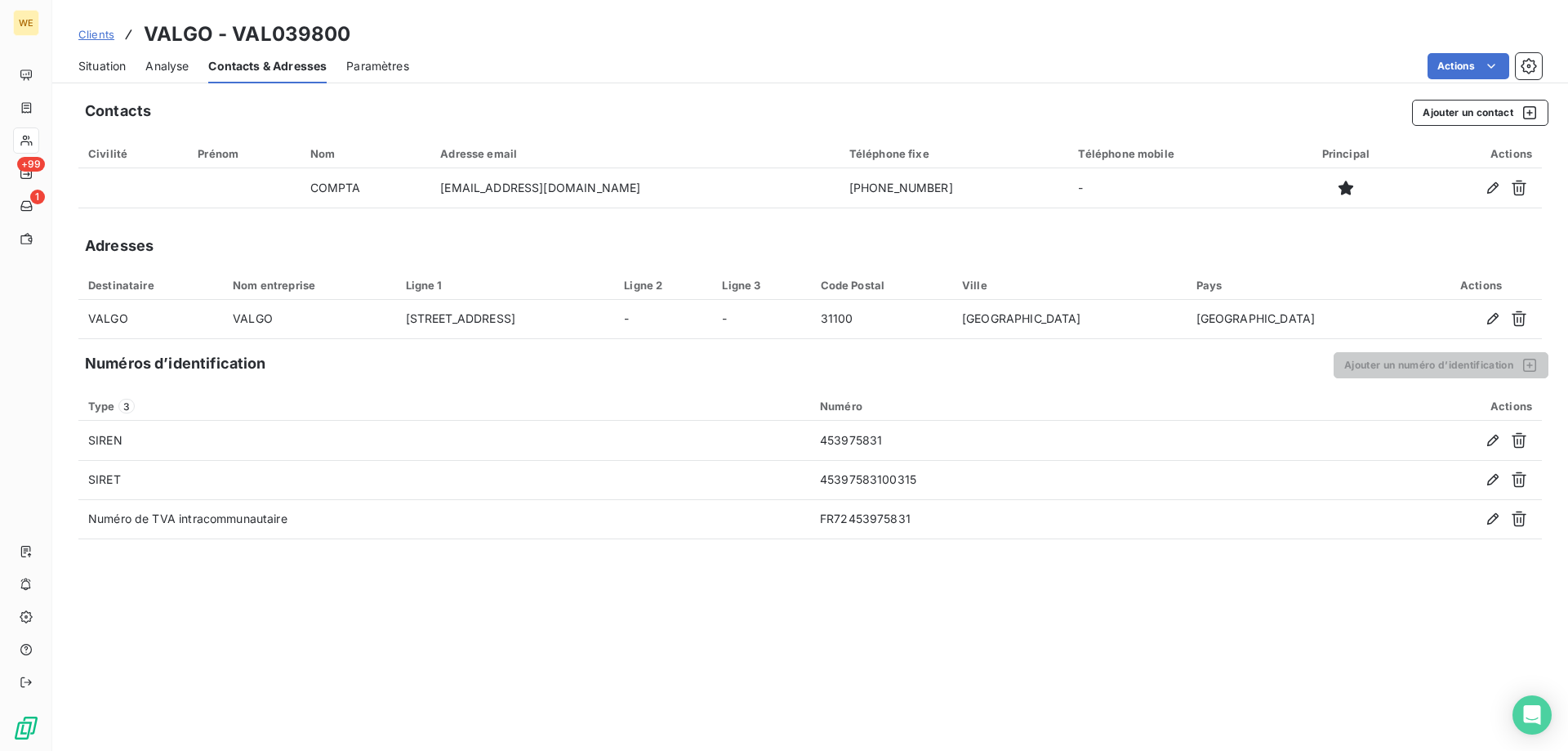 click on "Situation" at bounding box center (102, 66) 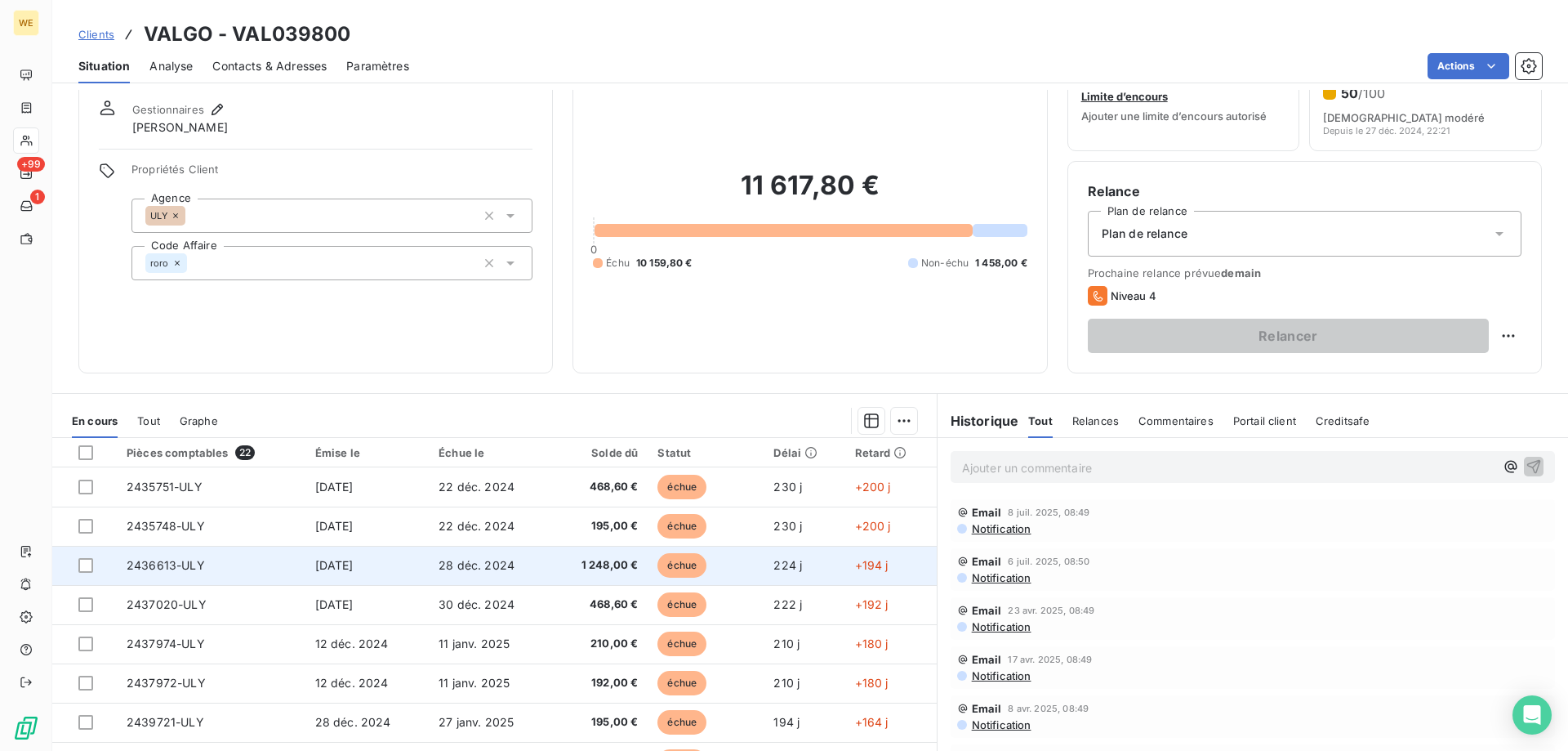 scroll, scrollTop: 104, scrollLeft: 0, axis: vertical 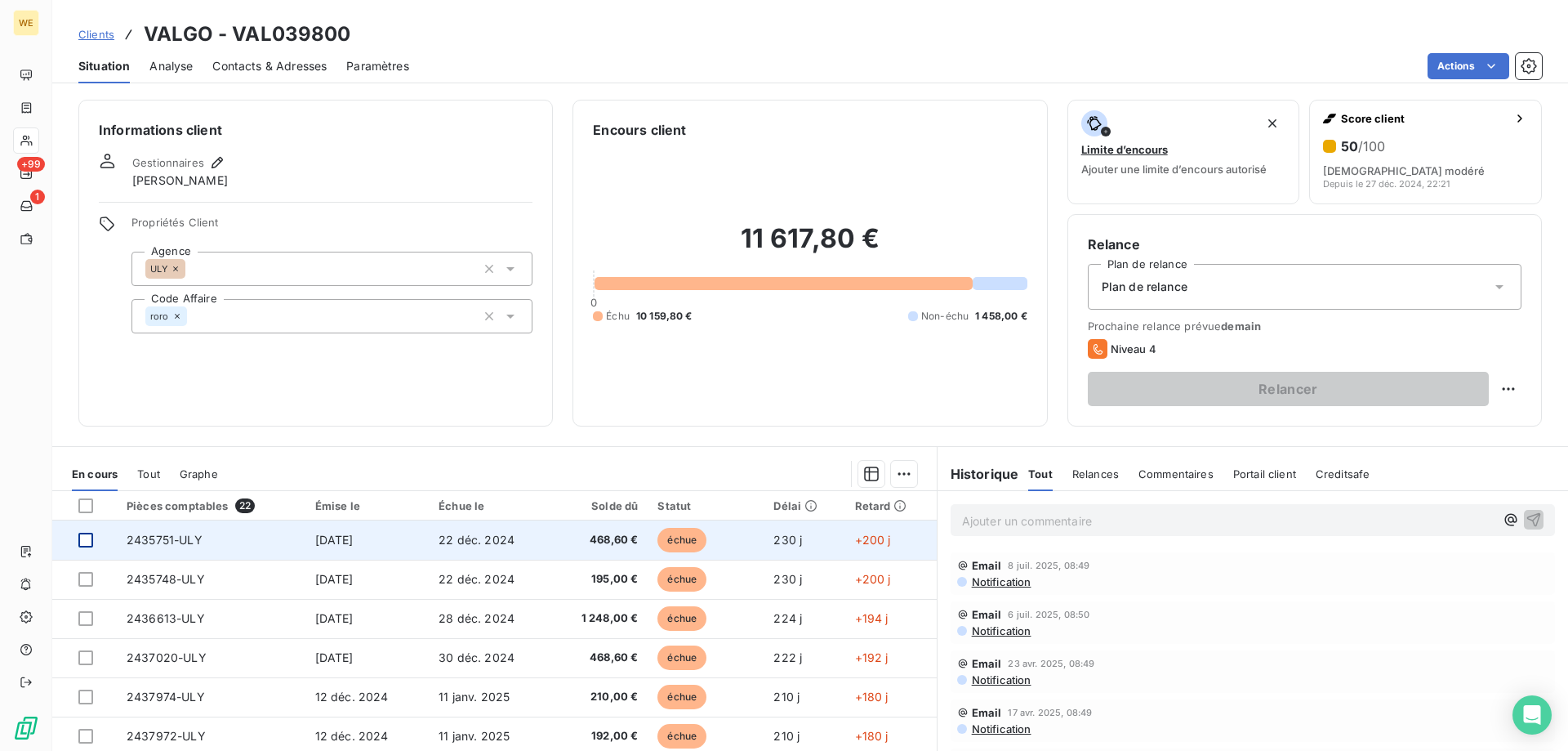 click at bounding box center (92, 540) 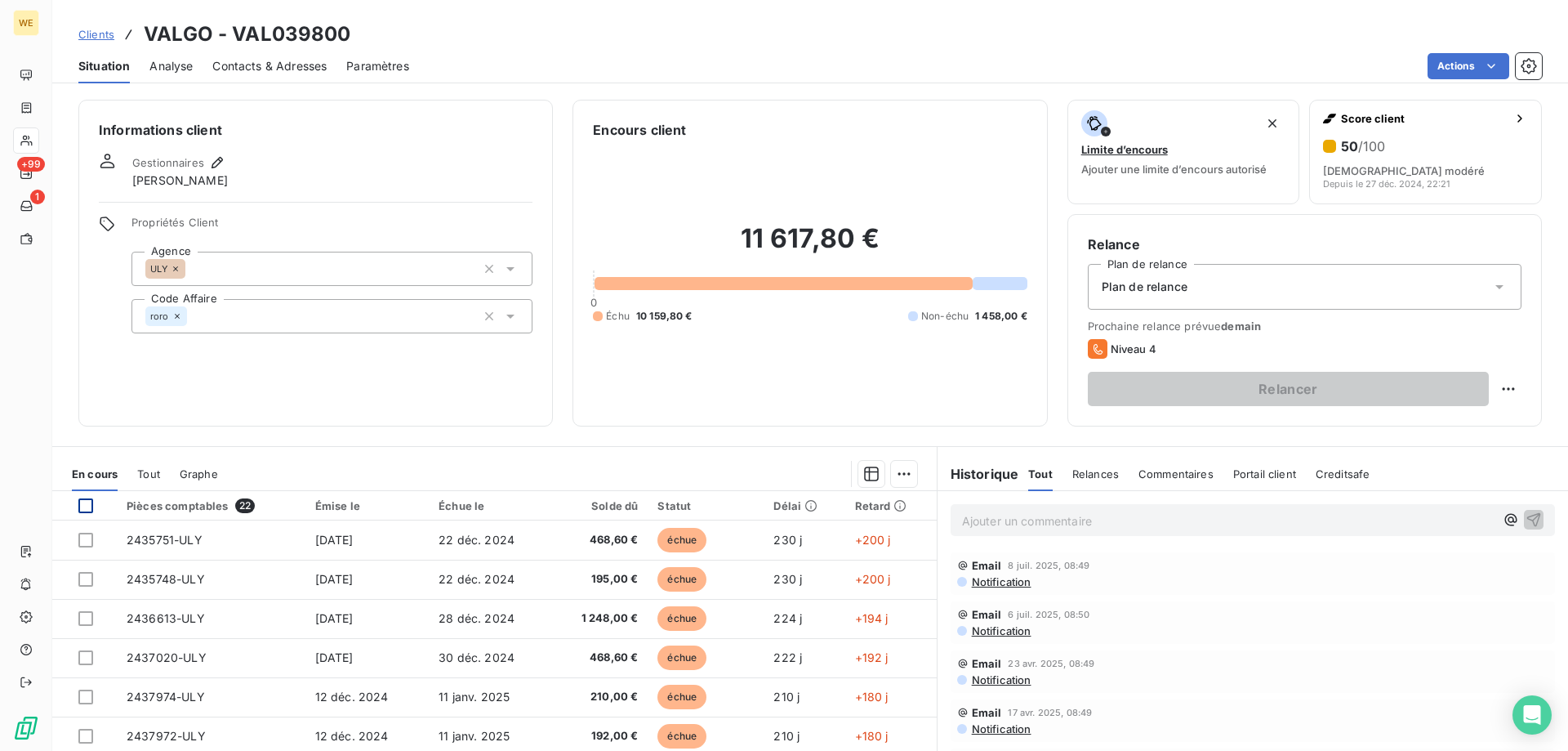 click at bounding box center [86, 506] 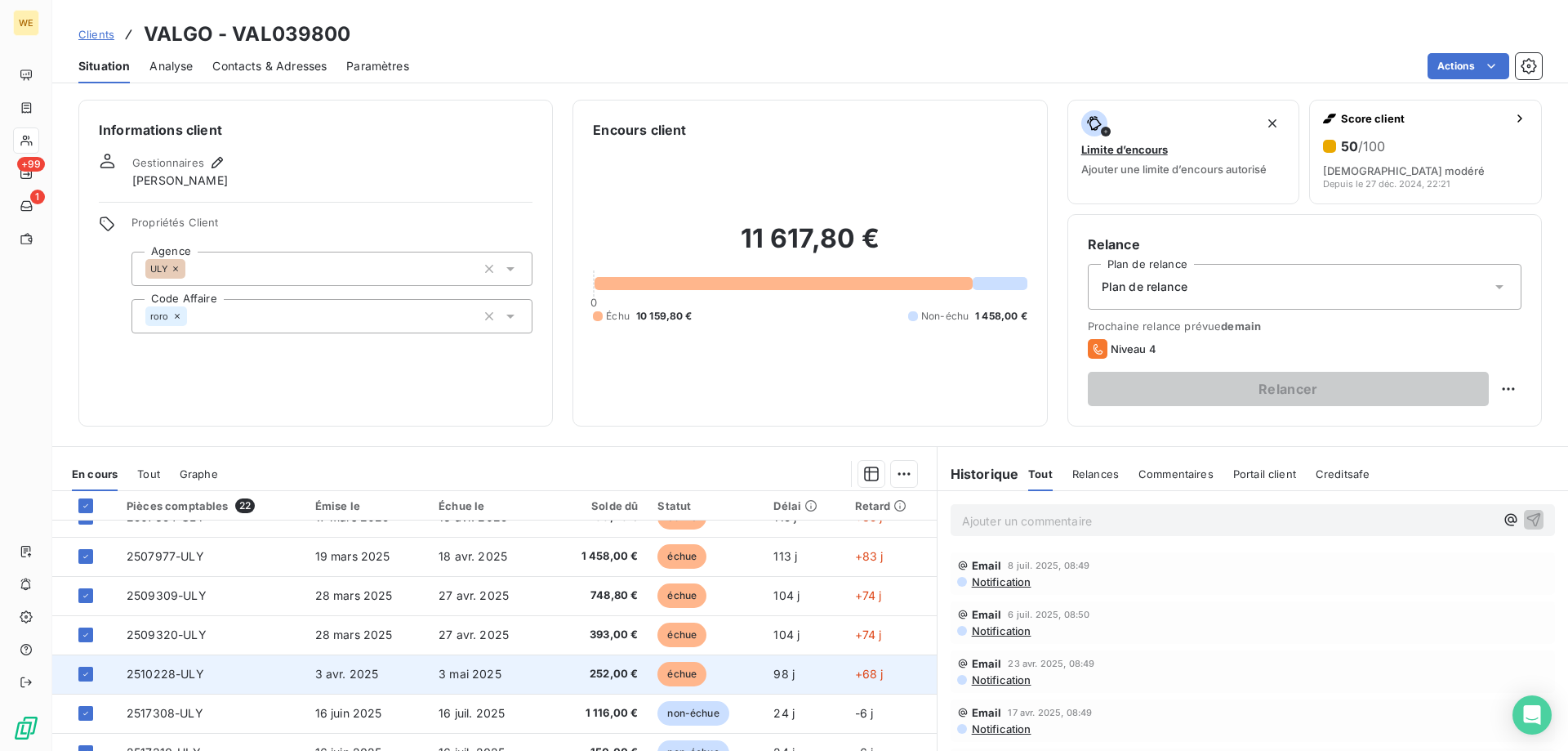 scroll, scrollTop: 579, scrollLeft: 0, axis: vertical 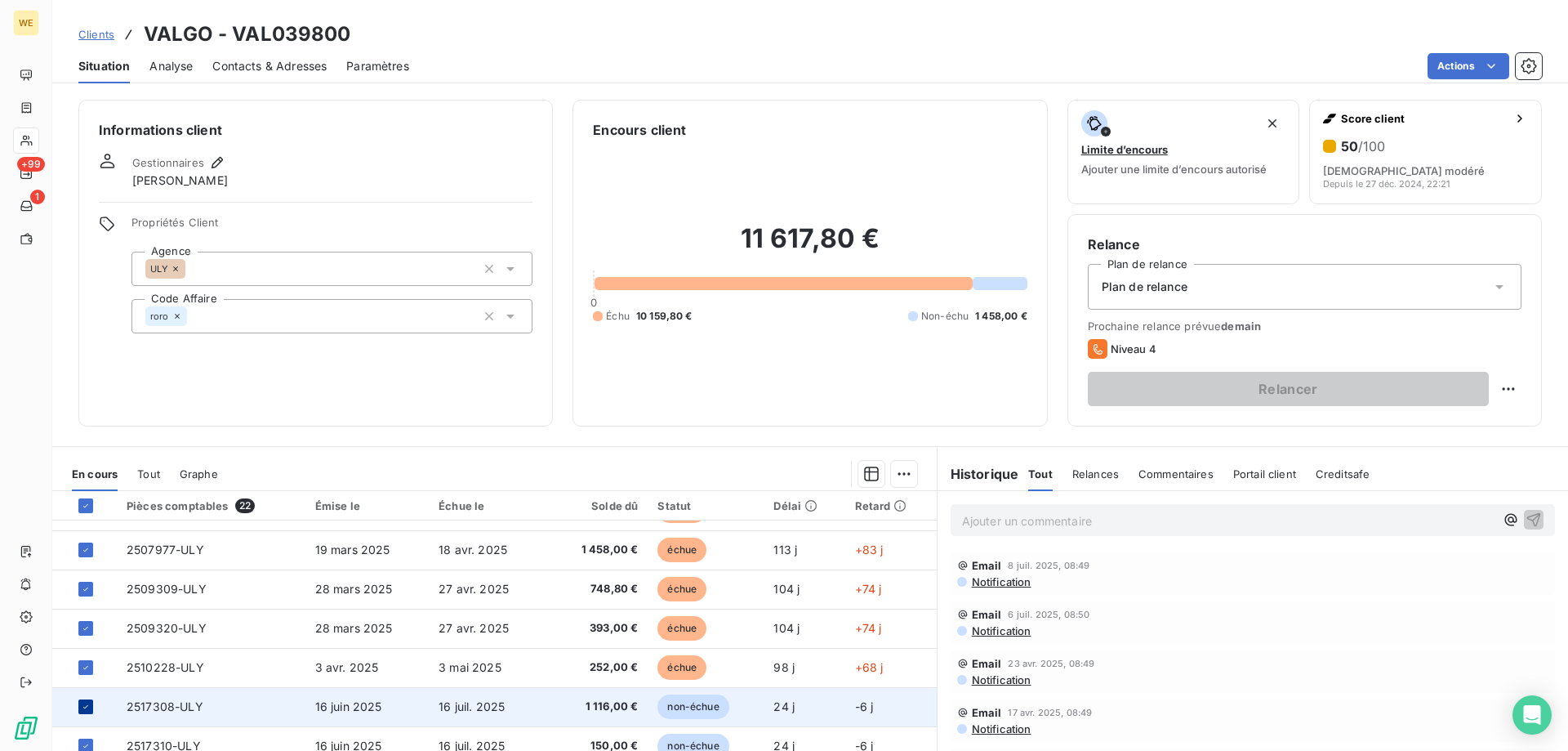 click 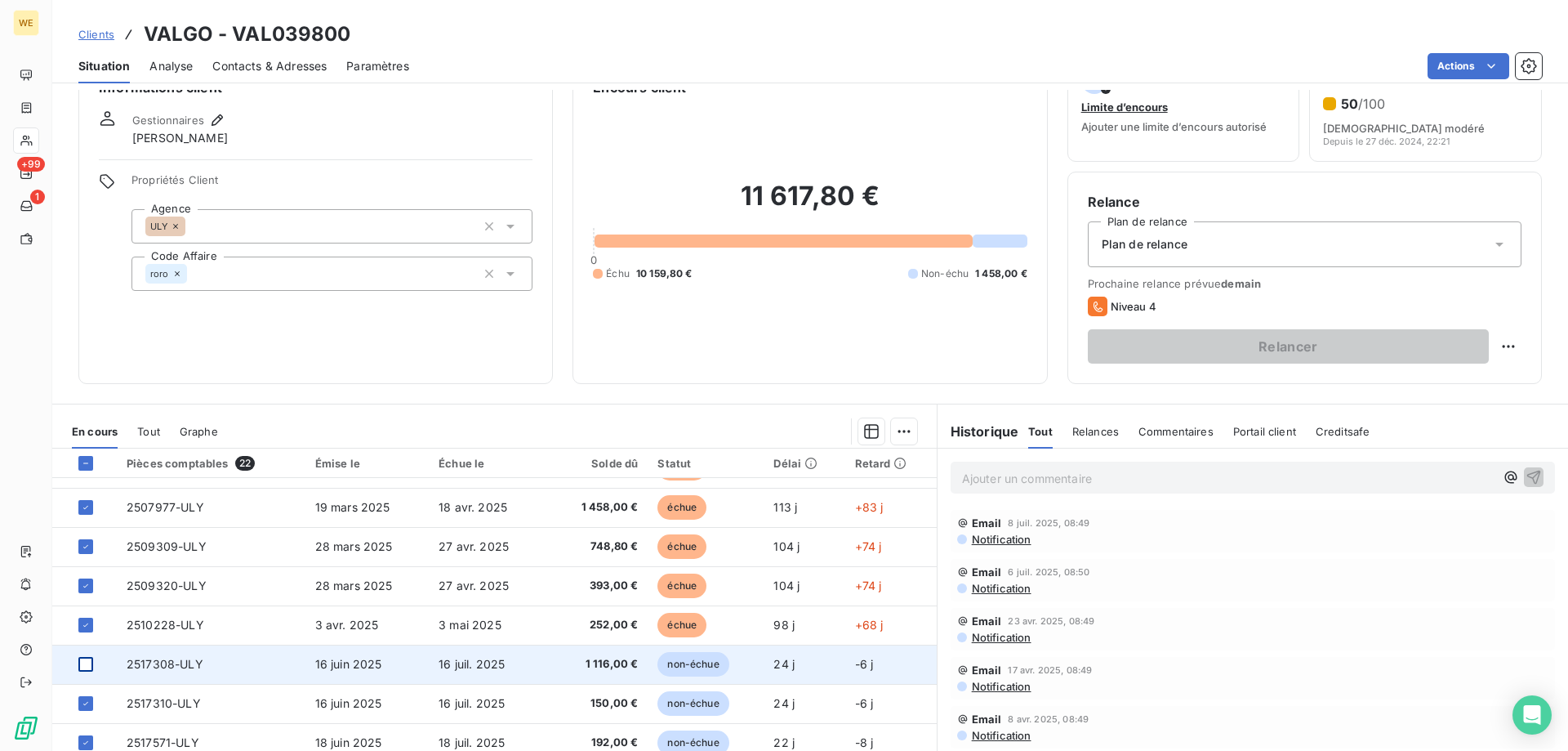 scroll, scrollTop: 82, scrollLeft: 0, axis: vertical 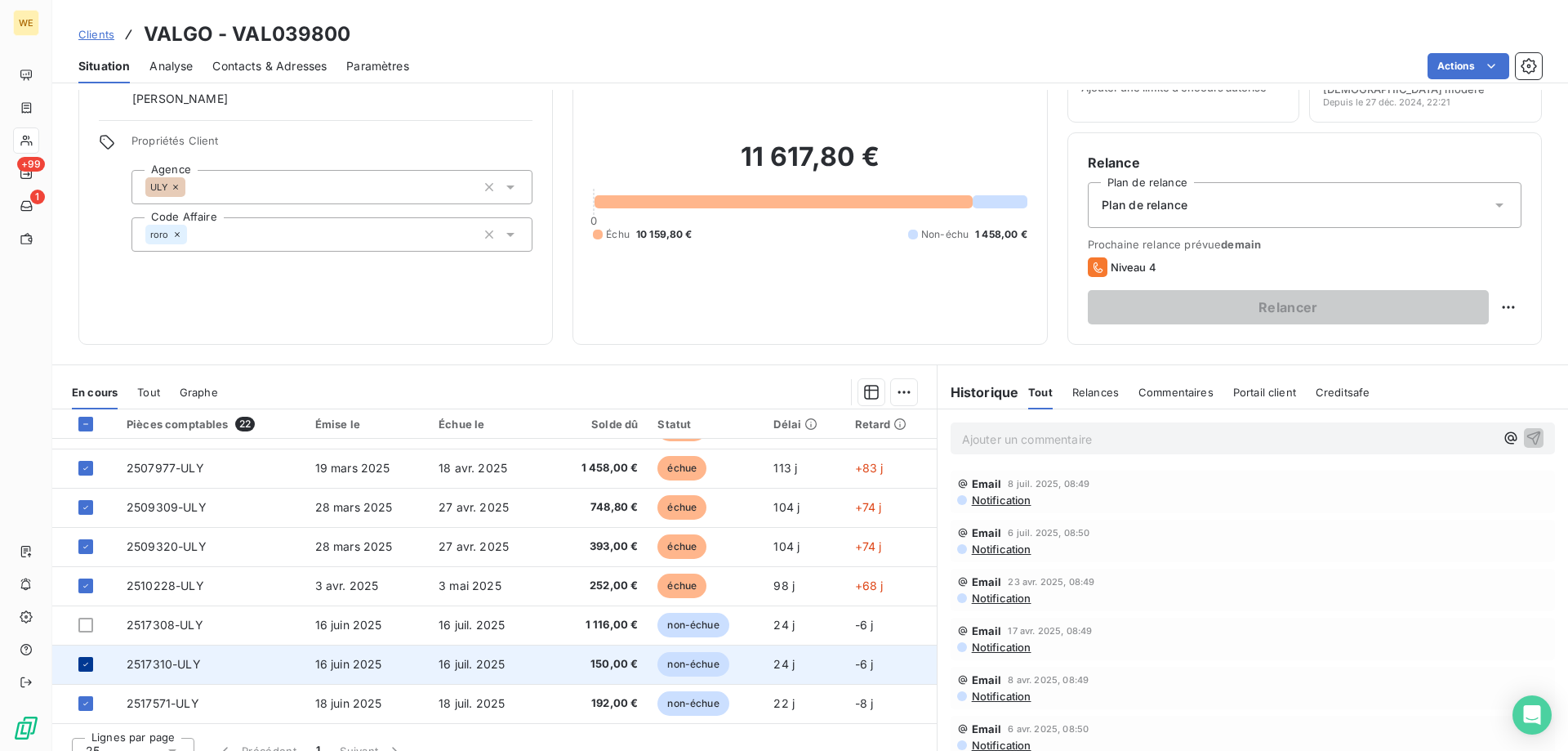 click at bounding box center [86, 664] 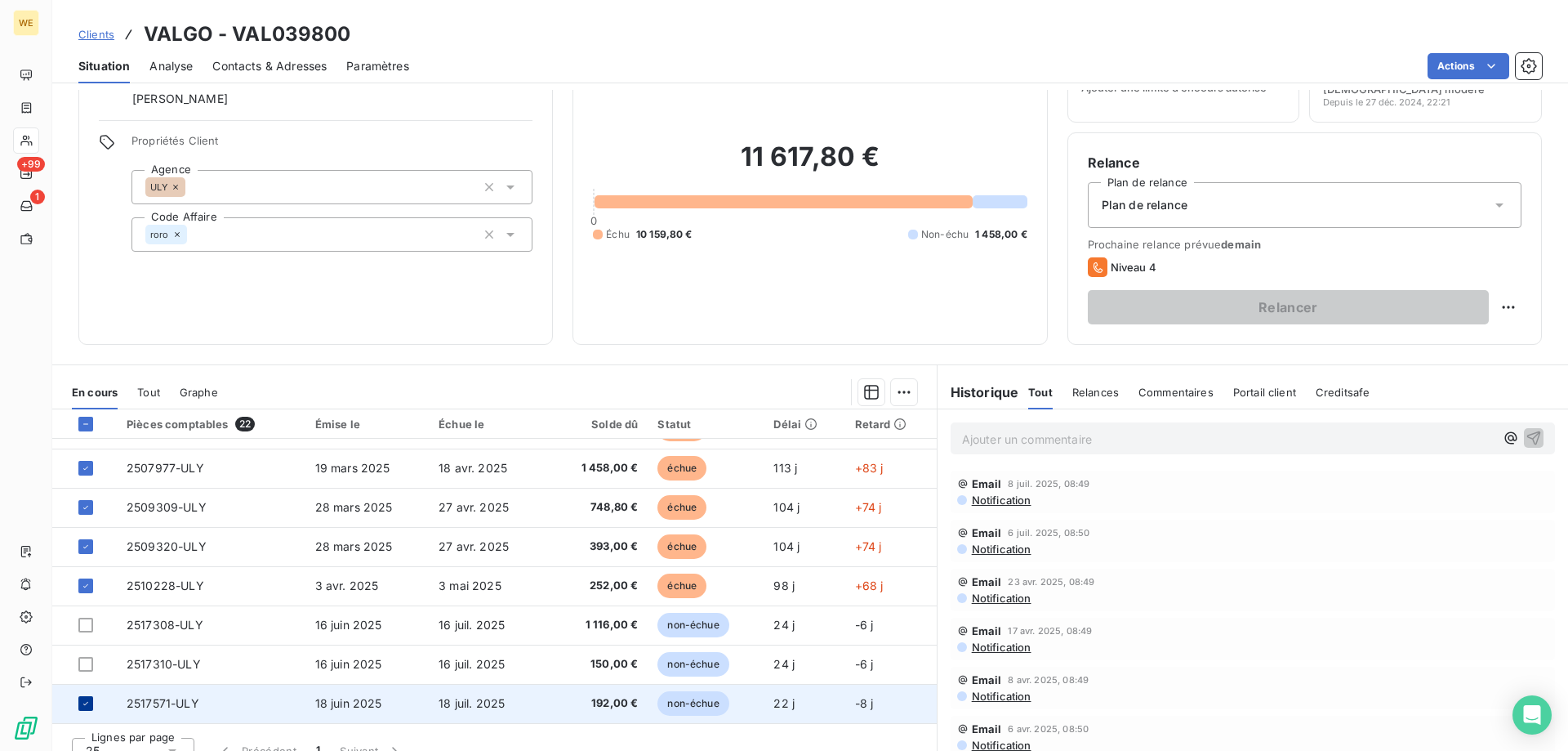 click at bounding box center [86, 704] 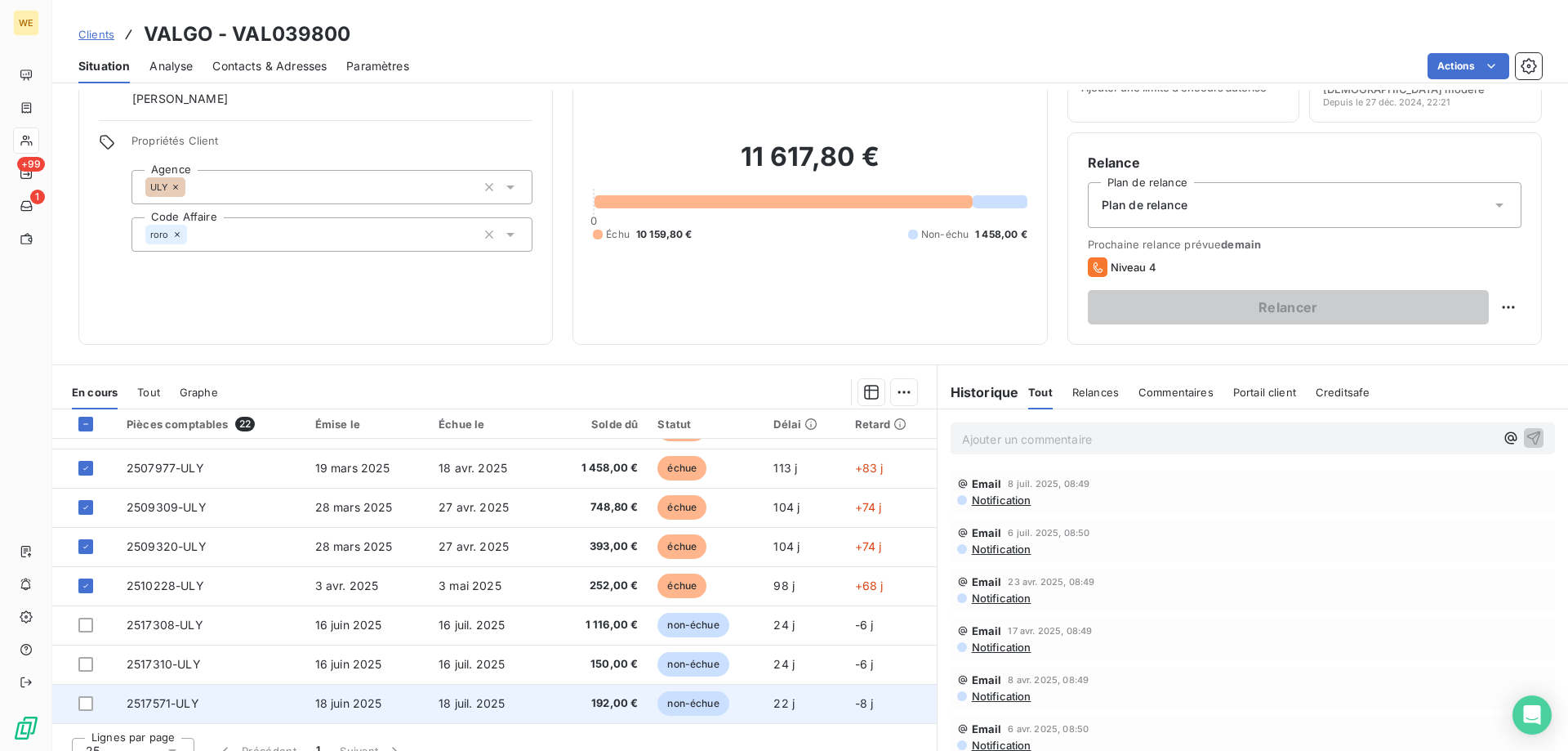 scroll, scrollTop: 104, scrollLeft: 0, axis: vertical 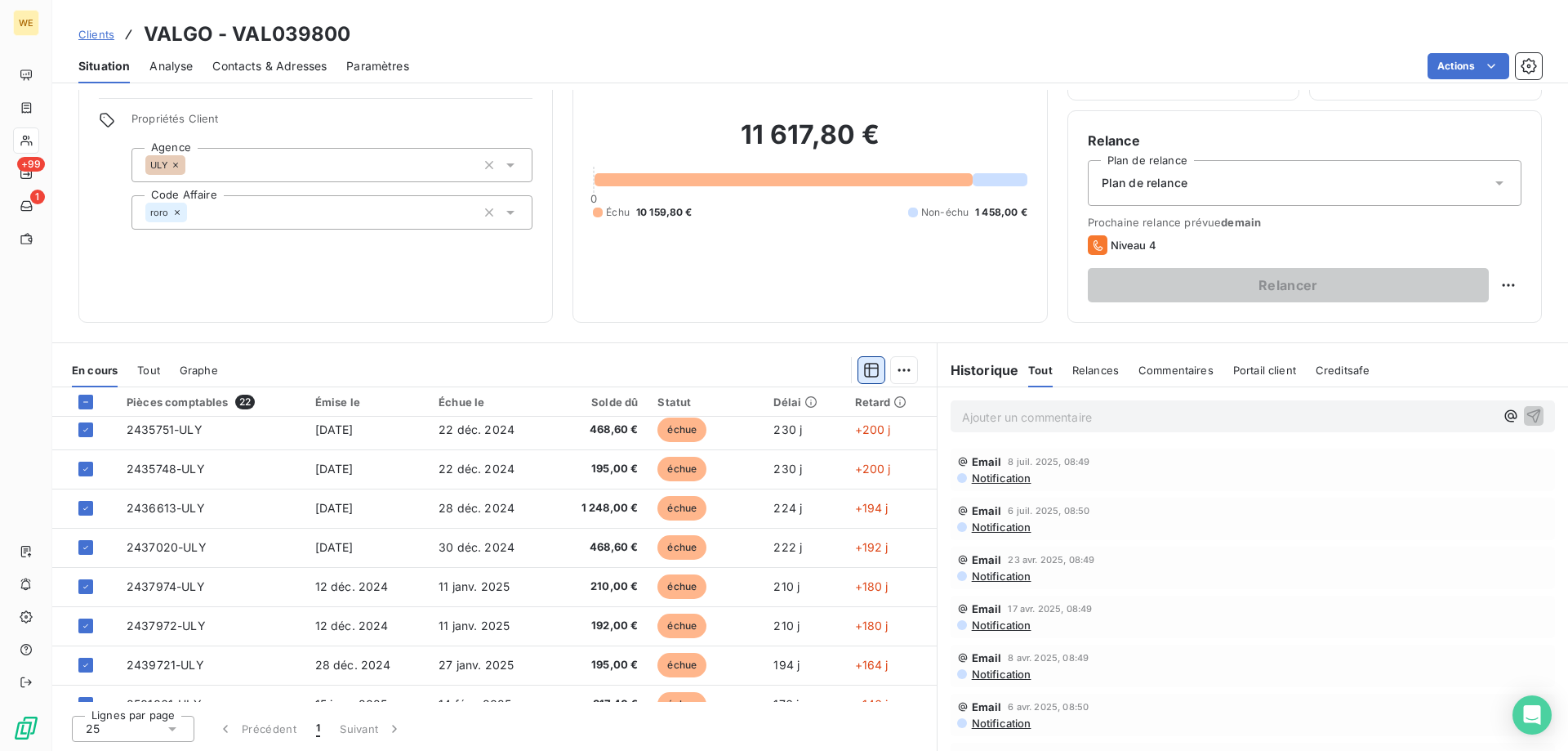 click 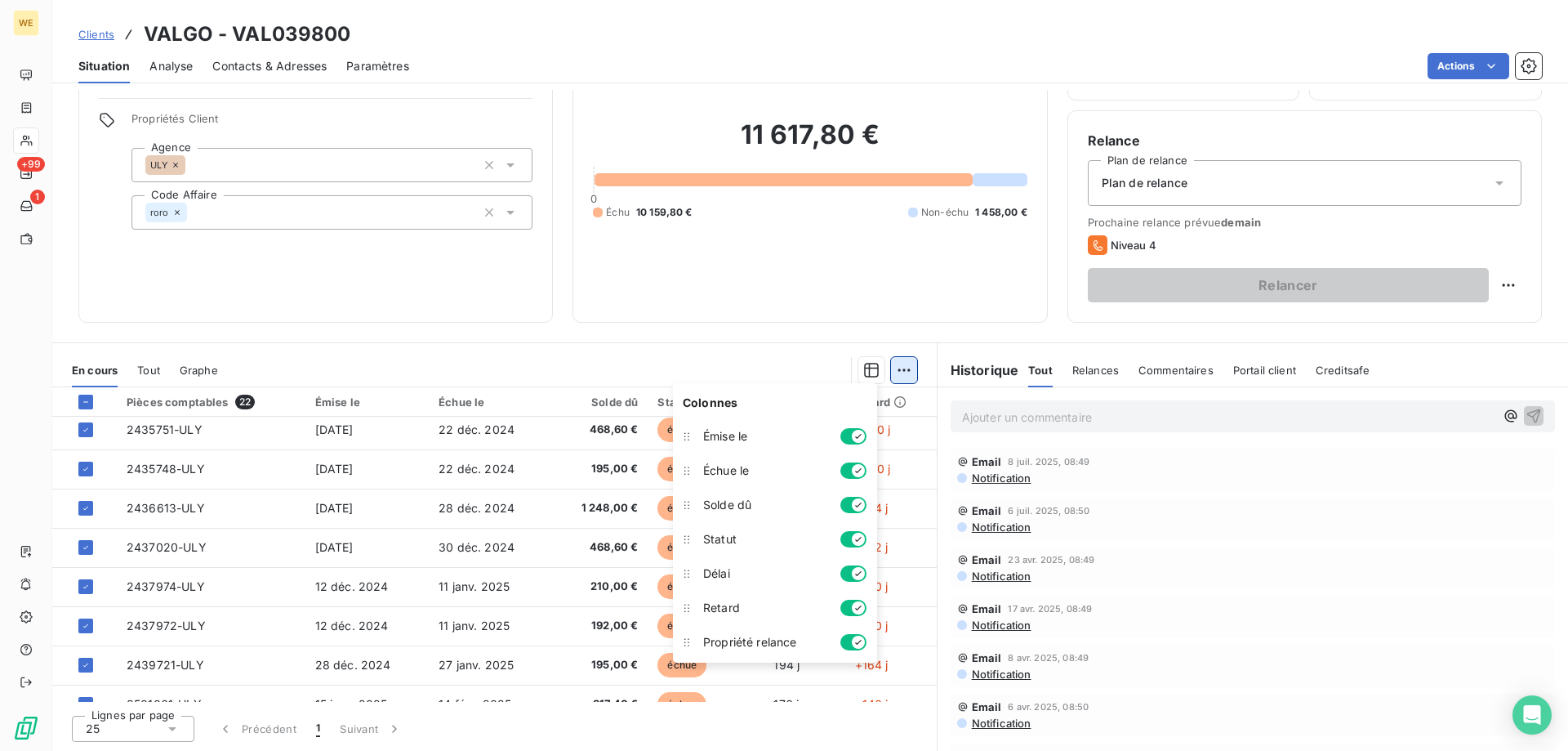 click on "WE +99 1 Clients VALGO - VAL039800 Situation Analyse Contacts & Adresses Paramètres Actions Informations client Gestionnaires Robin RODRIGUEZ Propriétés Client Agence ULY Code Affaire roro Encours client   11 617,80 € 0 Échu 10 159,80 € Non-échu 1 458,00 €     Limite d’encours Ajouter une limite d’encours autorisé Score client 50 /100 Risque modéré Depuis le 27 déc. 2024, 22:21 Relance Plan de relance Plan de relance Prochaine relance prévue  demain Niveau 4 Relancer En cours Tout Graphe Pièces comptables 22 Émise le Échue le Solde dû Statut Délai   Retard   2435751-ULY 22 nov. 2024 22 déc. 2024 468,60 € échue 230 j +200 j 2435748-ULY 22 nov. 2024 22 déc. 2024 195,00 € échue 230 j +200 j 2436613-ULY 28 nov. 2024 28 déc. 2024 1 248,00 € échue 224 j +194 j 2437020-ULY 30 nov. 2024 30 déc. 2024 468,60 € échue 222 j +192 j 2437974-ULY 12 déc. 2024 11 janv. 2025 210,00 € échue 210 j +180 j 2437972-ULY 12 déc. 2024 11 janv. 2025 192,00 €" at bounding box center [784, 375] 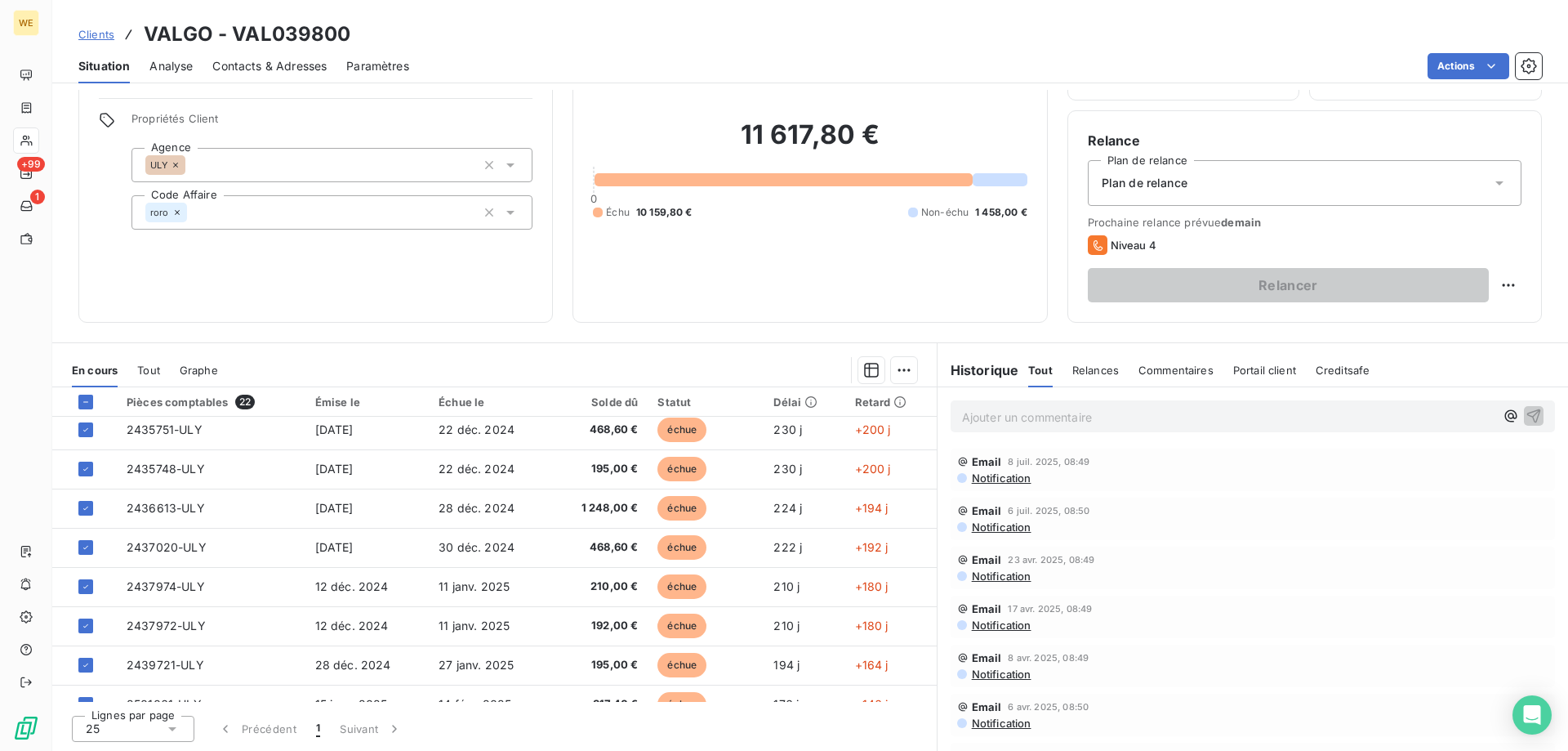 click on "WE +99 1 Clients VALGO - VAL039800 Situation Analyse Contacts & Adresses Paramètres Actions Informations client Gestionnaires Robin RODRIGUEZ Propriétés Client Agence ULY Code Affaire roro Encours client   11 617,80 € 0 Échu 10 159,80 € Non-échu 1 458,00 €     Limite d’encours Ajouter une limite d’encours autorisé Score client 50 /100 Risque modéré Depuis le 27 déc. 2024, 22:21 Relance Plan de relance Plan de relance Prochaine relance prévue  demain Niveau 4 Relancer En cours Tout Graphe Pièces comptables 22 Émise le Échue le Solde dû Statut Délai   Retard   2435751-ULY 22 nov. 2024 22 déc. 2024 468,60 € échue 230 j +200 j 2435748-ULY 22 nov. 2024 22 déc. 2024 195,00 € échue 230 j +200 j 2436613-ULY 28 nov. 2024 28 déc. 2024 1 248,00 € échue 224 j +194 j 2437020-ULY 30 nov. 2024 30 déc. 2024 468,60 € échue 222 j +192 j 2437974-ULY 12 déc. 2024 11 janv. 2025 210,00 € échue 210 j +180 j 2437972-ULY 12 déc. 2024 11 janv. 2025 192,00 €" at bounding box center (784, 375) 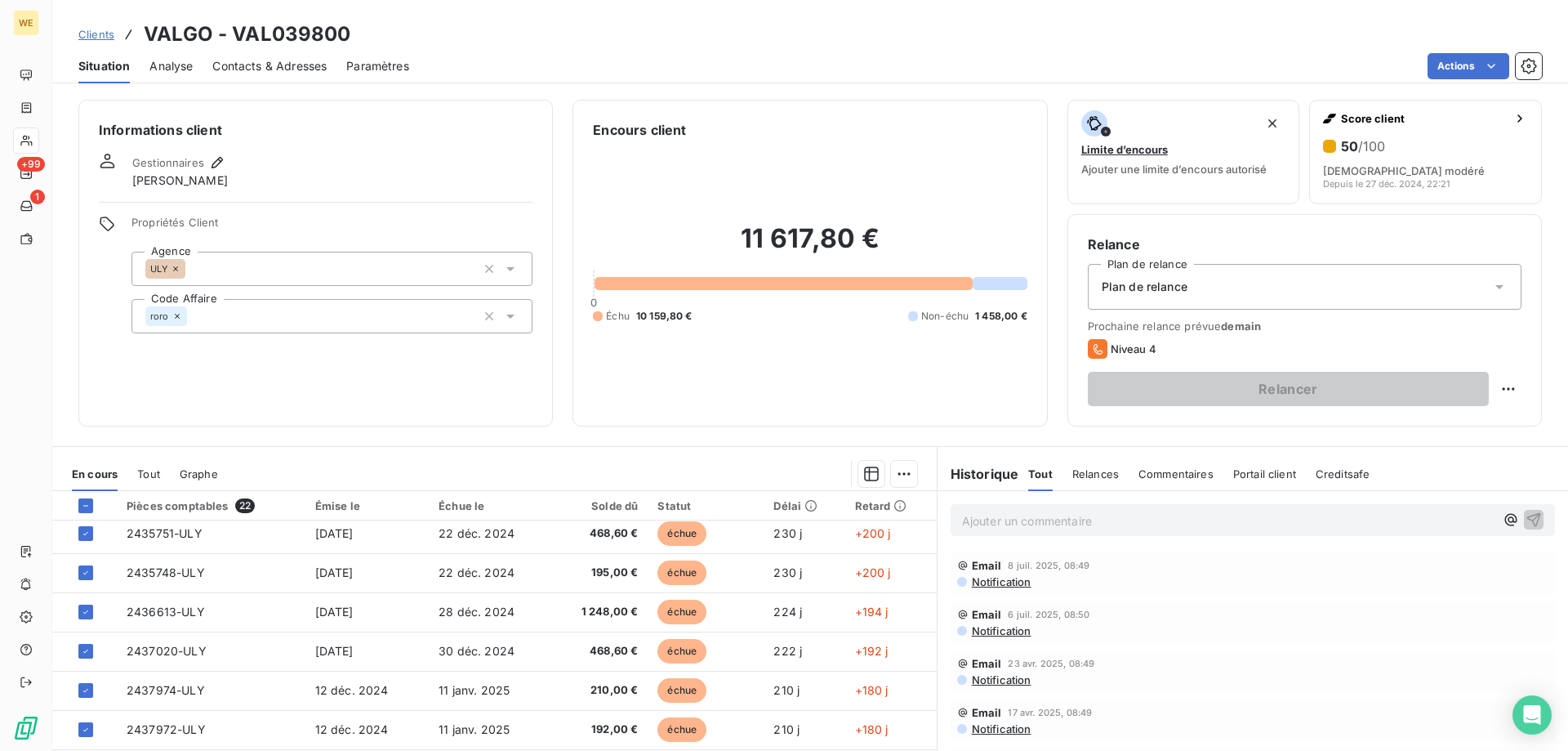 scroll, scrollTop: 0, scrollLeft: 0, axis: both 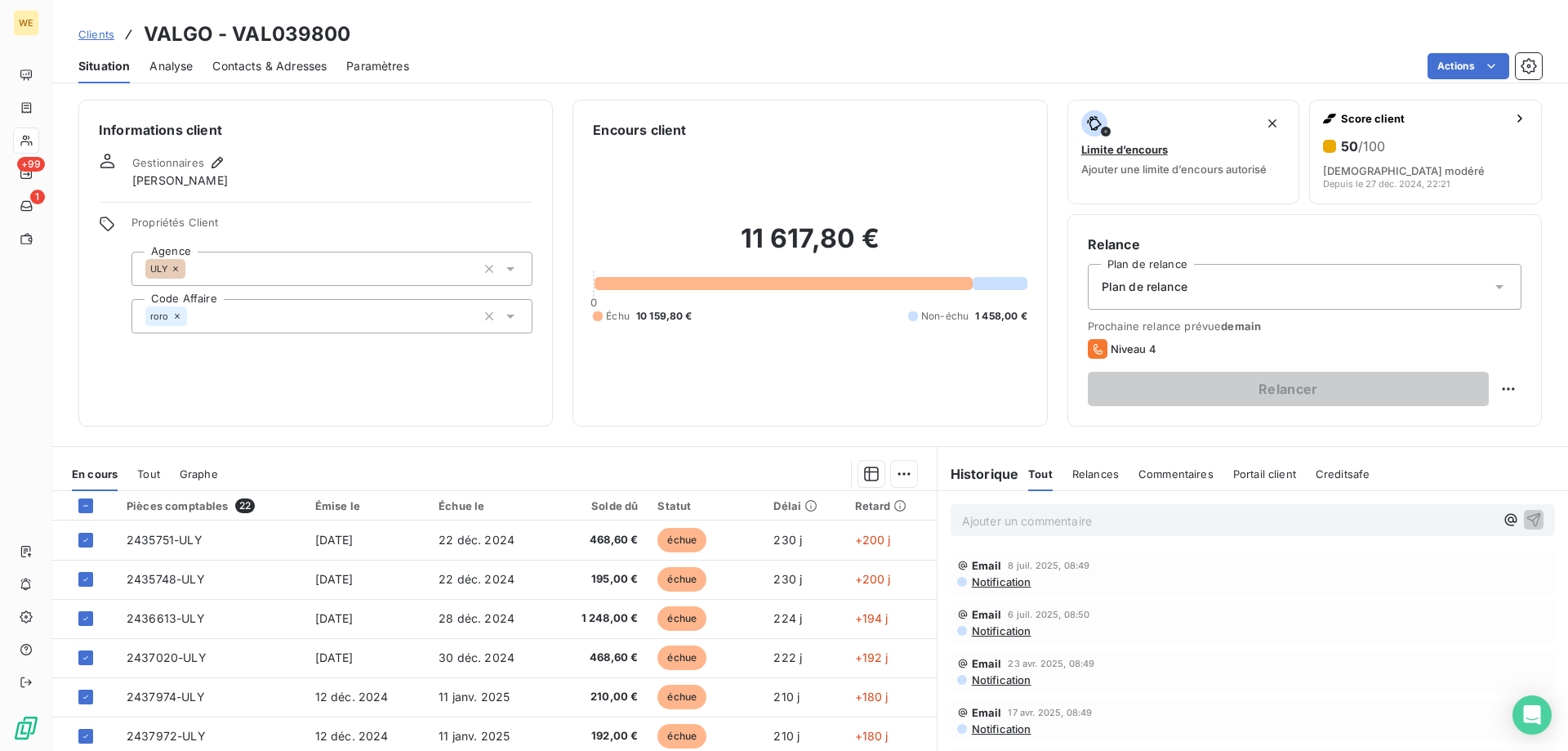 click on "Tout" at bounding box center (149, 474) 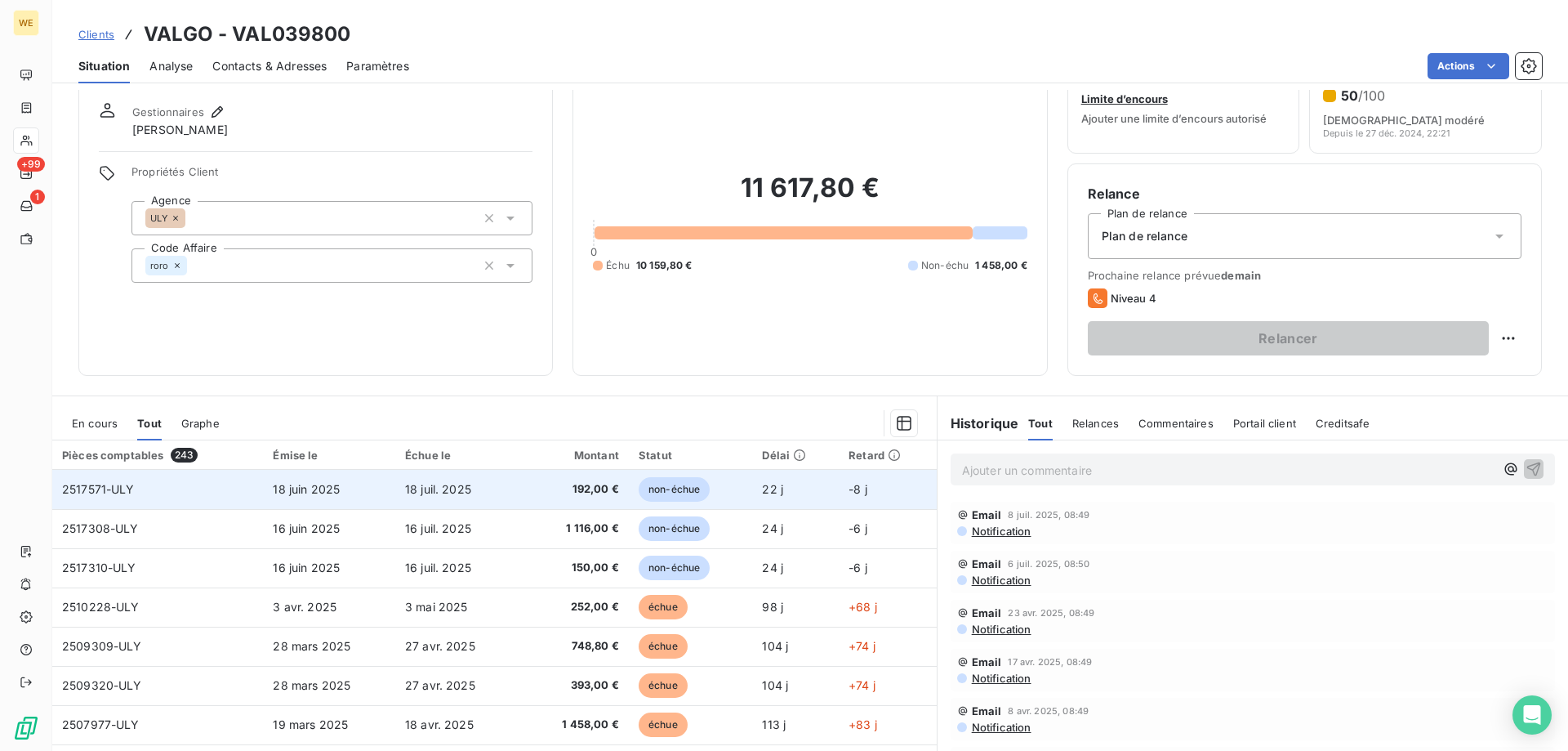scroll, scrollTop: 104, scrollLeft: 0, axis: vertical 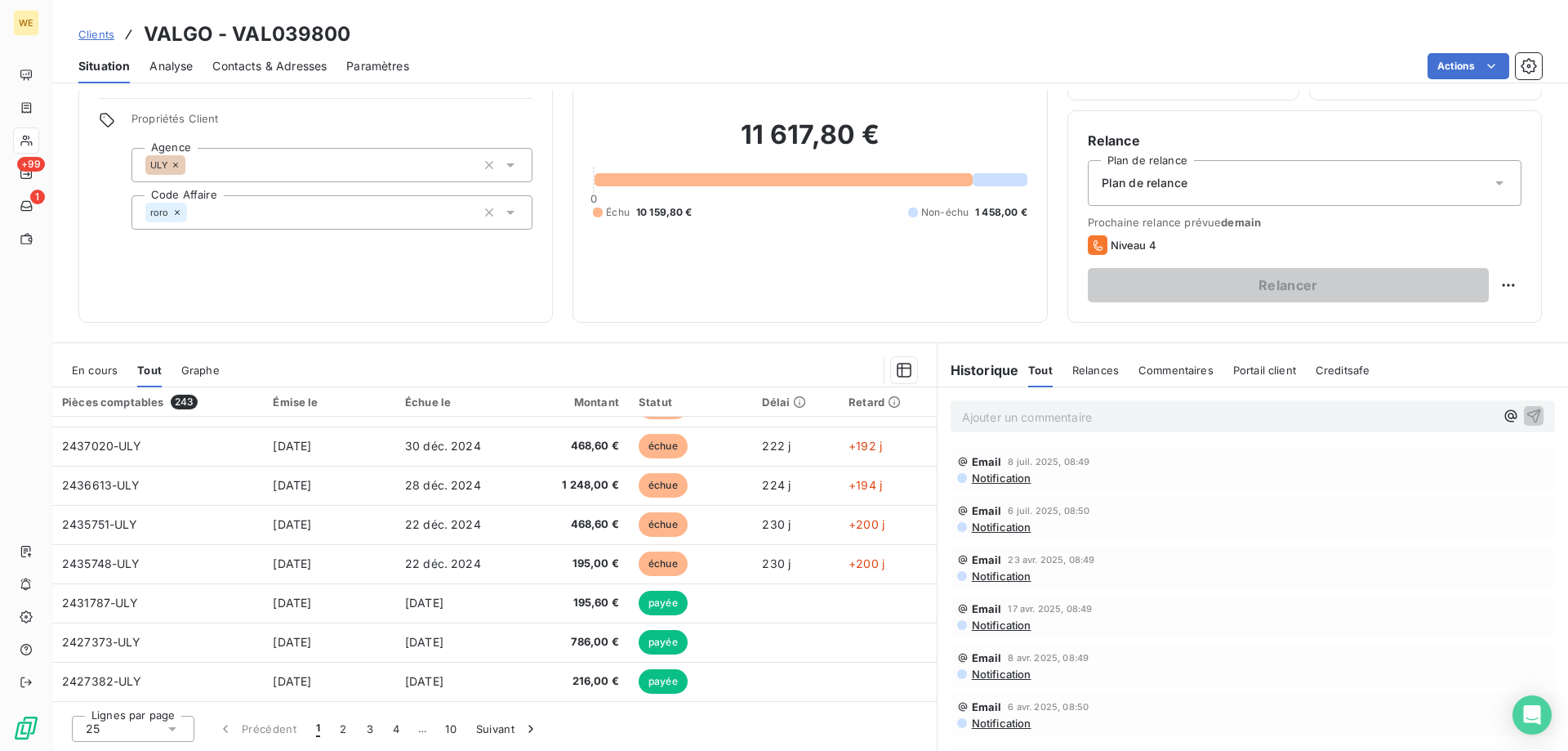 click on "Graphe" at bounding box center (200, 370) 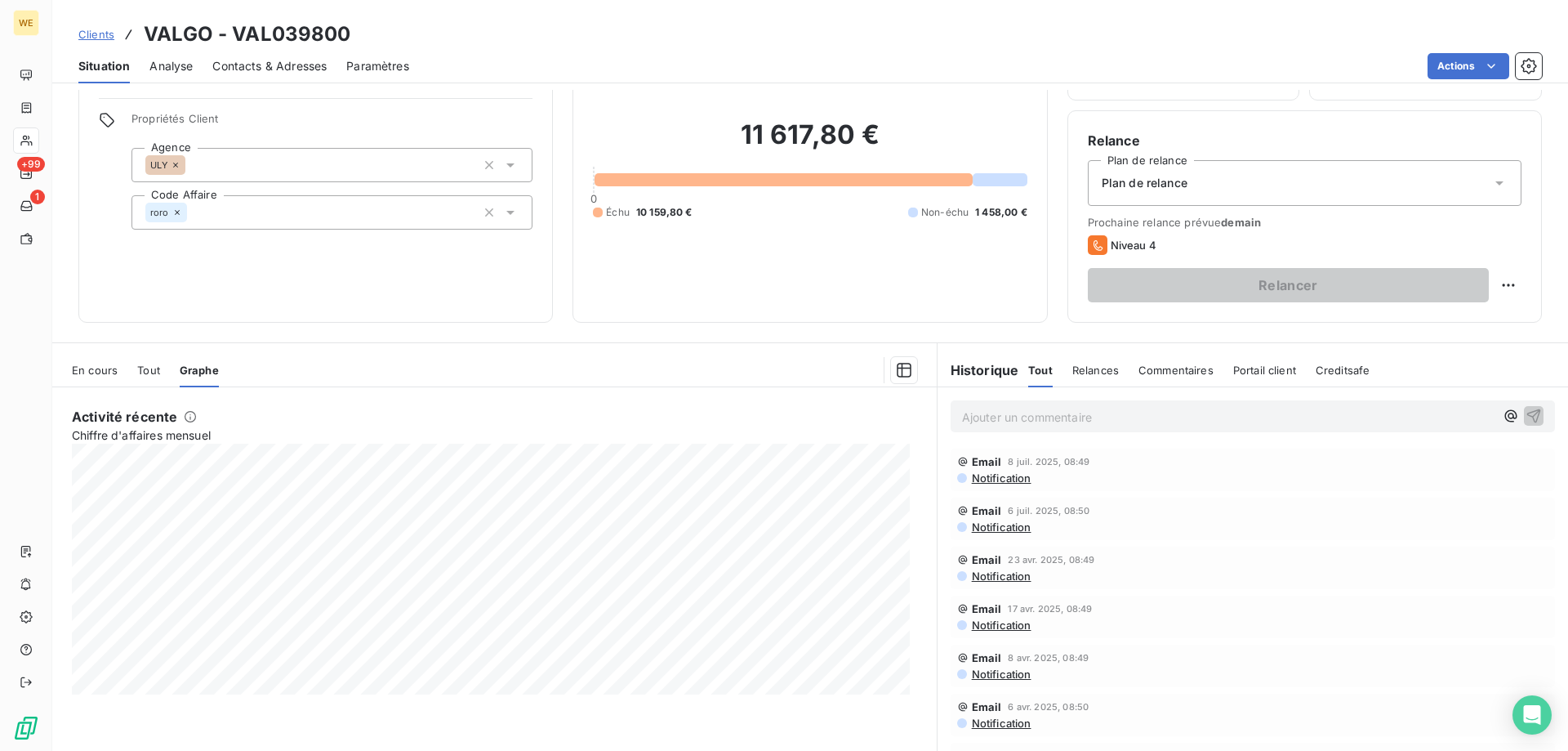 scroll, scrollTop: 0, scrollLeft: 0, axis: both 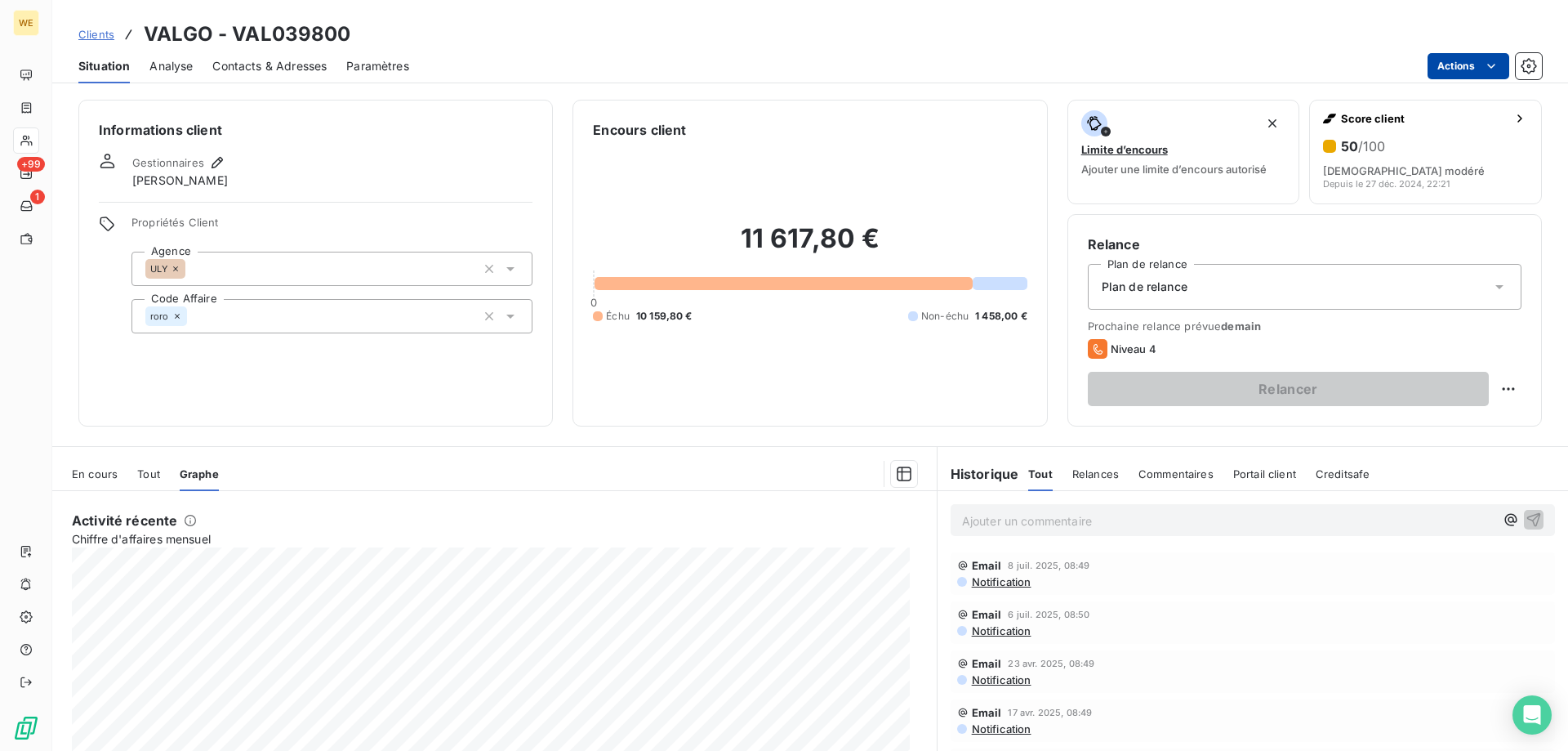 click on "WE +99 1 Clients VALGO - VAL039800 Situation Analyse Contacts & Adresses Paramètres Actions Informations client Gestionnaires Robin RODRIGUEZ Propriétés Client Agence ULY Code Affaire roro Encours client   11 617,80 € 0 Échu 10 159,80 € Non-échu 1 458,00 €     Limite d’encours Ajouter une limite d’encours autorisé Score client 50 /100 Risque modéré Depuis le 27 déc. 2024, 22:21 Relance Plan de relance Plan de relance Prochaine relance prévue  demain Niveau 4 Relancer En cours Tout Graphe Activité récente Chiffre d'affaires mensuel
252,00 €
Échu
252,00 €
Historique Tout" at bounding box center [784, 375] 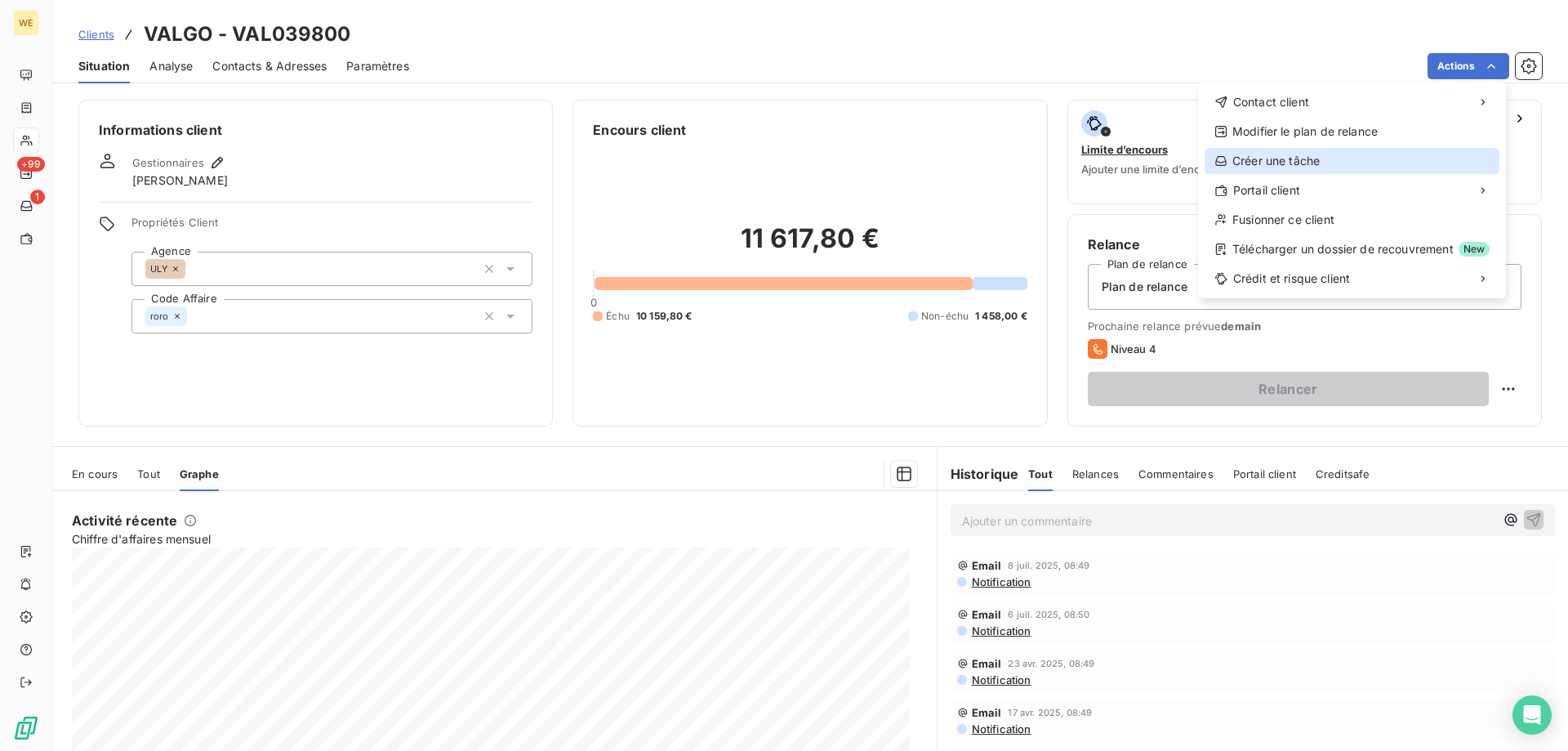 click on "Créer une tâche" at bounding box center (1352, 161) 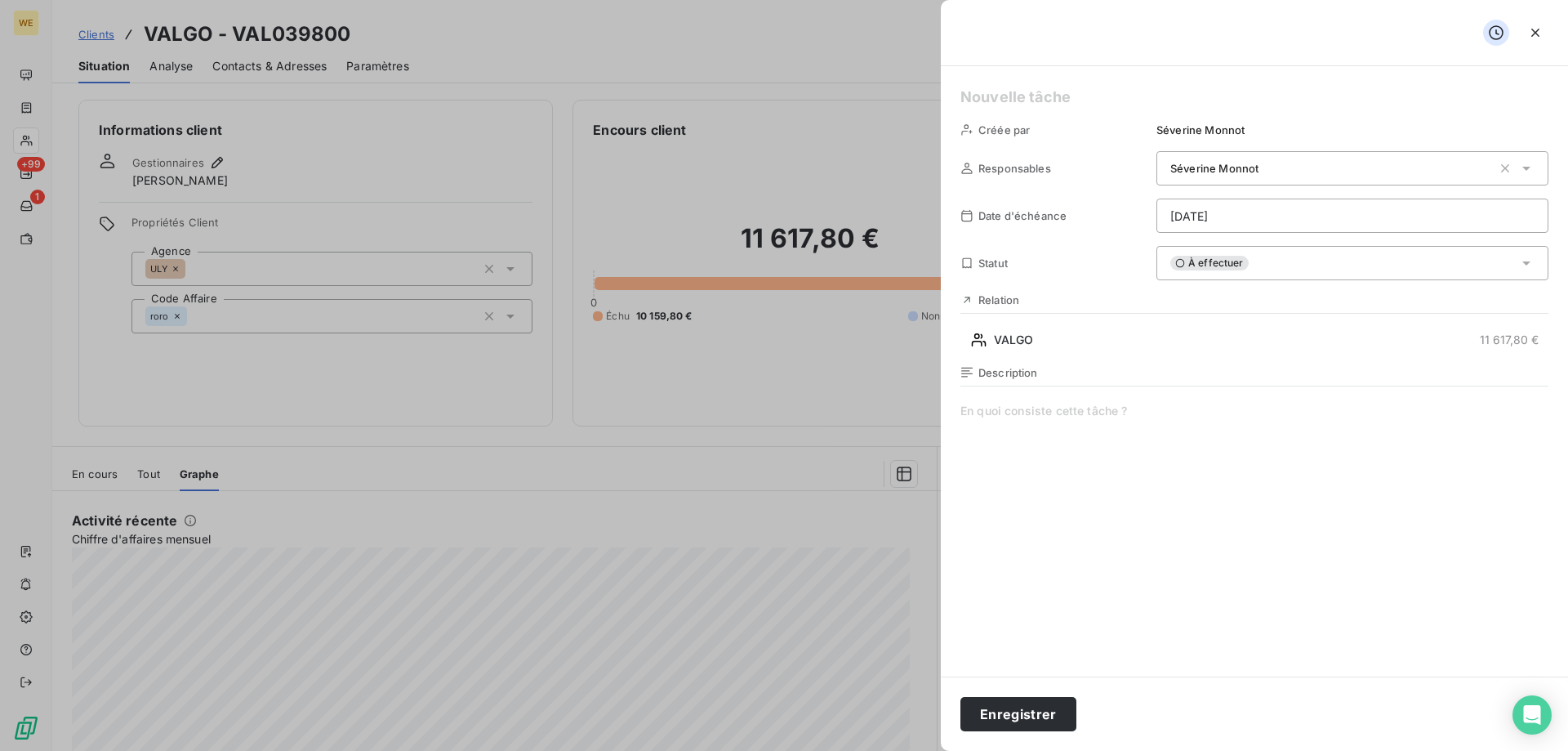 click on "Description" at bounding box center (1008, 373) 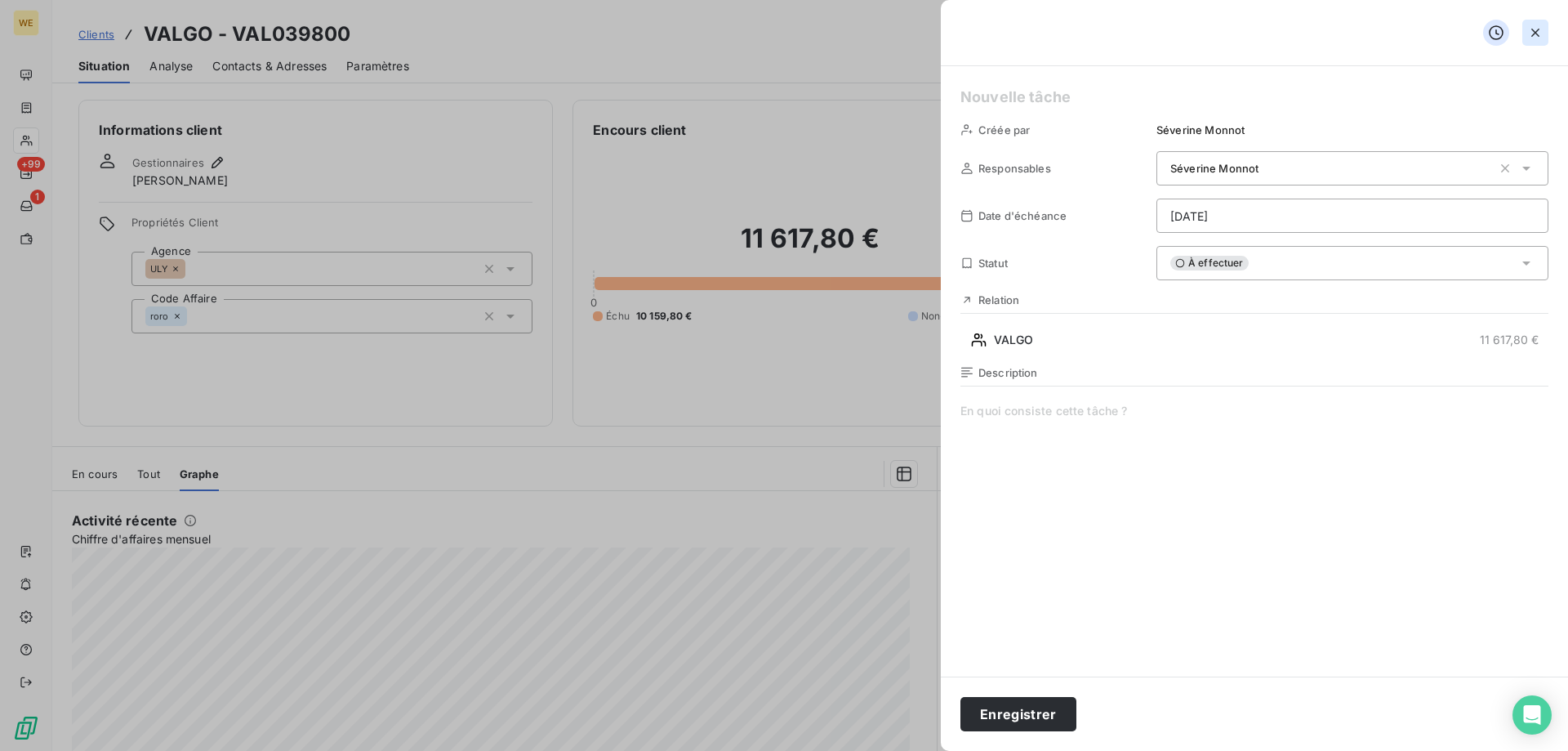 click 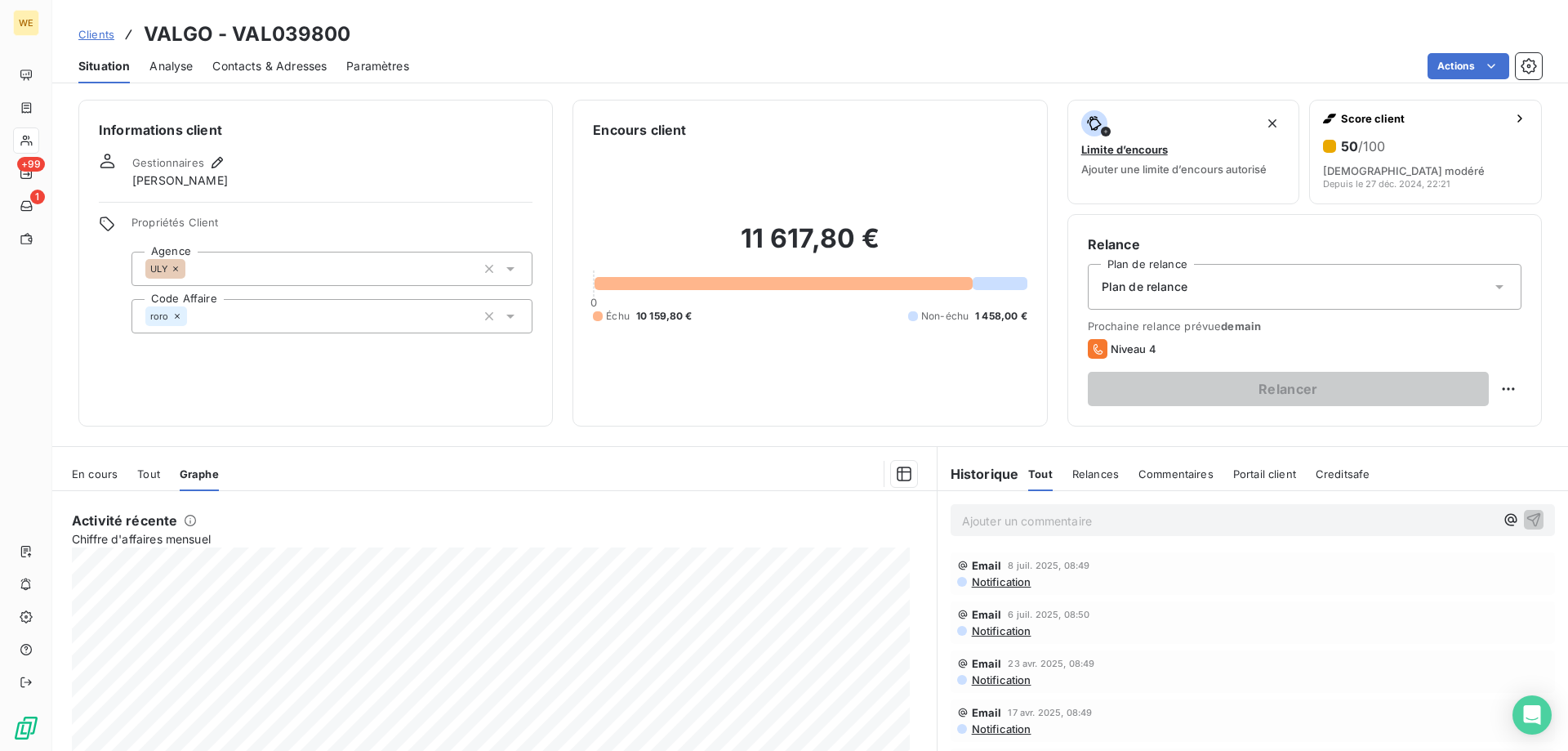 click on "WE +99 1 Clients VALGO - VAL039800 Situation Analyse Contacts & Adresses Paramètres Actions Informations client Gestionnaires Robin RODRIGUEZ Propriétés Client Agence ULY Code Affaire roro Encours client   11 617,80 € 0 Échu 10 159,80 € Non-échu 1 458,00 €     Limite d’encours Ajouter une limite d’encours autorisé Score client 50 /100 Risque modéré Depuis le 27 déc. 2024, 22:21 Relance Plan de relance Plan de relance Prochaine relance prévue  demain Niveau 4 Relancer En cours Tout Graphe Activité récente Chiffre d'affaires mensuel
252,00 €
Échu
252,00 €
Historique Tout" at bounding box center [784, 375] 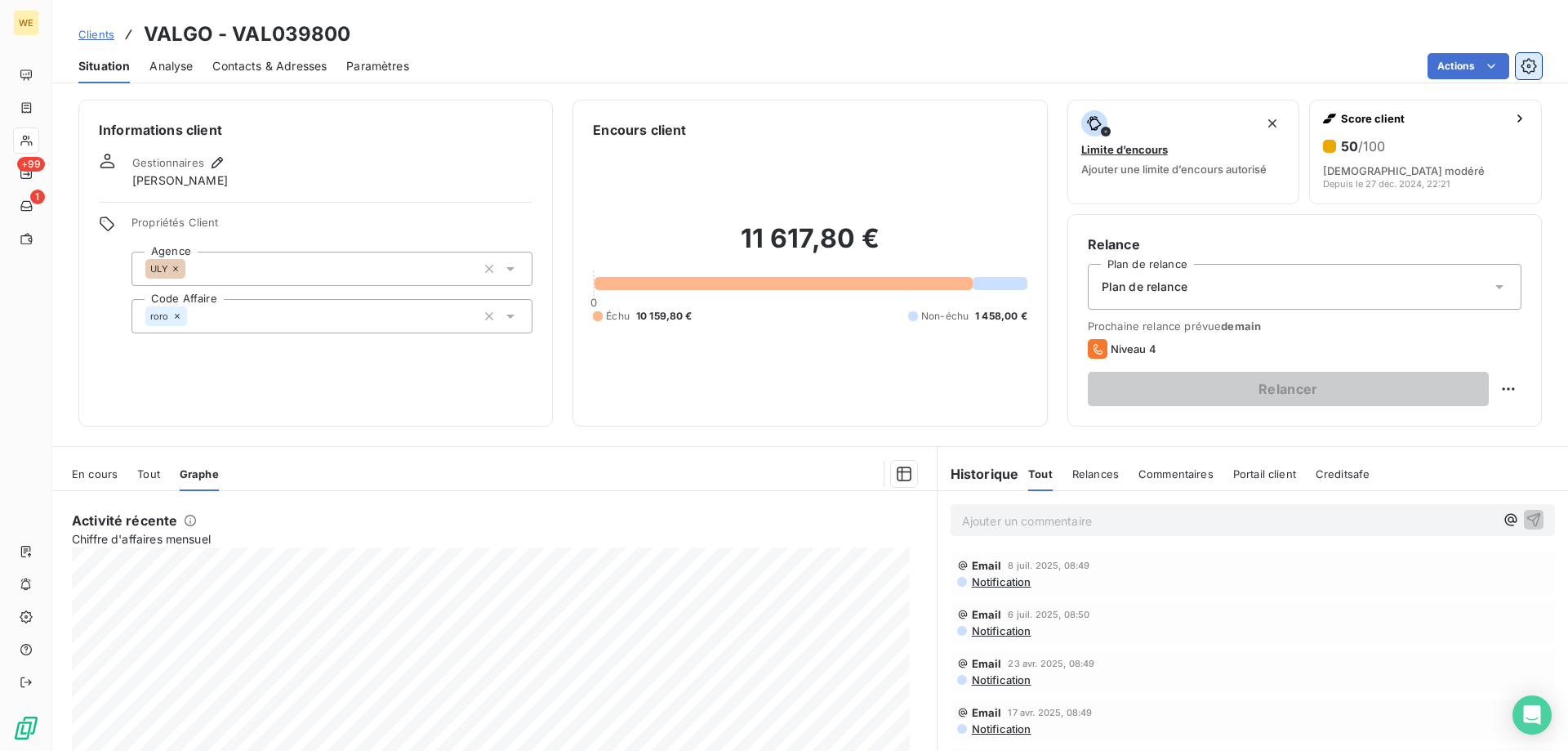 click 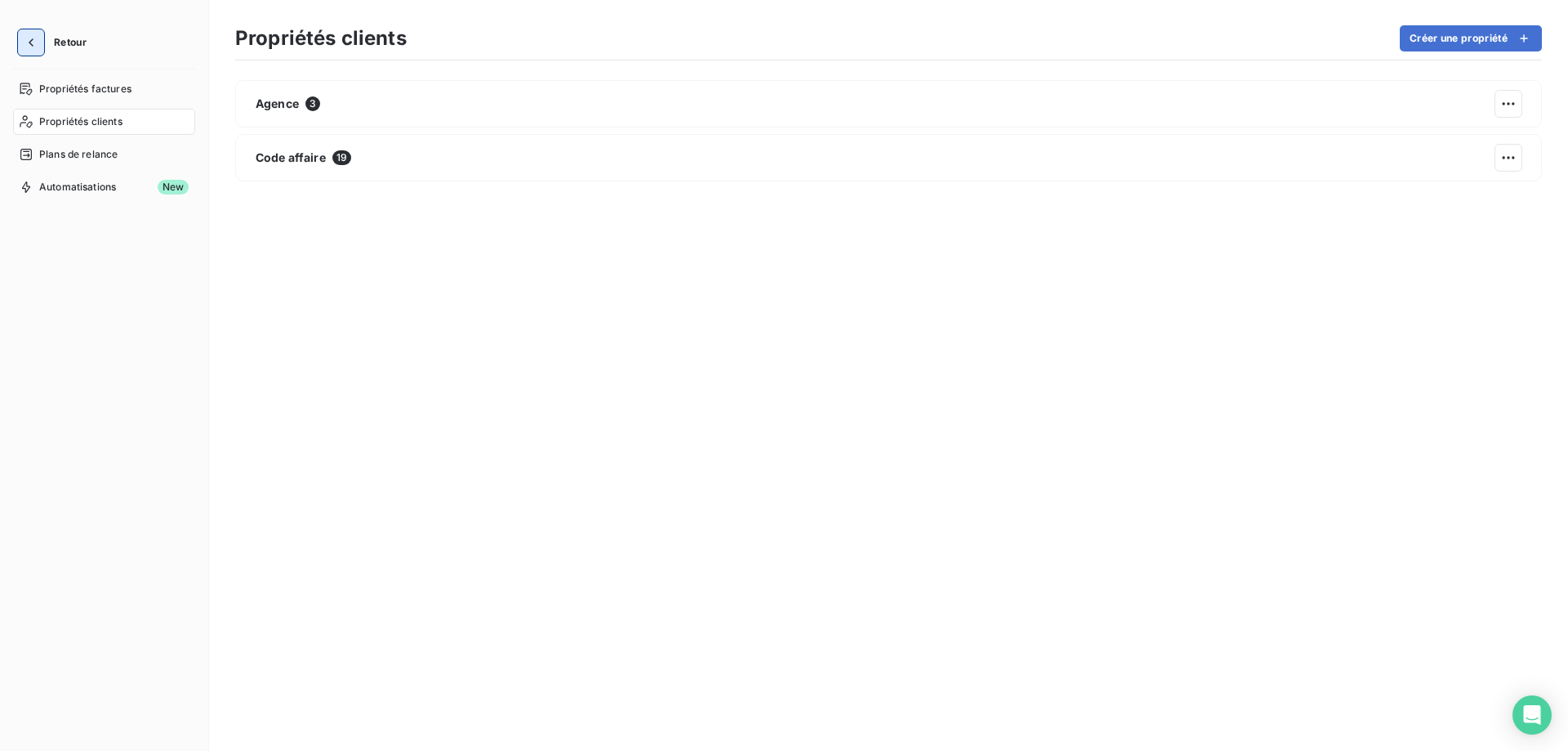 click 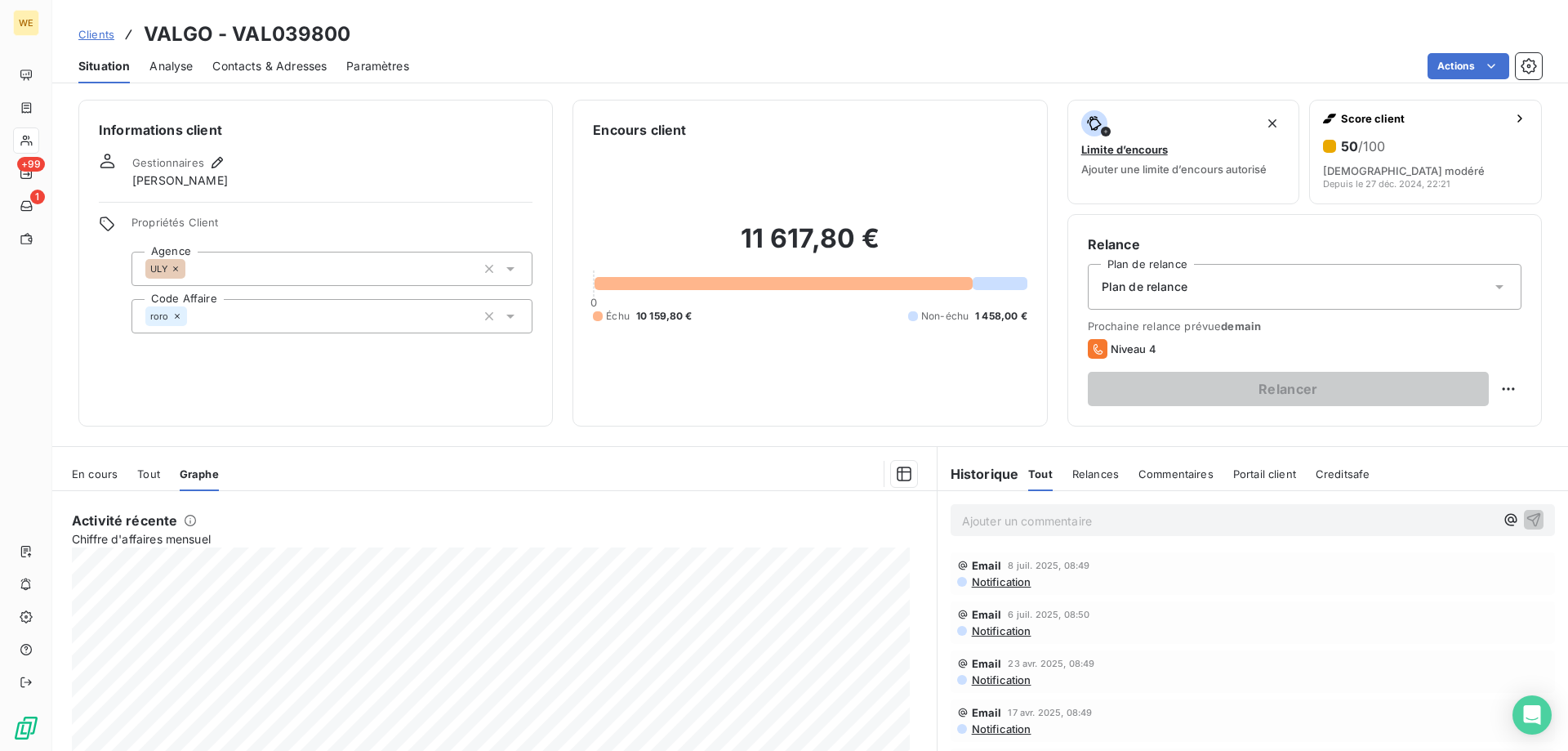 click on "Relances" at bounding box center (1095, 474) 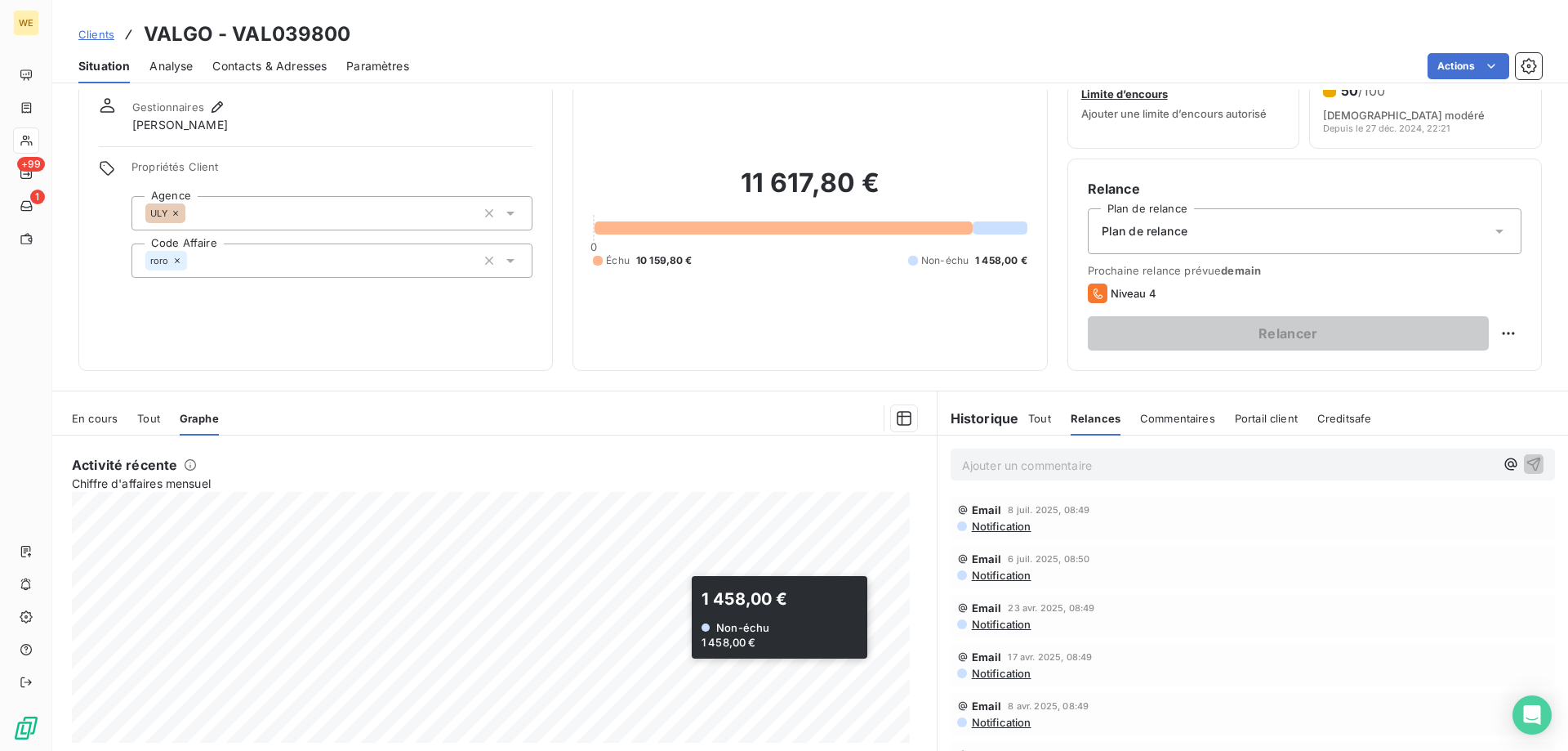 scroll, scrollTop: 104, scrollLeft: 0, axis: vertical 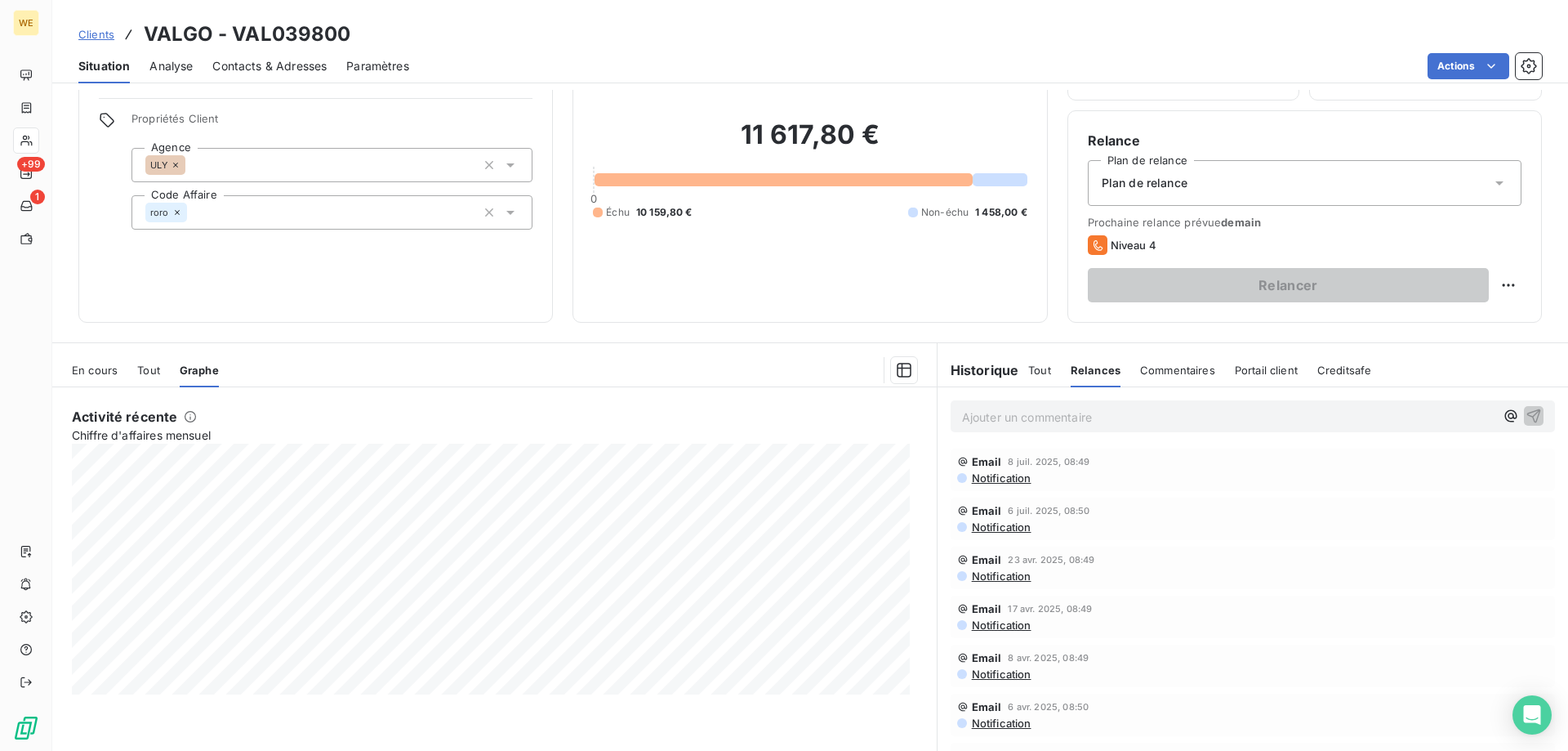 click on "En cours" at bounding box center [95, 370] 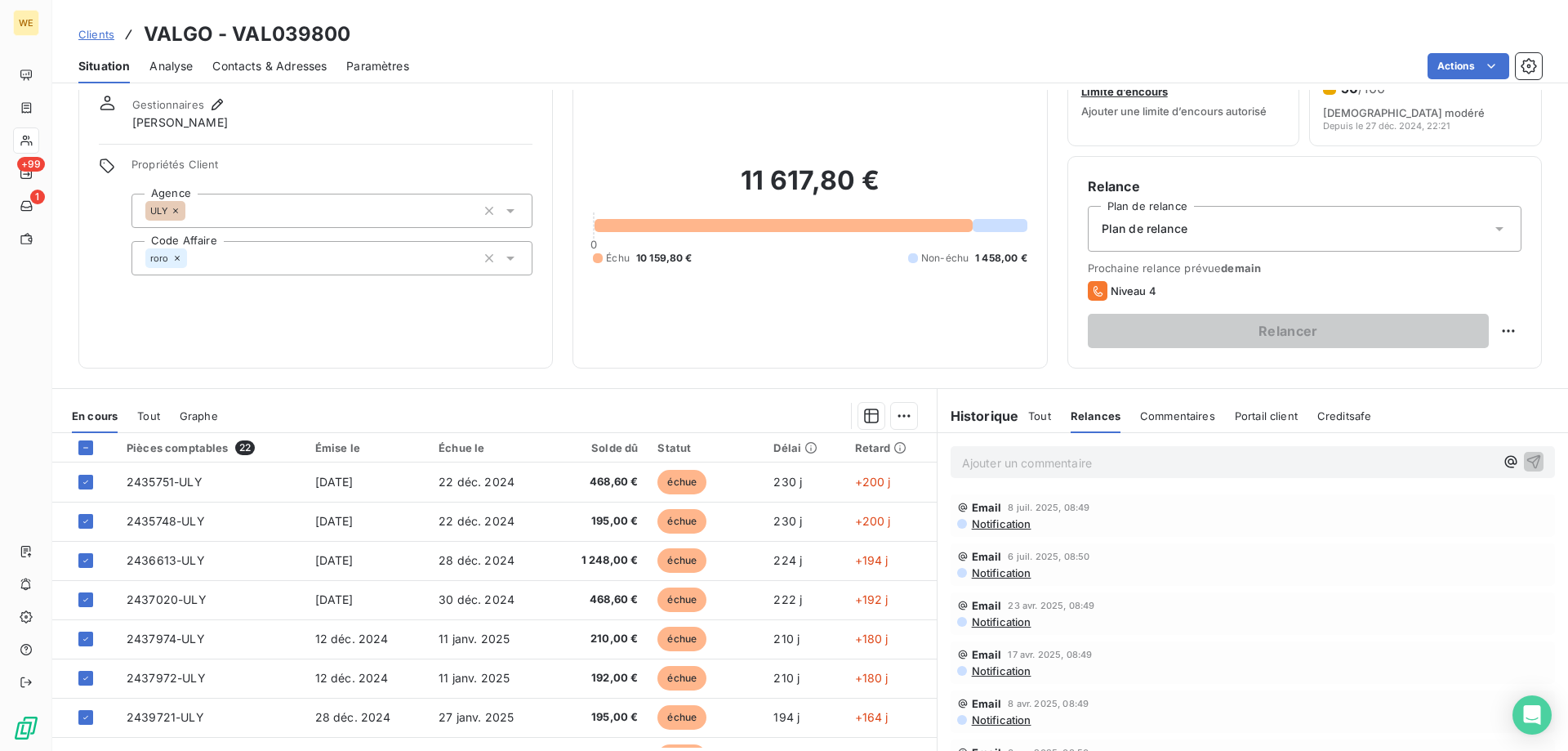 scroll, scrollTop: 104, scrollLeft: 0, axis: vertical 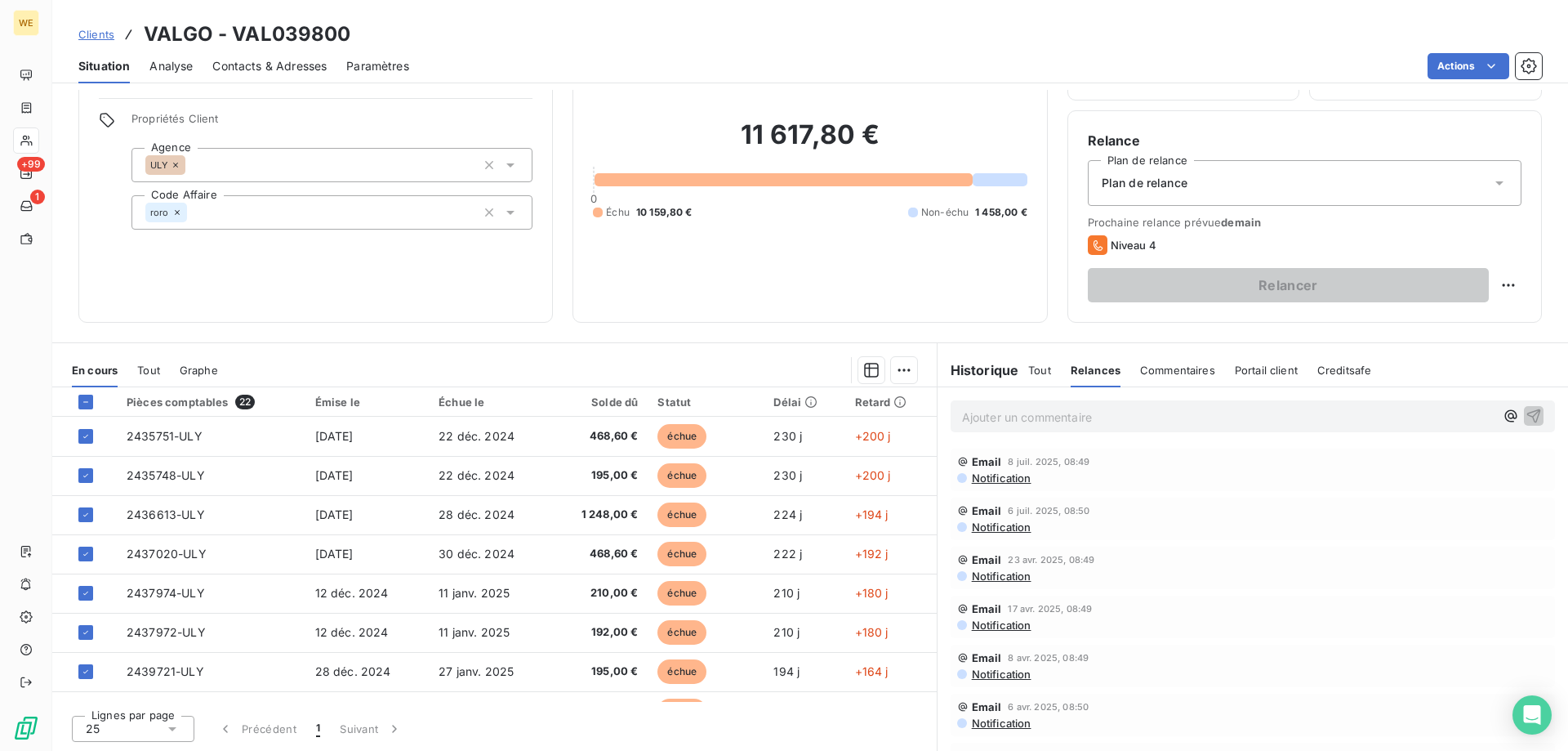click on "Notification" at bounding box center (1000, 478) 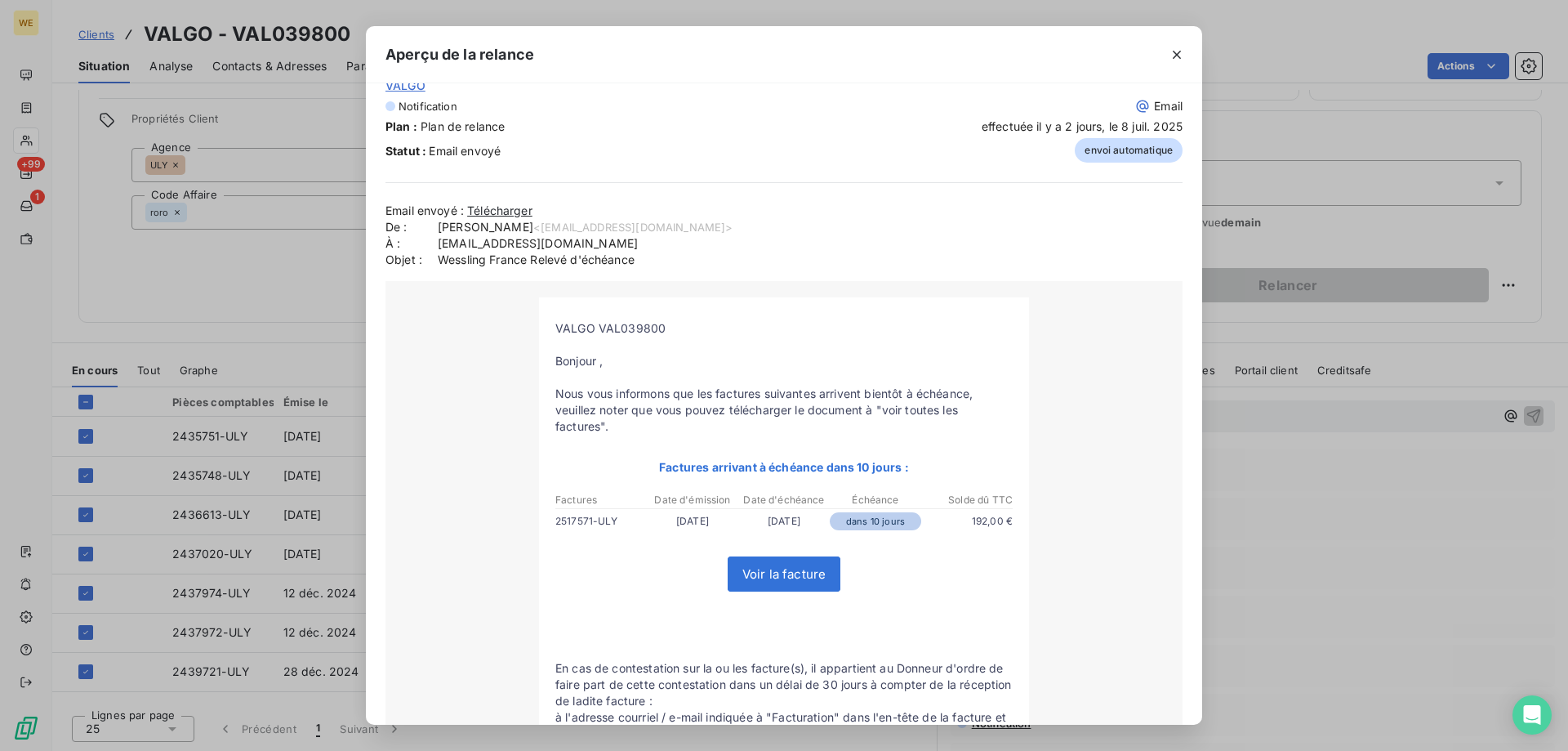 scroll, scrollTop: 0, scrollLeft: 0, axis: both 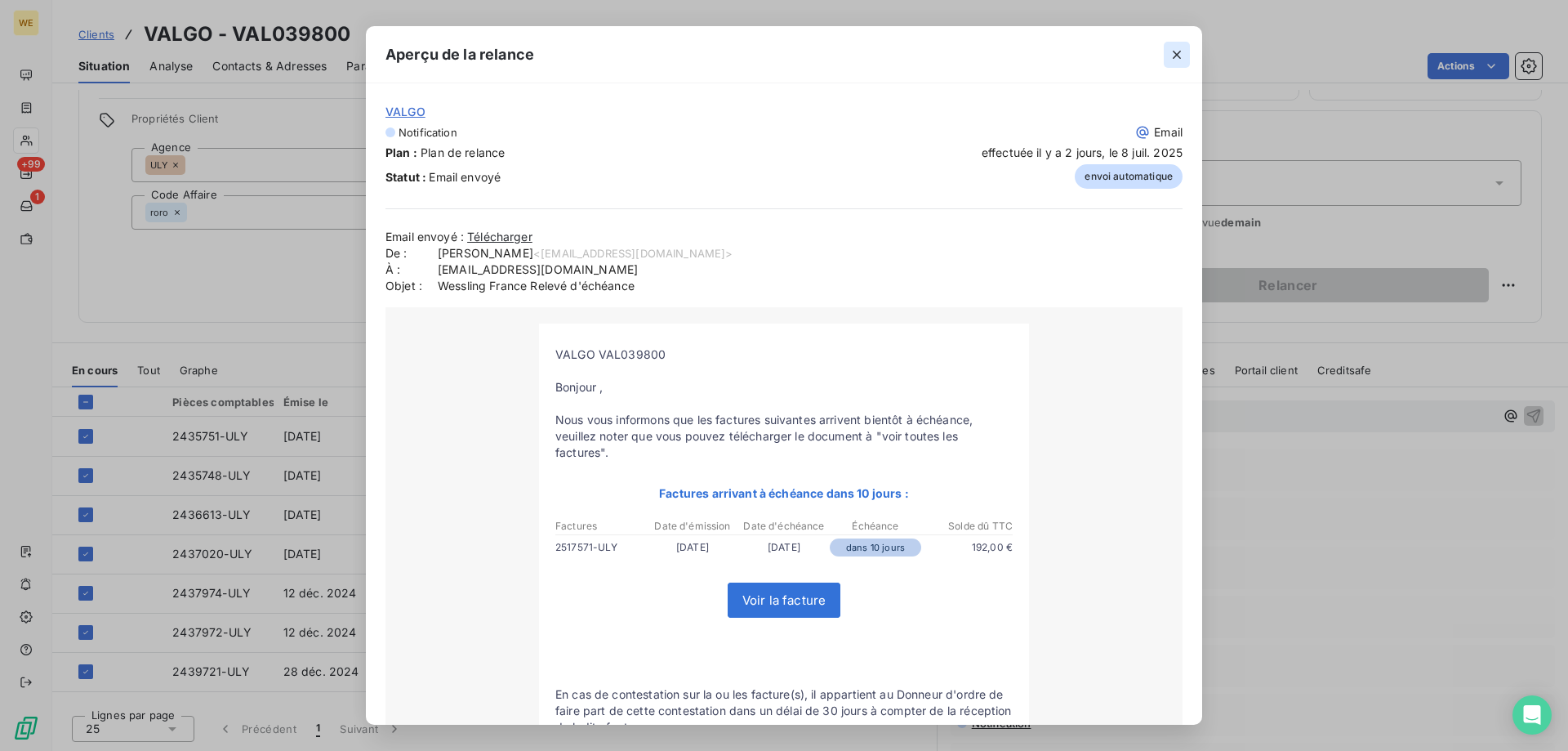 click 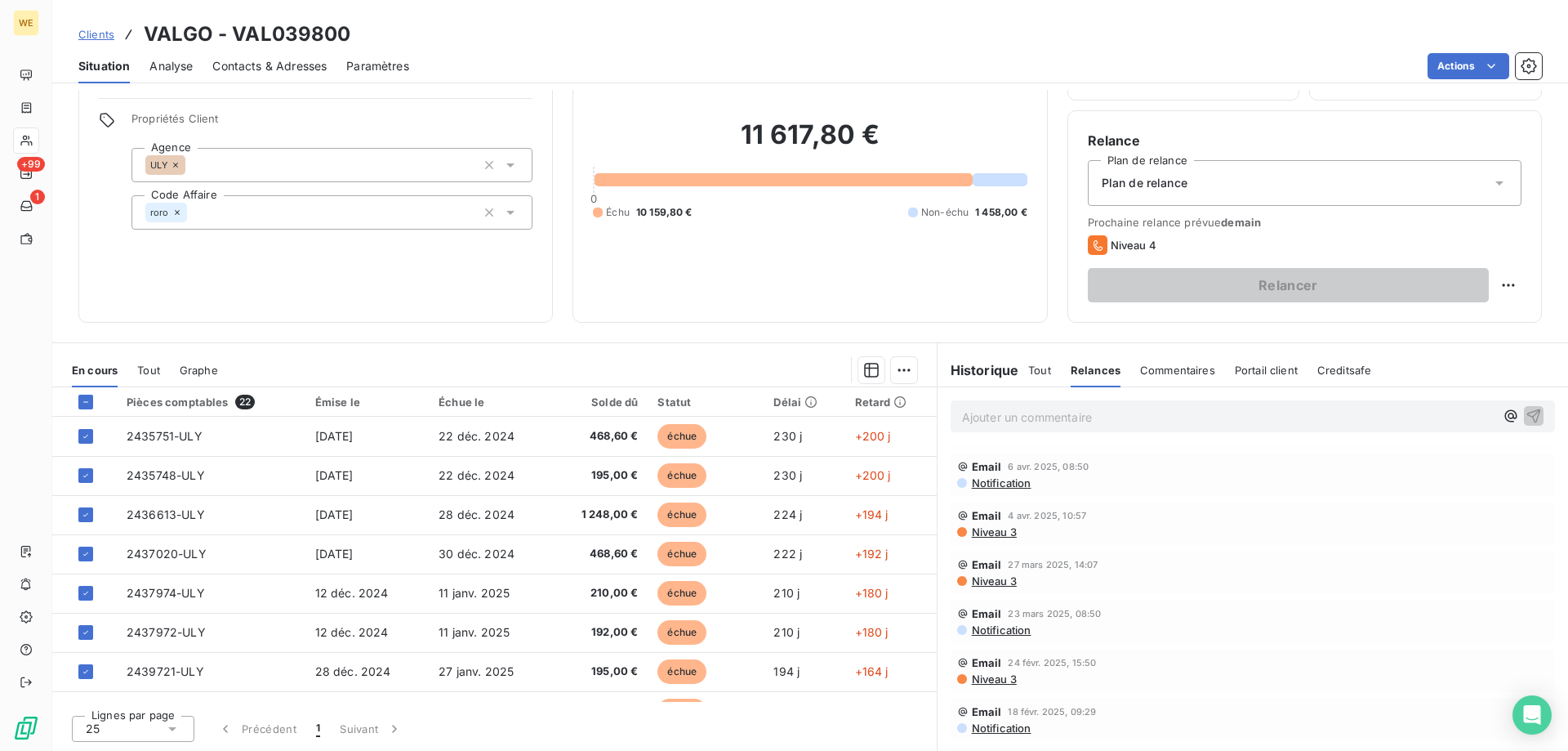 scroll, scrollTop: 245, scrollLeft: 0, axis: vertical 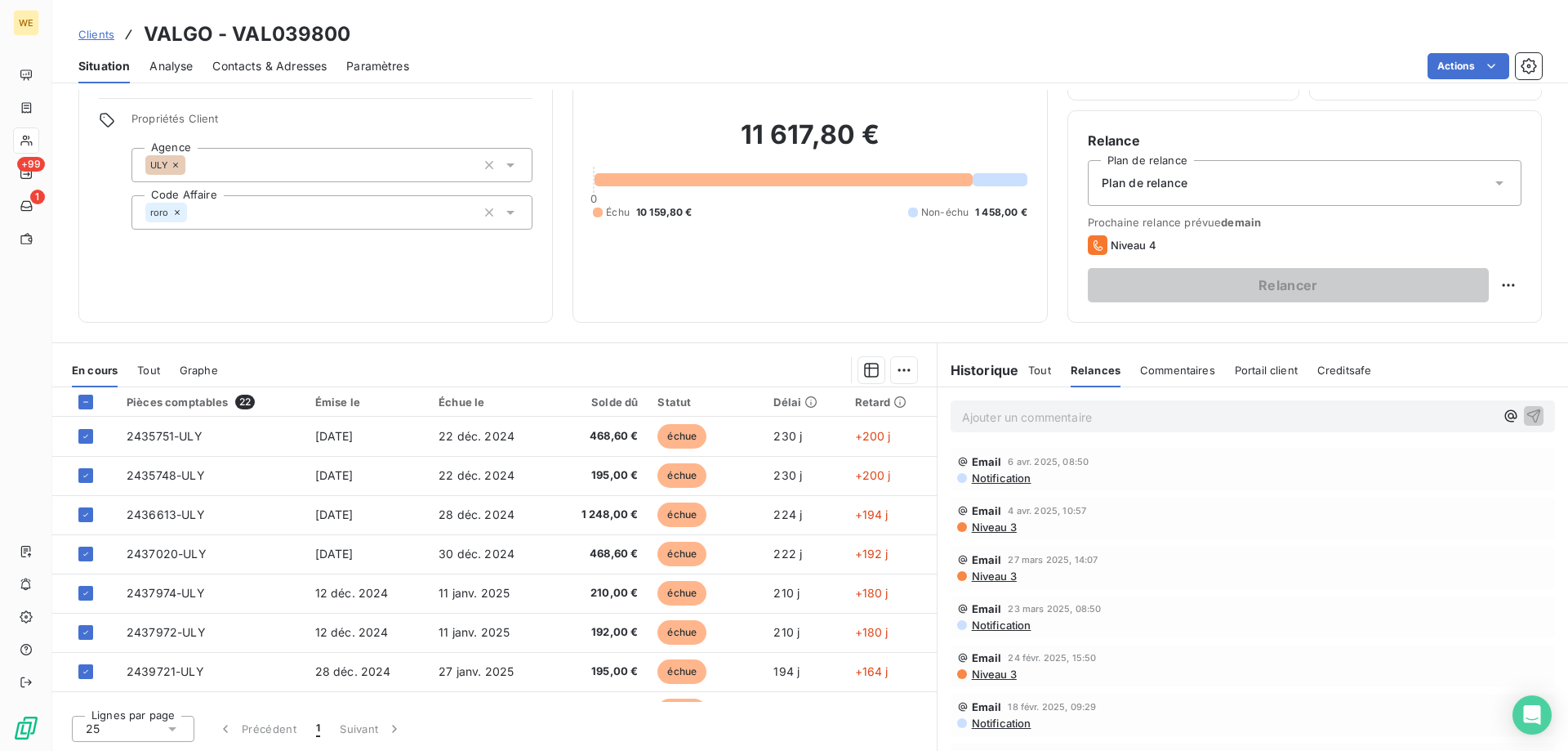 click on "Niveau 3" at bounding box center [993, 527] 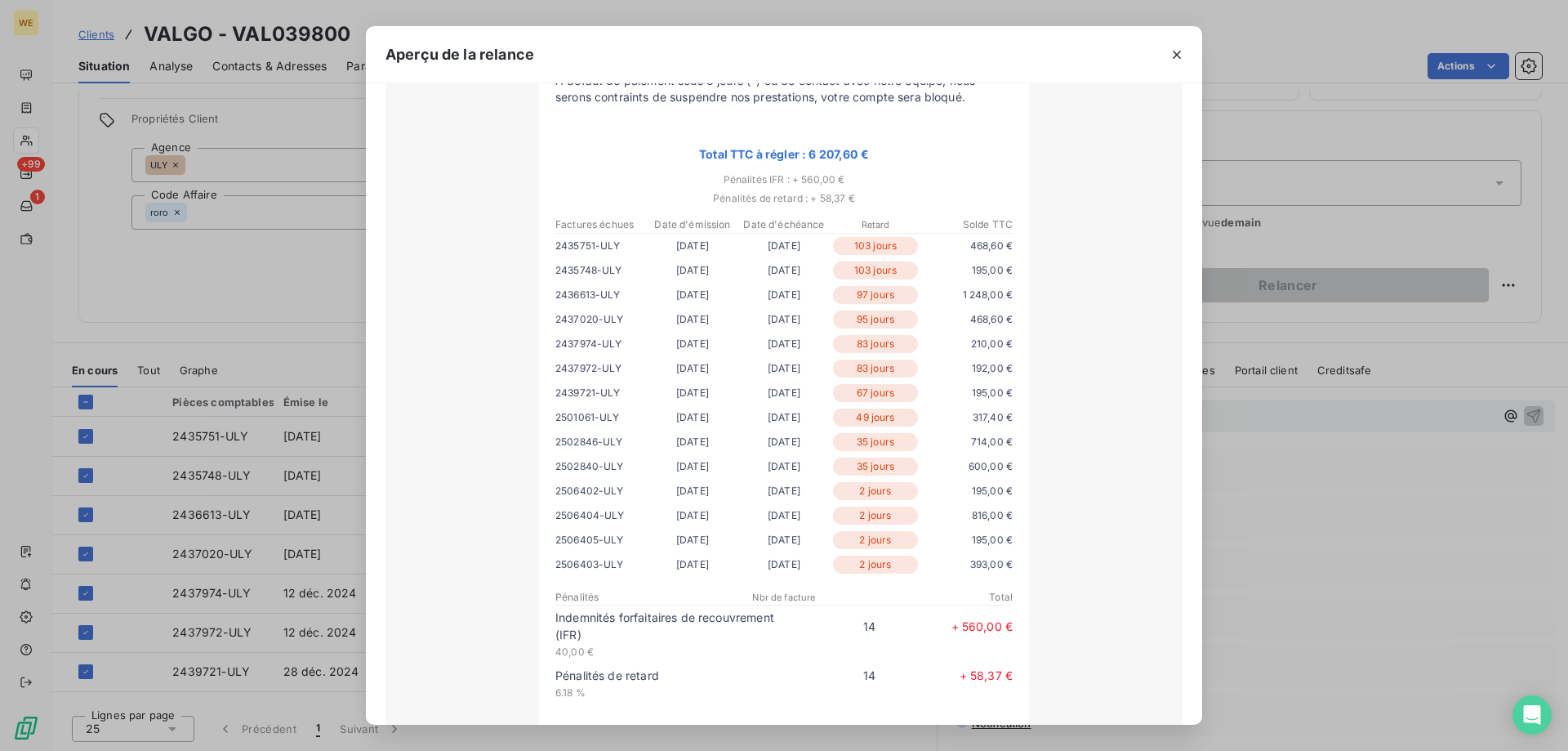 scroll, scrollTop: 409, scrollLeft: 0, axis: vertical 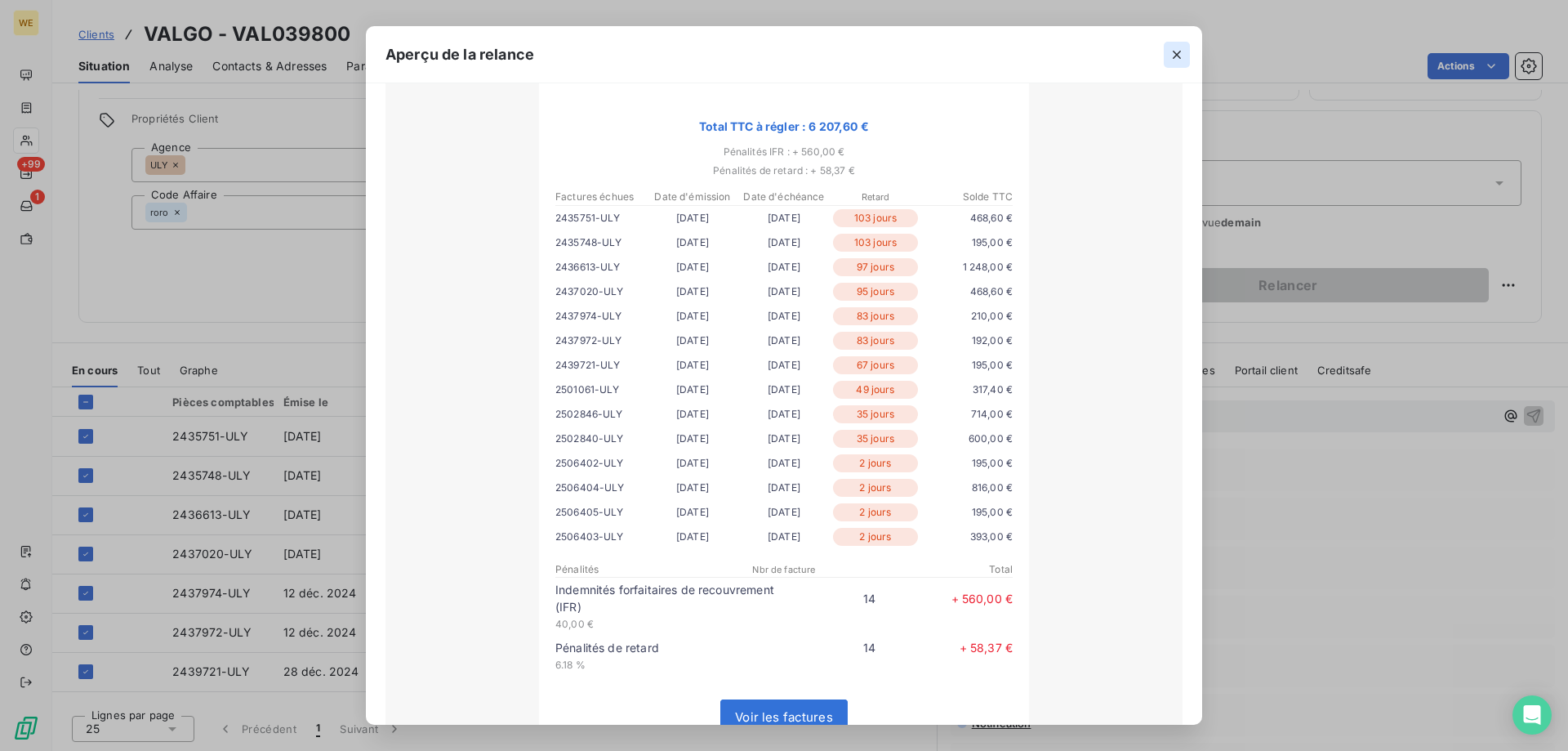 click 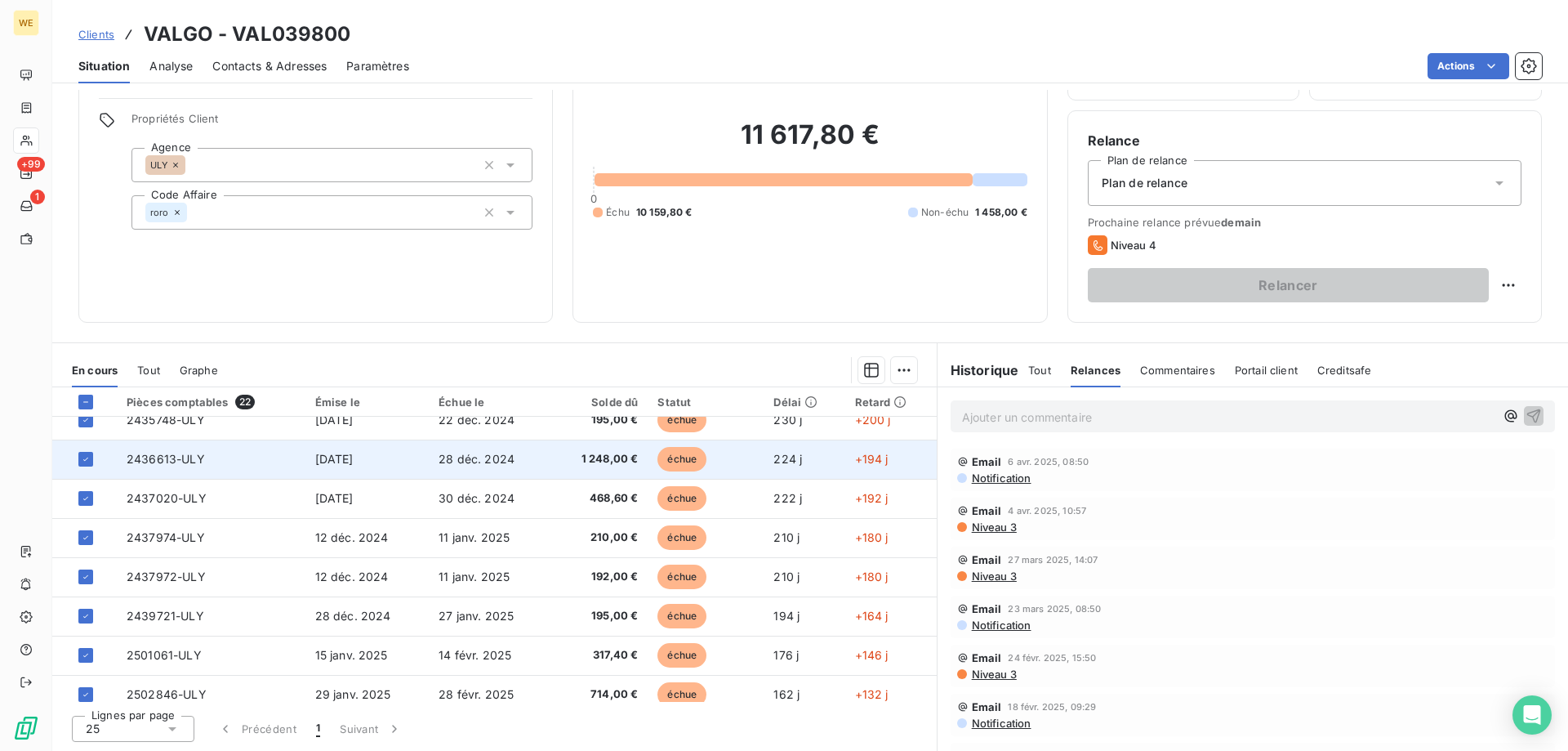 scroll, scrollTop: 0, scrollLeft: 0, axis: both 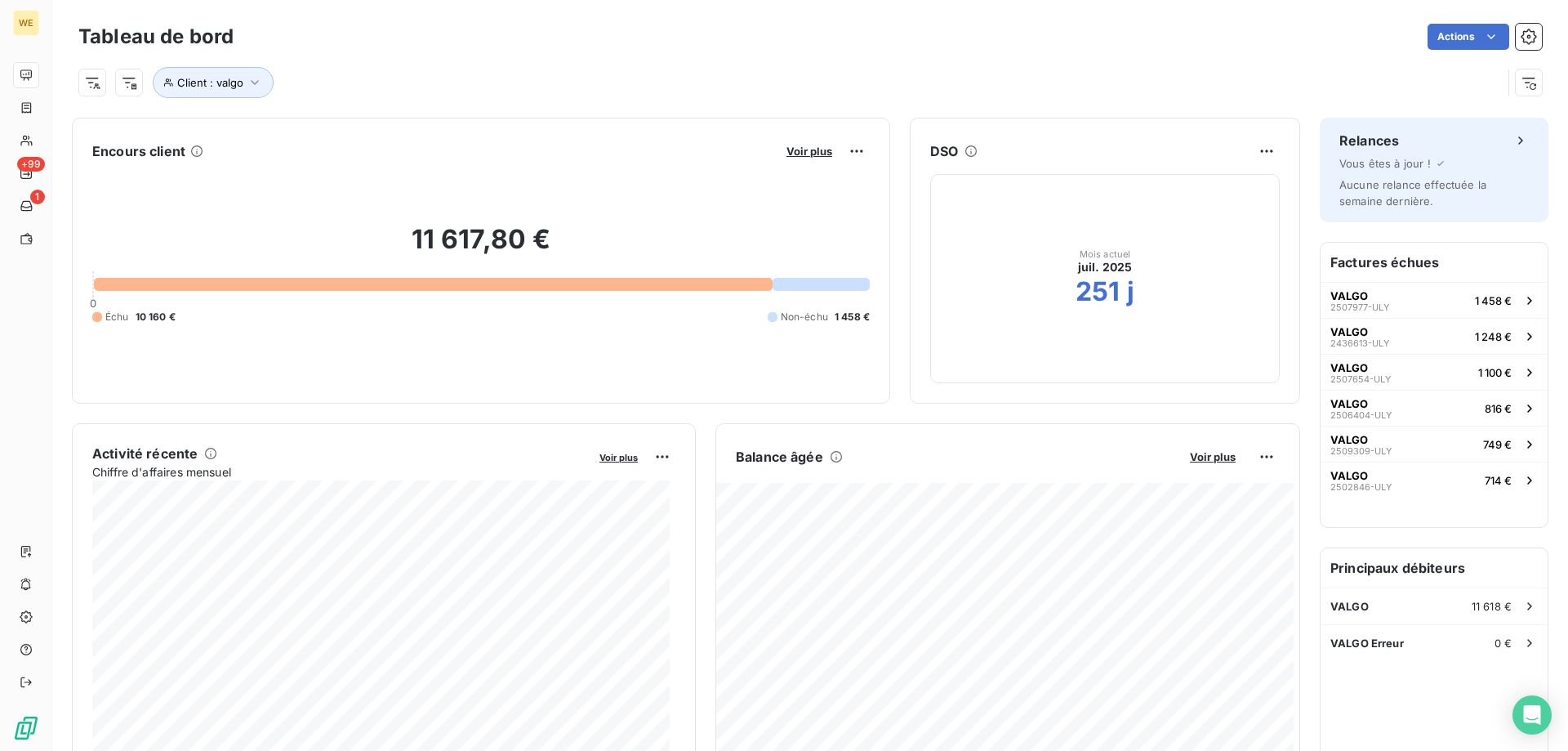 drag, startPoint x: 1218, startPoint y: 44, endPoint x: 1137, endPoint y: 43, distance: 81.00617 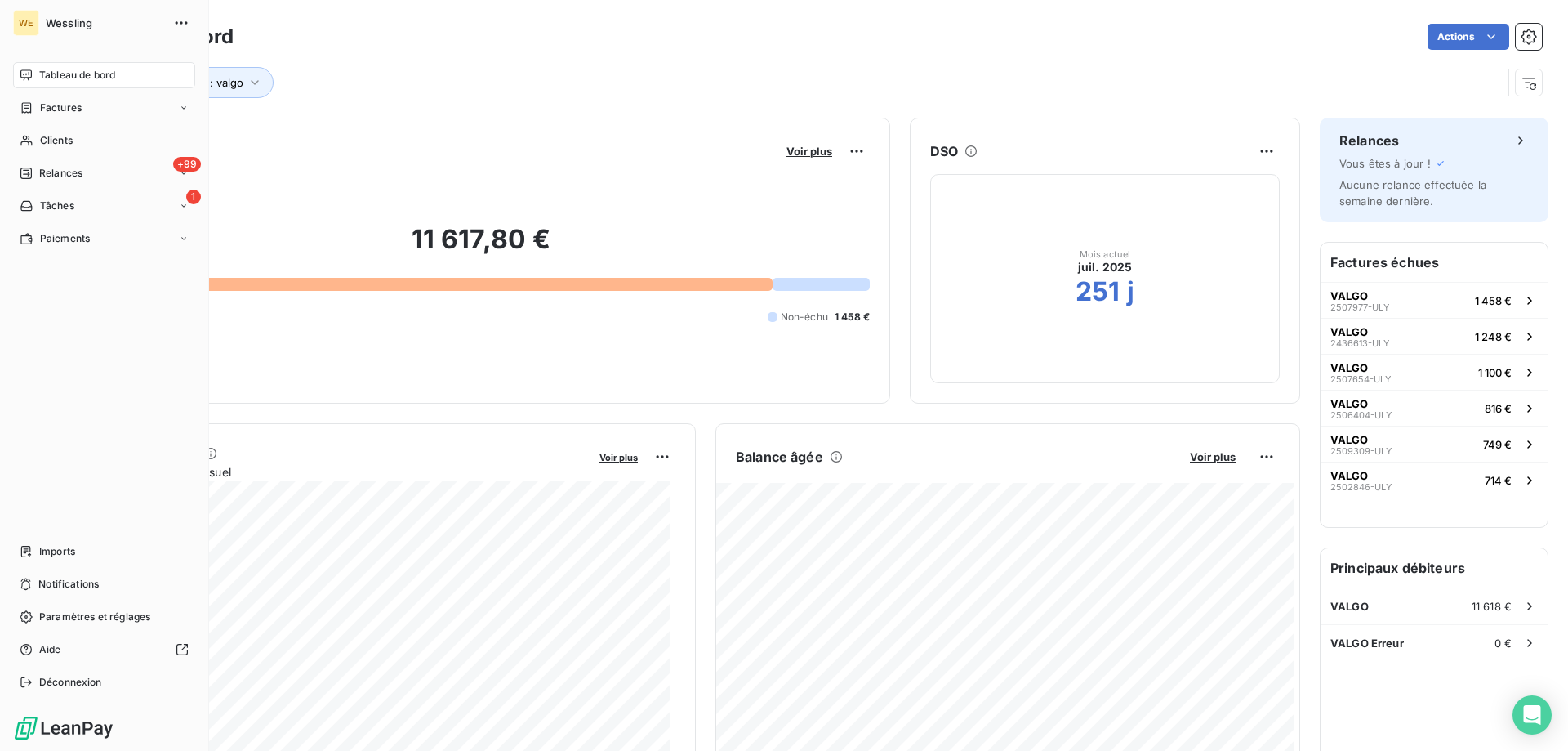 click on "Tableau de bord" at bounding box center [104, 75] 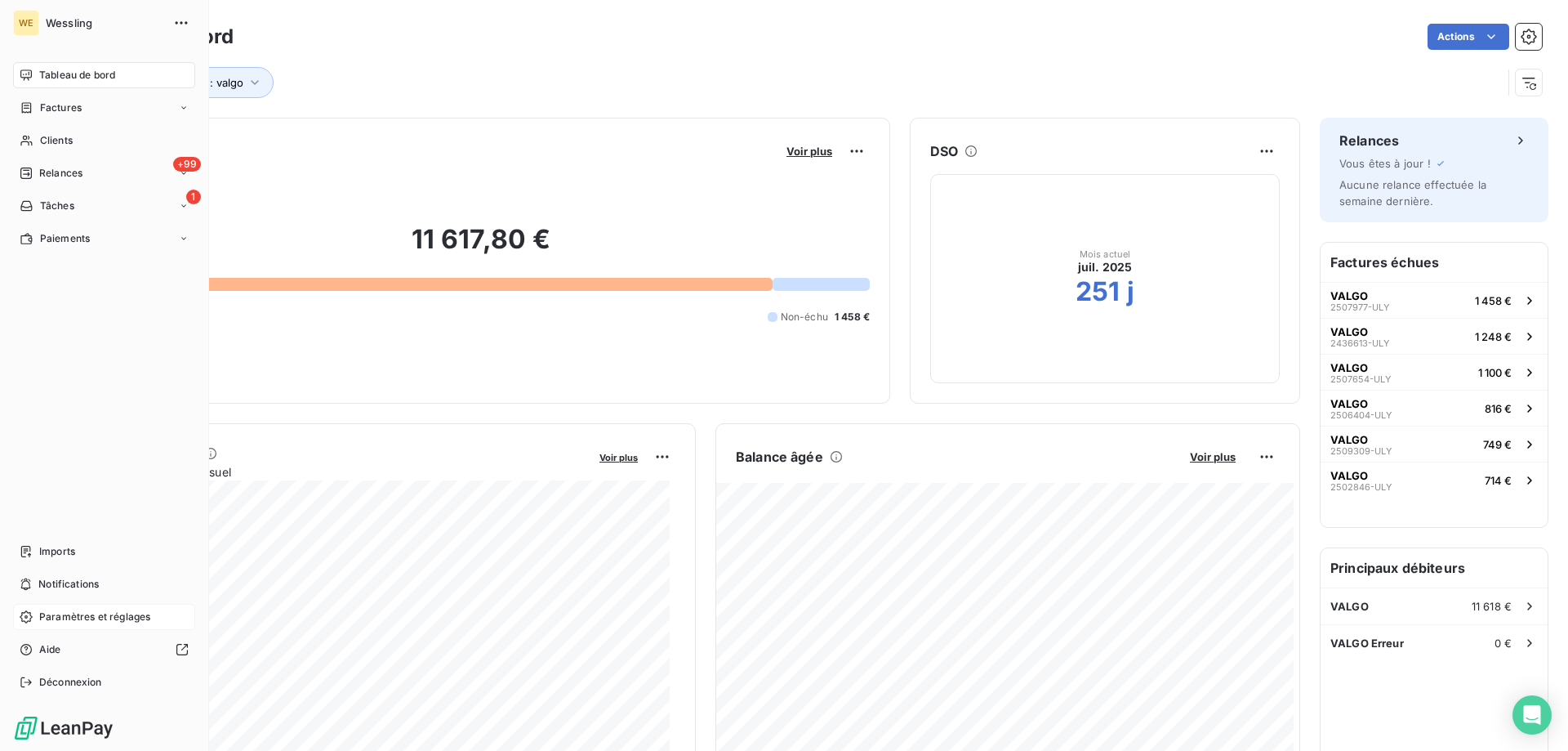 click on "Paramètres et réglages" at bounding box center (95, 617) 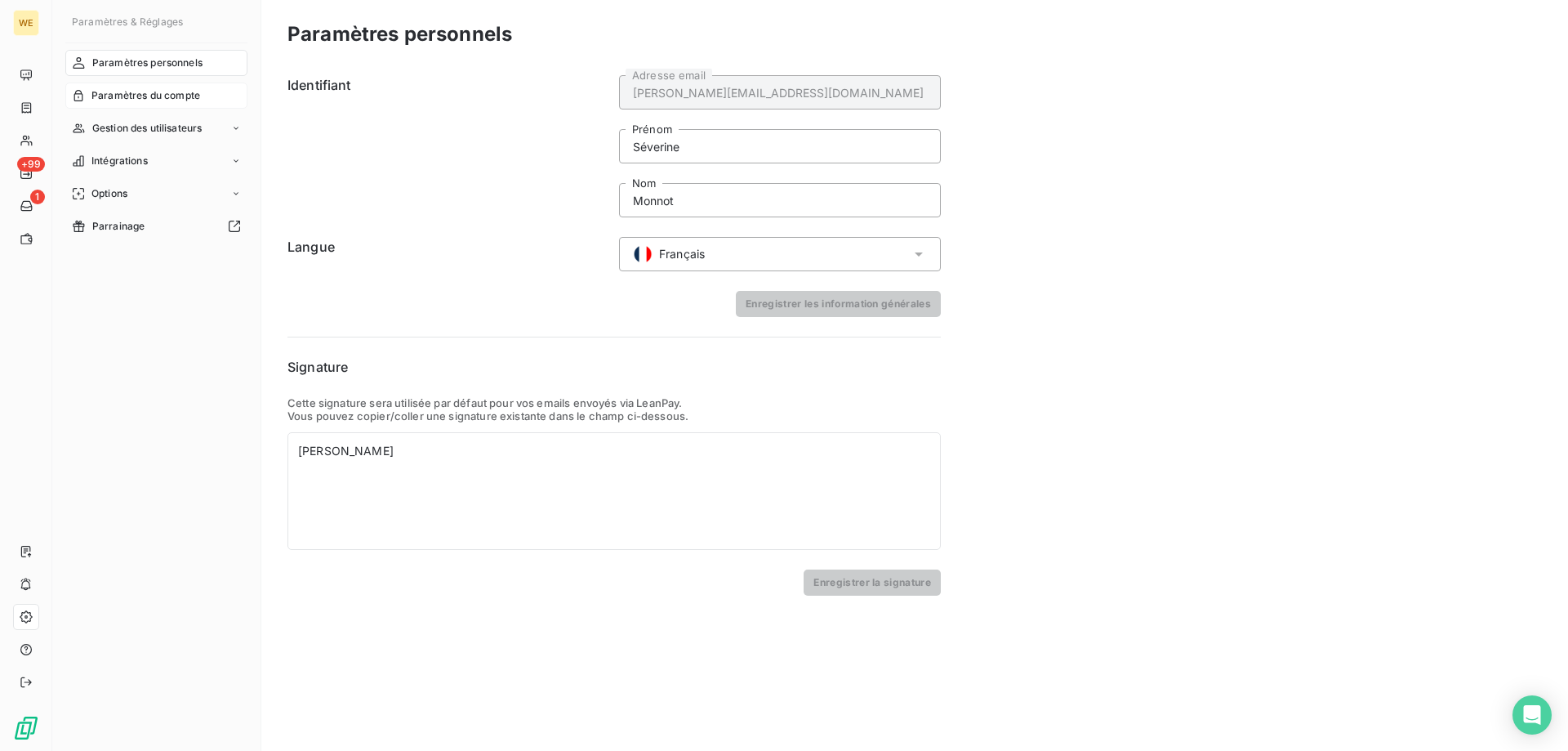 click on "Paramètres du compte" at bounding box center [145, 96] 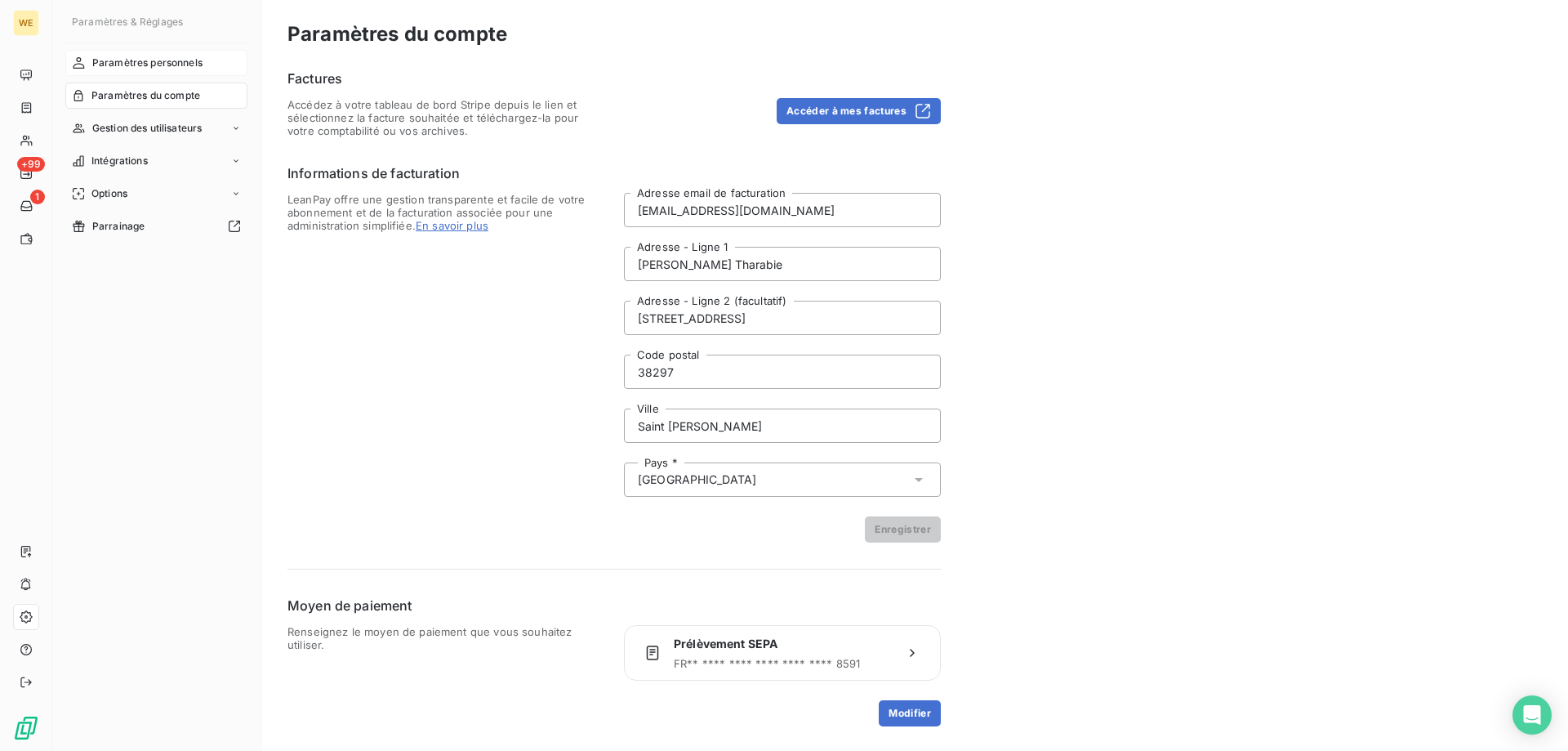 click on "Paramètres personnels" at bounding box center (147, 63) 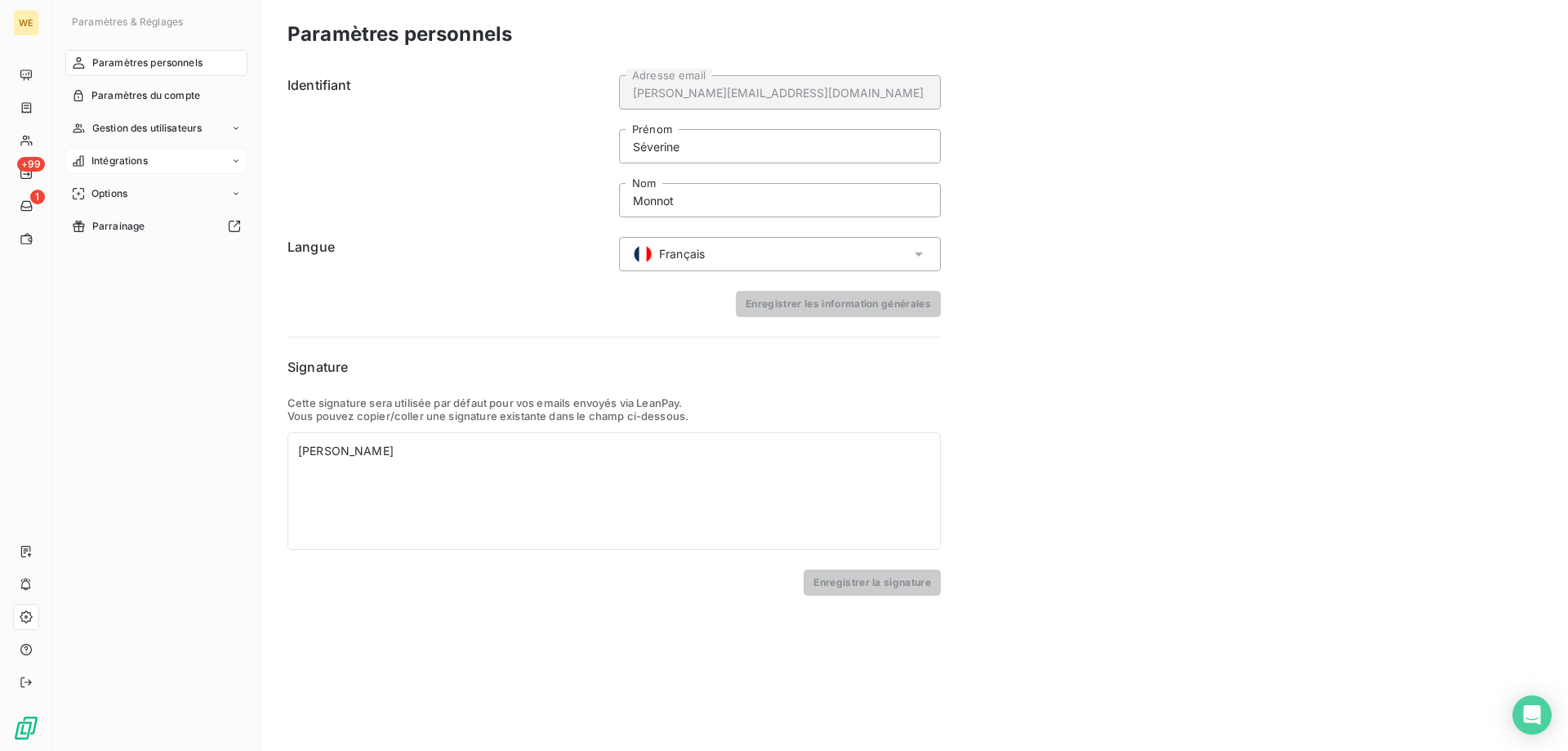 click on "Intégrations" at bounding box center (119, 161) 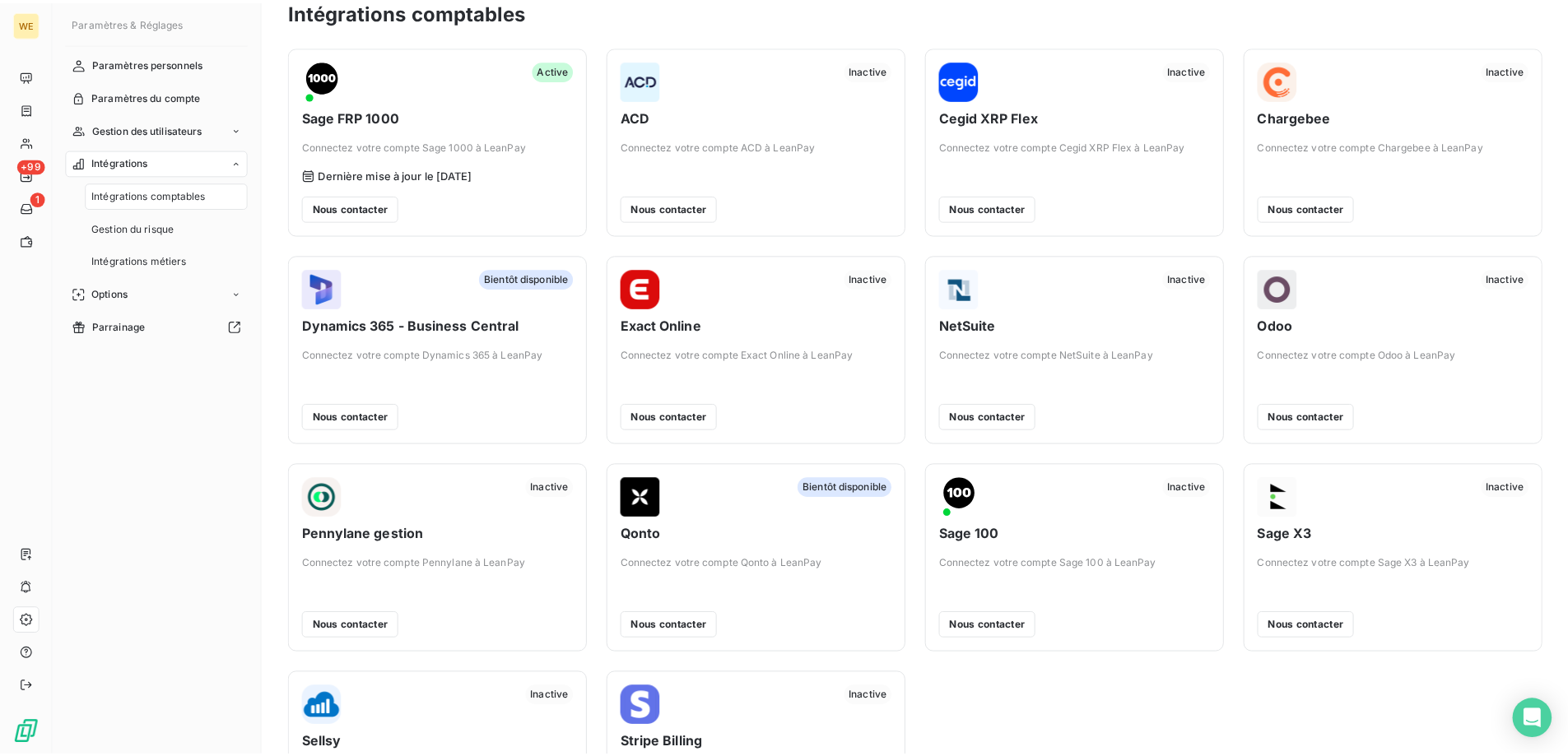 scroll, scrollTop: 0, scrollLeft: 0, axis: both 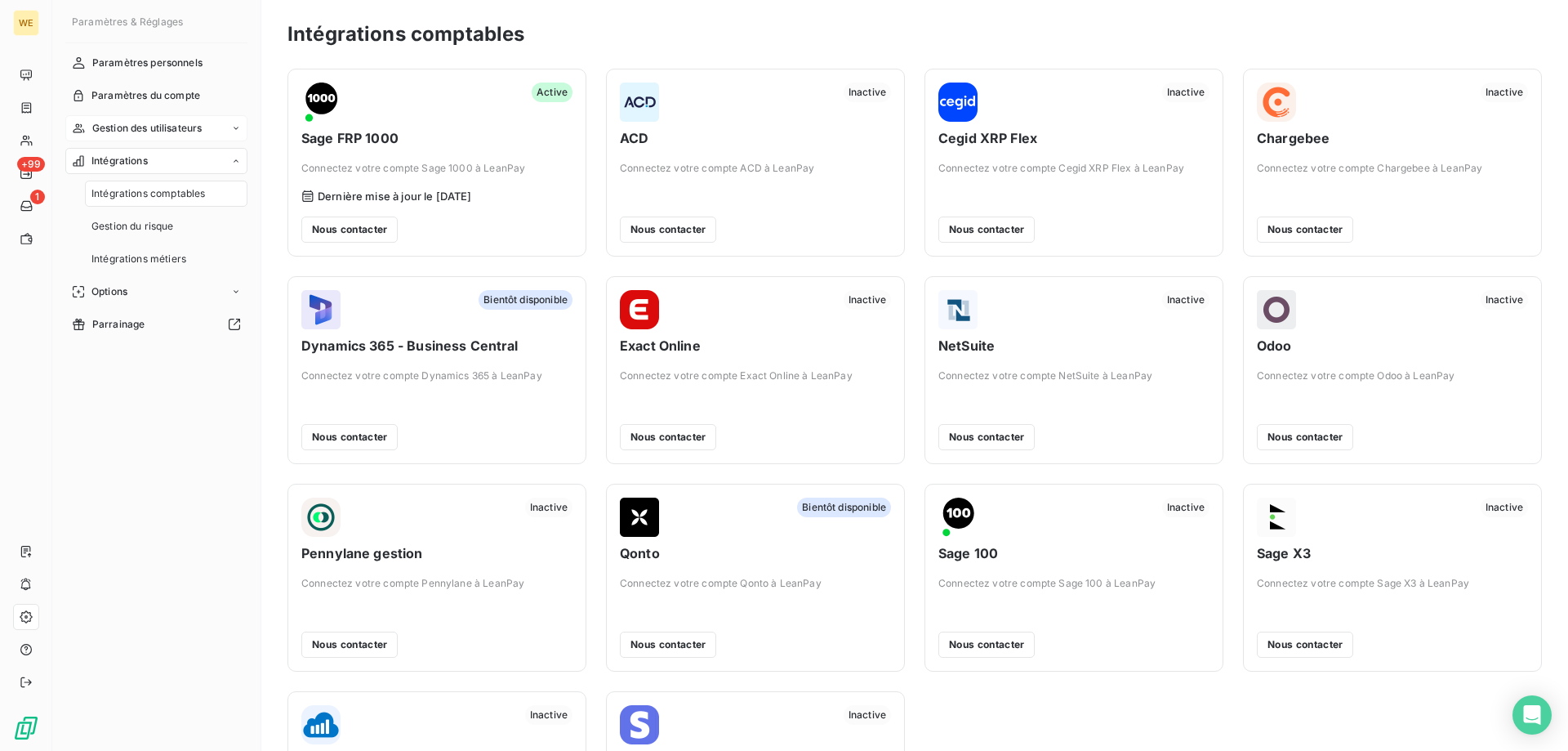 click on "Gestion des utilisateurs" at bounding box center (147, 128) 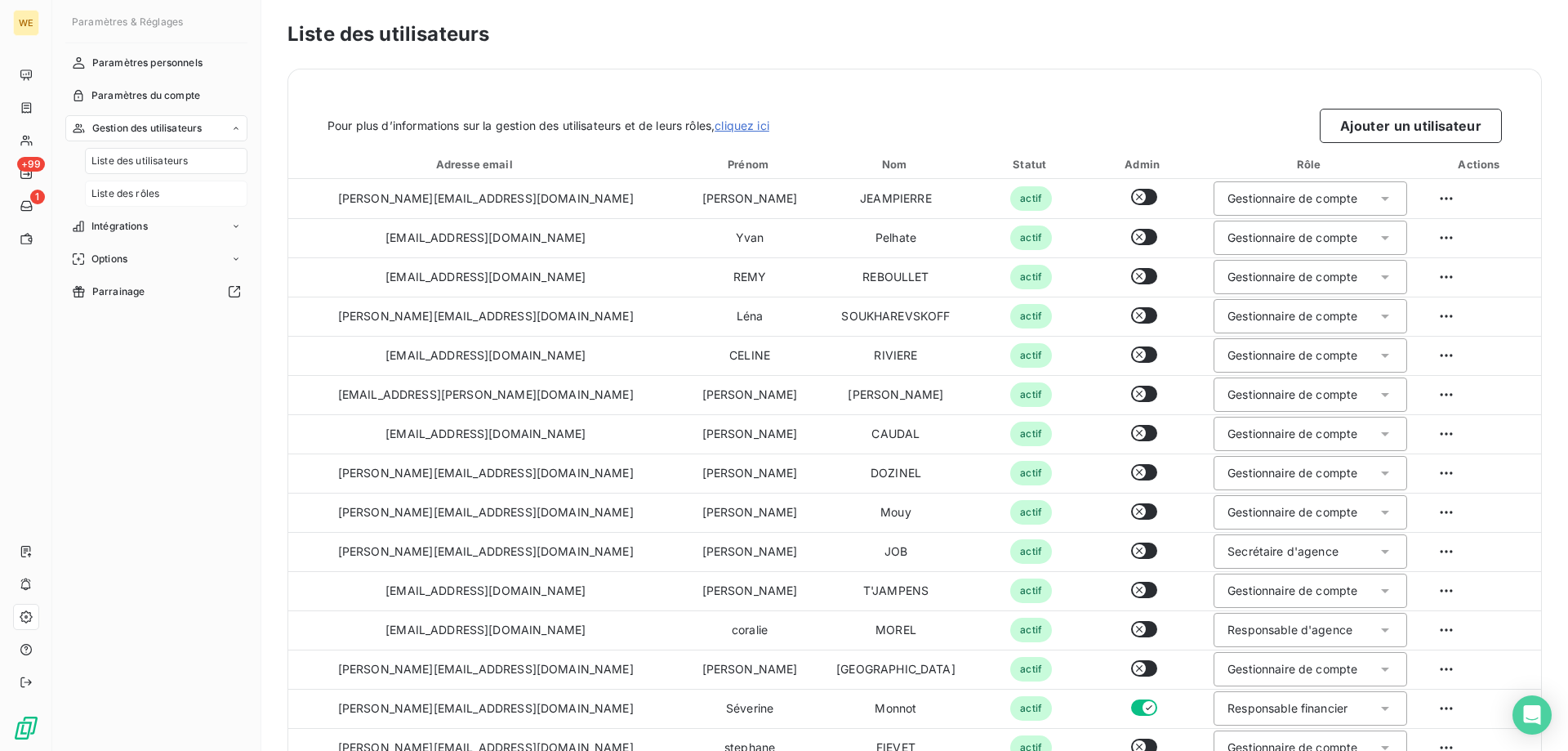 click on "Liste des rôles" at bounding box center [166, 194] 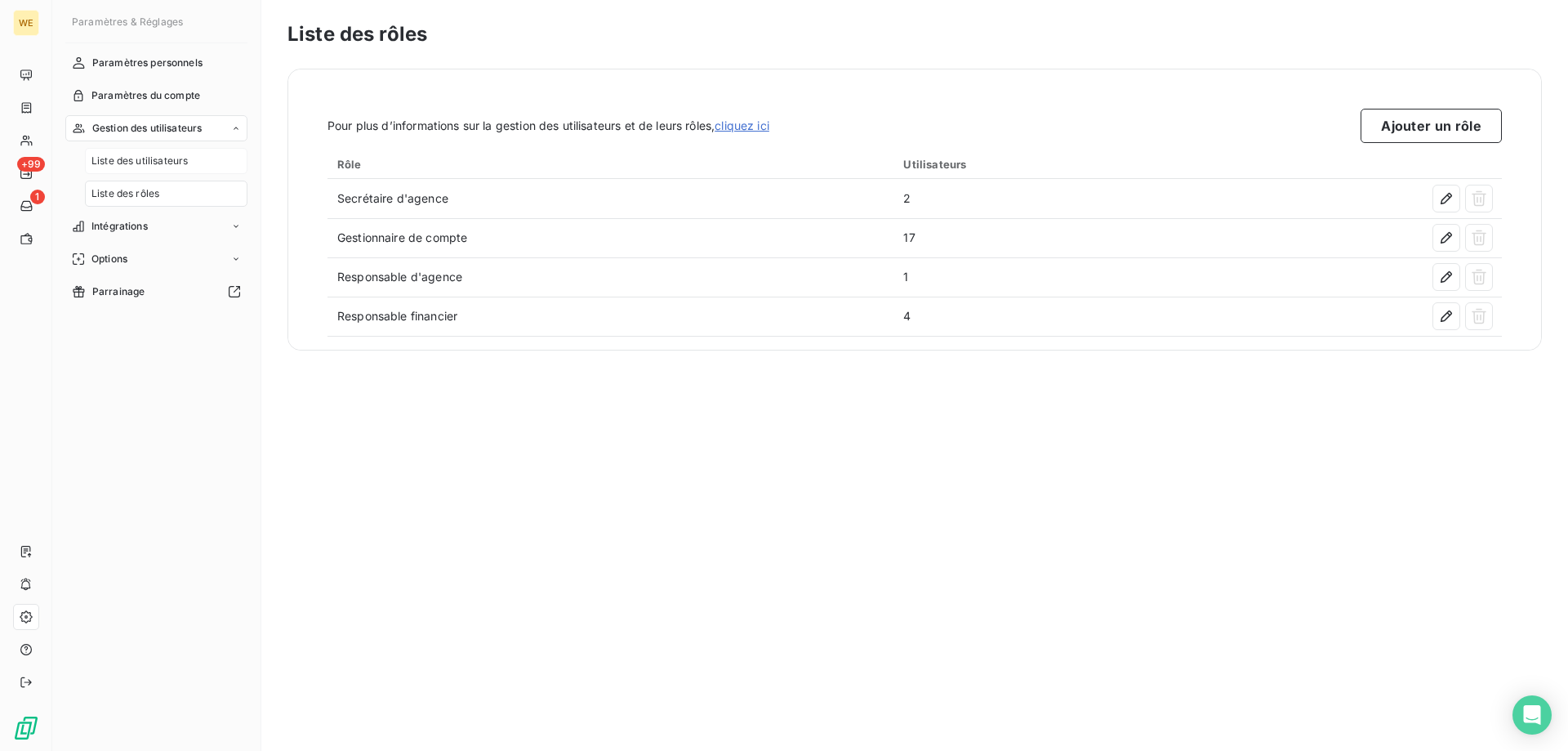 click on "Liste des utilisateurs" at bounding box center [140, 161] 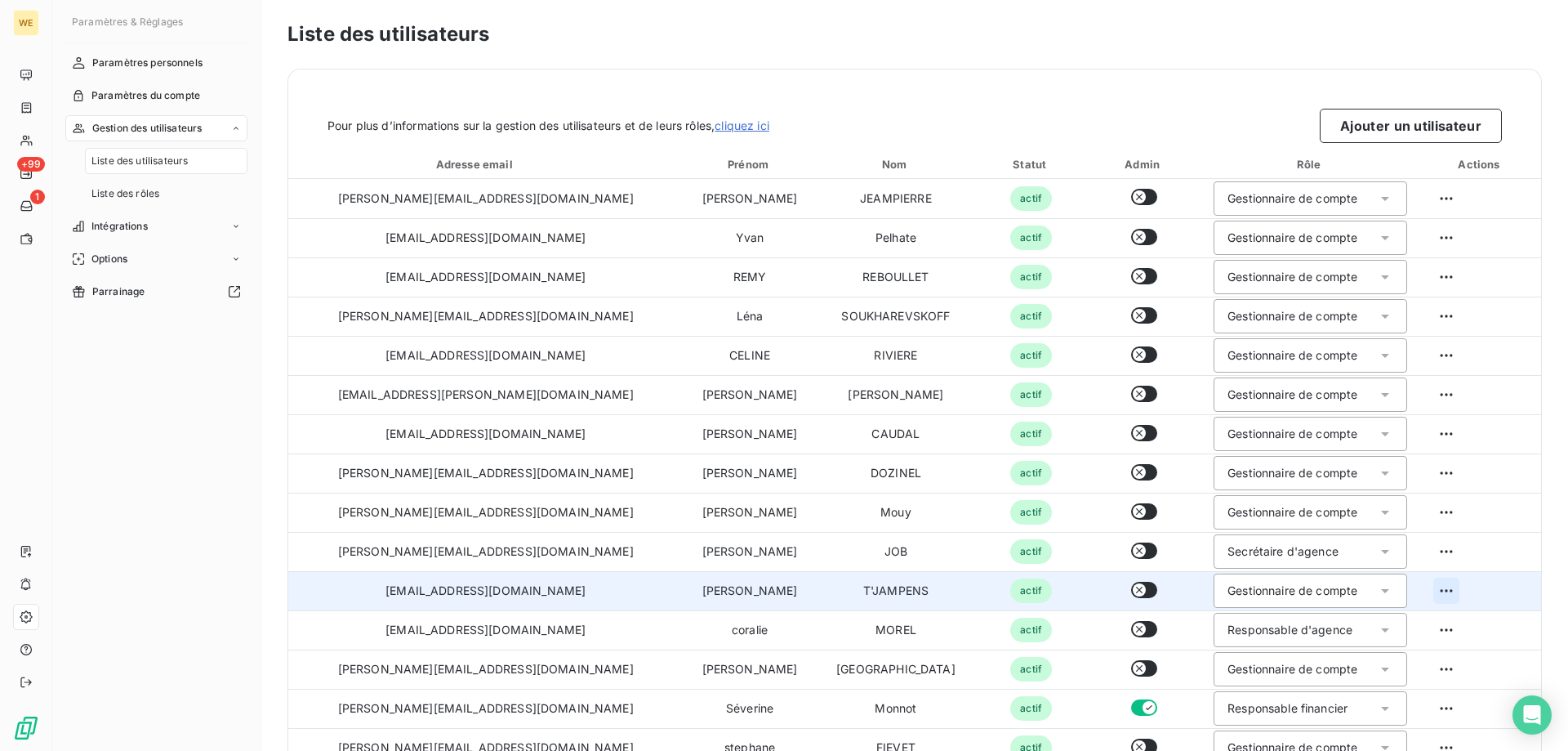 click on "WE +99 1 Paramètres & Réglages Paramètres personnels Paramètres du compte Gestion des utilisateurs Liste des utilisateurs Liste des rôles Intégrations Options Parrainage Liste des utilisateurs Pour plus d’informations sur la gestion des utilisateurs et de leurs rôles,  cliquez ici Ajouter un utilisateur Adresse email Prénom Nom Statut Admin Rôle Actions [PERSON_NAME][EMAIL_ADDRESS][DOMAIN_NAME] [PERSON_NAME] actif Gestionnaire de compte [EMAIL_ADDRESS][DOMAIN_NAME] [PERSON_NAME] actif Gestionnaire de compte [EMAIL_ADDRESS][DOMAIN_NAME] [PERSON_NAME] actif Gestionnaire de compte [PERSON_NAME][EMAIL_ADDRESS][DOMAIN_NAME] [PERSON_NAME] actif Gestionnaire de compte [EMAIL_ADDRESS][DOMAIN_NAME] [PERSON_NAME] actif Gestionnaire de compte [PERSON_NAME][EMAIL_ADDRESS][DOMAIN_NAME] [PERSON_NAME] actif Gestionnaire de compte [PERSON_NAME][EMAIL_ADDRESS][DOMAIN_NAME] [PERSON_NAME] CAUDAL actif Gestionnaire de compte [PERSON_NAME][EMAIL_ADDRESS][DOMAIN_NAME] [PERSON_NAME] actif Gestionnaire de compte [PERSON_NAME][EMAIL_ADDRESS][DOMAIN_NAME] [PERSON_NAME] actif JOB" at bounding box center (784, 375) 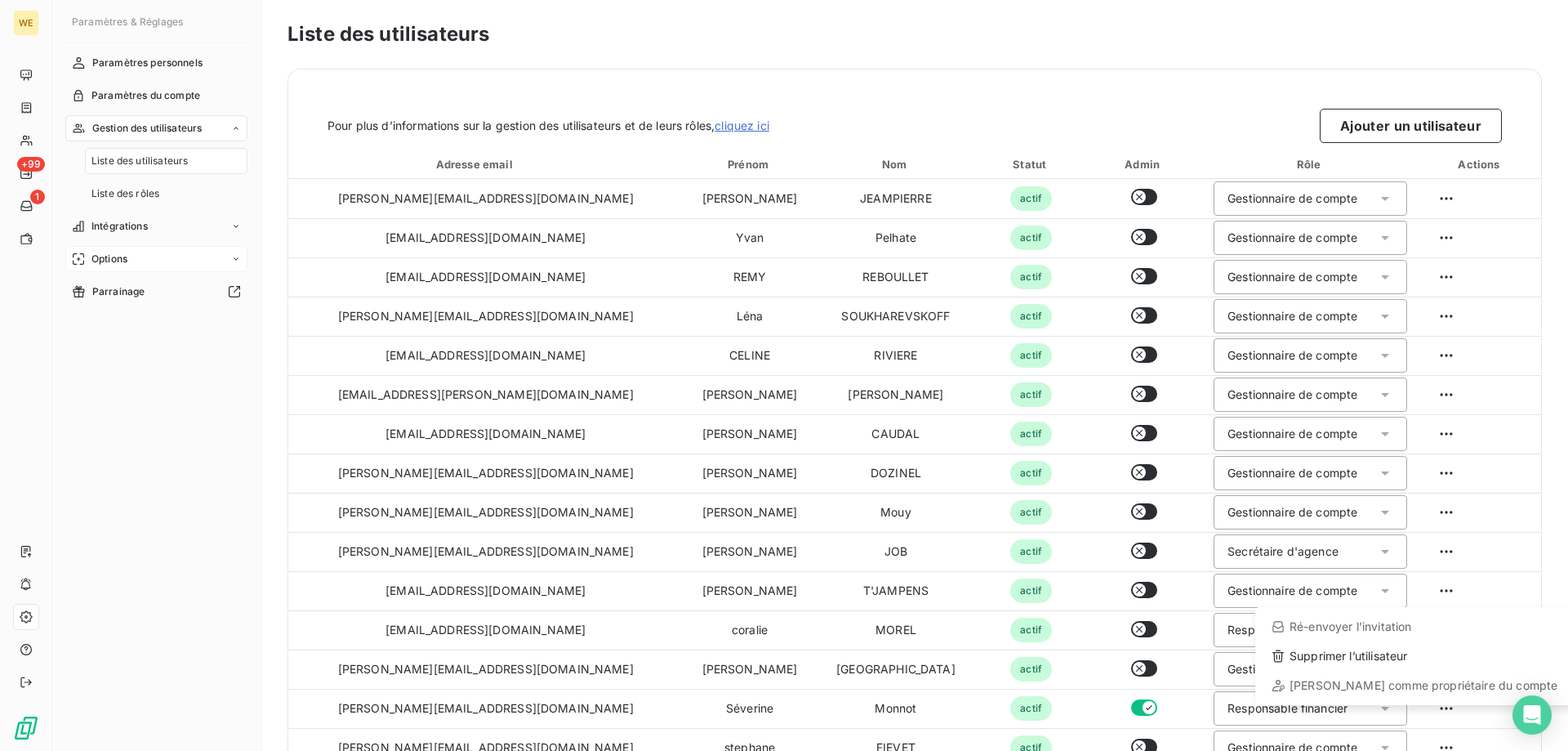 click on "WE +99 1 Paramètres & Réglages Paramètres personnels Paramètres du compte Gestion des utilisateurs Liste des utilisateurs Liste des rôles Intégrations Options Parrainage Liste des utilisateurs Pour plus d’informations sur la gestion des utilisateurs et de leurs rôles,  cliquez ici Ajouter un utilisateur Adresse email Prénom Nom Statut Admin Rôle Actions [PERSON_NAME][EMAIL_ADDRESS][DOMAIN_NAME] [PERSON_NAME] actif Gestionnaire de compte [EMAIL_ADDRESS][DOMAIN_NAME] [PERSON_NAME] actif Gestionnaire de compte [EMAIL_ADDRESS][DOMAIN_NAME] [PERSON_NAME] actif Gestionnaire de compte [PERSON_NAME][EMAIL_ADDRESS][DOMAIN_NAME] [PERSON_NAME] actif Gestionnaire de compte [EMAIL_ADDRESS][DOMAIN_NAME] [PERSON_NAME] actif Gestionnaire de compte [PERSON_NAME][EMAIL_ADDRESS][DOMAIN_NAME] [PERSON_NAME] actif Gestionnaire de compte [PERSON_NAME][EMAIL_ADDRESS][DOMAIN_NAME] [PERSON_NAME] CAUDAL actif Gestionnaire de compte [PERSON_NAME][EMAIL_ADDRESS][DOMAIN_NAME] [PERSON_NAME] actif Gestionnaire de compte [PERSON_NAME][EMAIL_ADDRESS][DOMAIN_NAME] [PERSON_NAME] actif JOB" at bounding box center (784, 375) 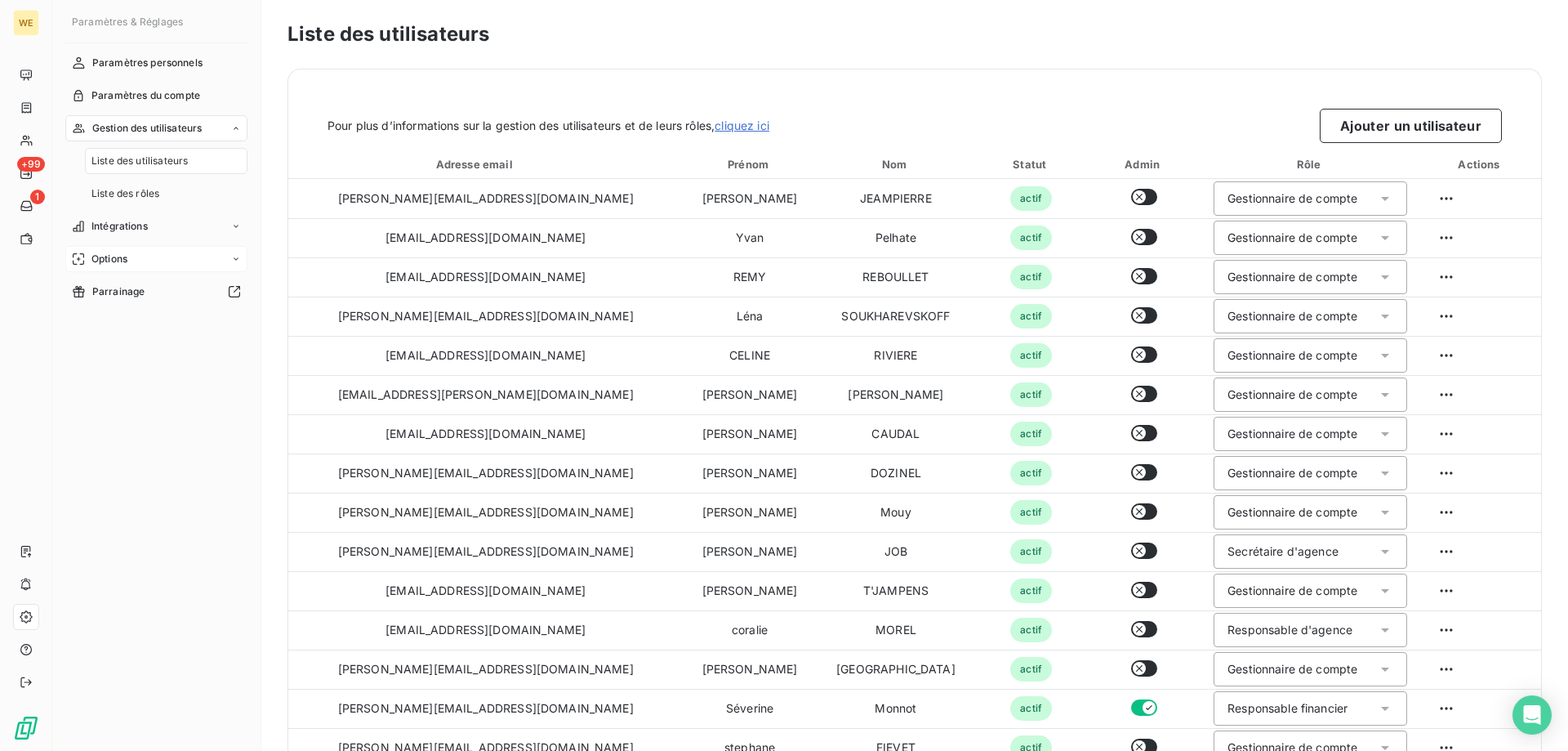 click on "Options" at bounding box center [156, 259] 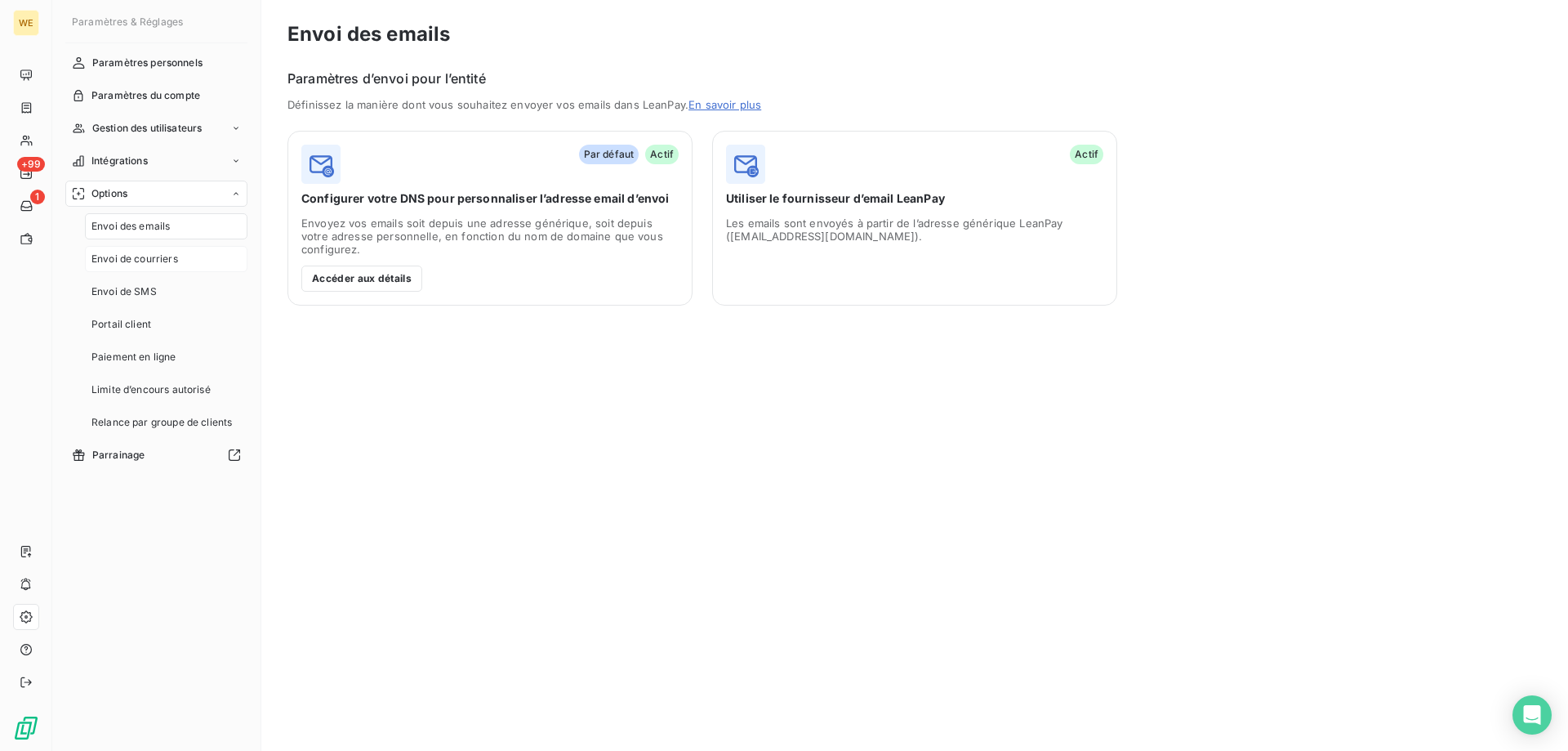 click on "Envoi de courriers" at bounding box center (166, 259) 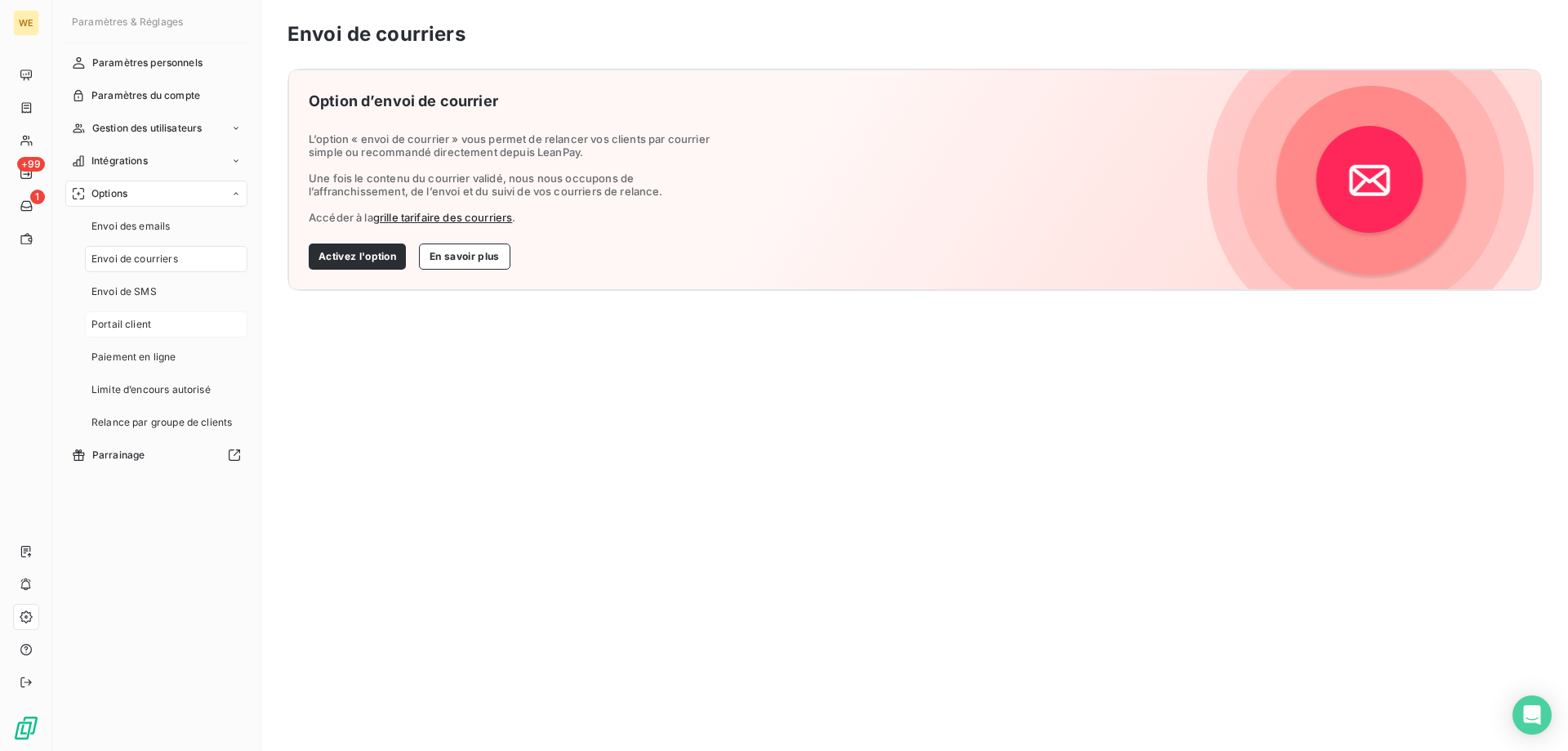 click on "Portail client" at bounding box center [121, 324] 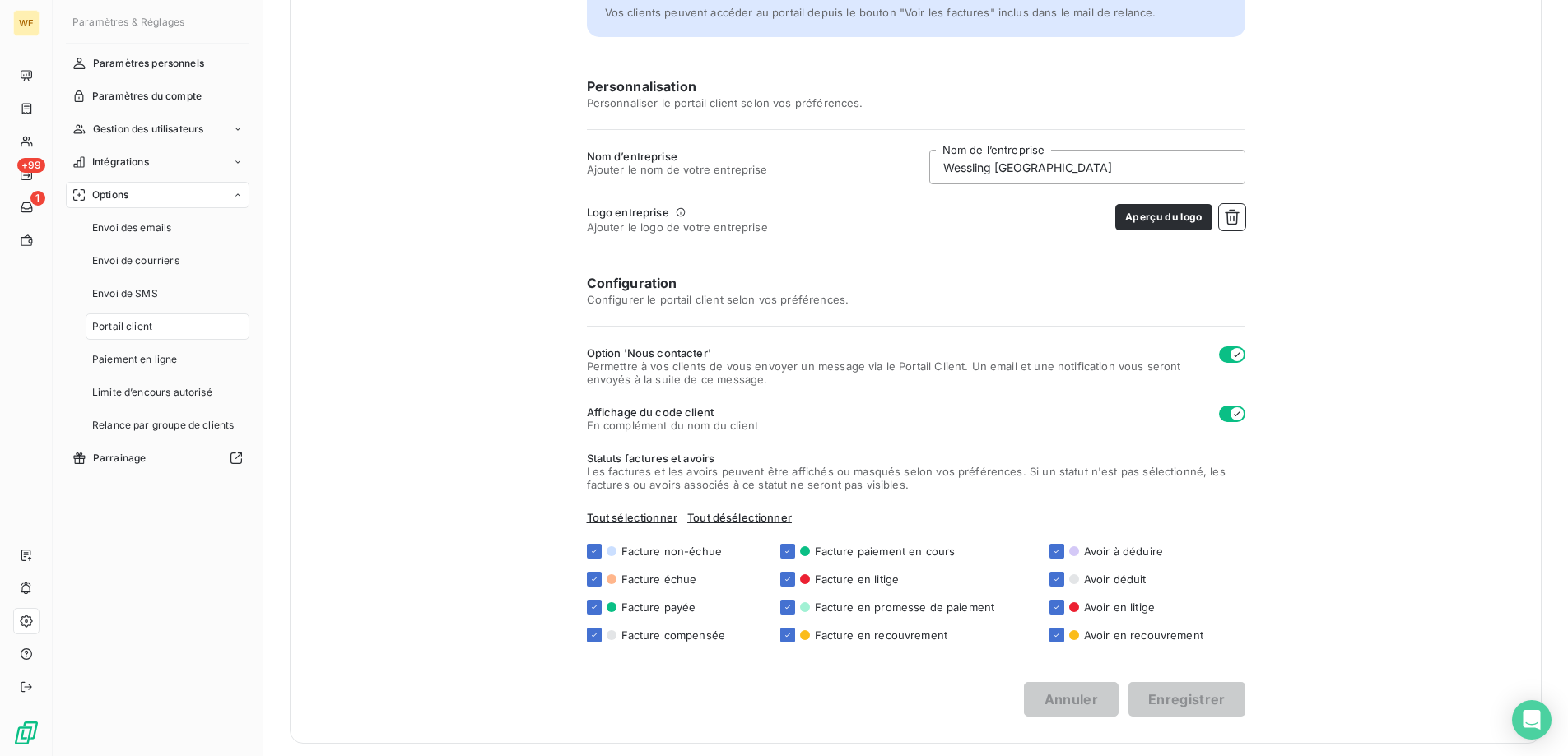scroll, scrollTop: 185, scrollLeft: 0, axis: vertical 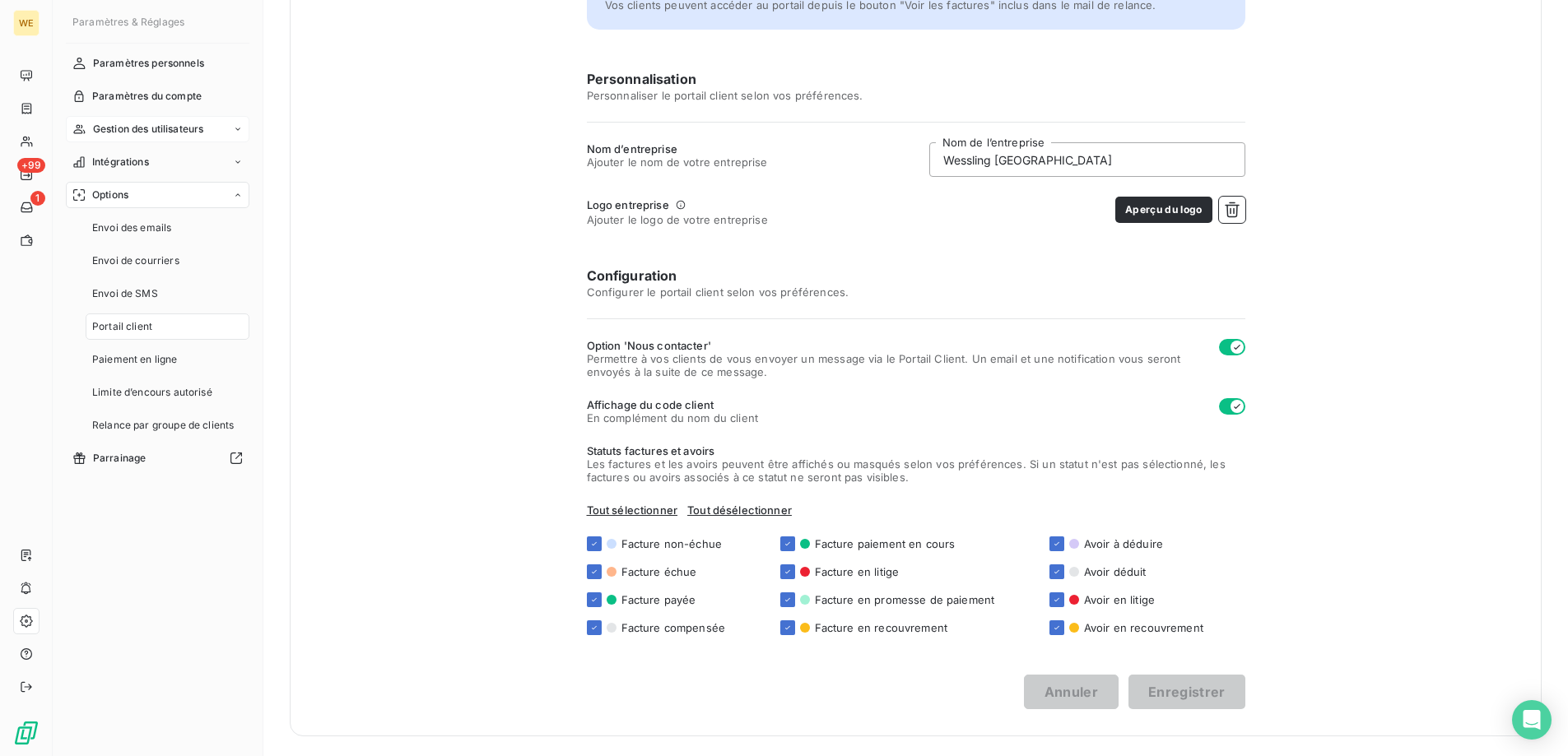 click on "Gestion des utilisateurs" at bounding box center (148, 129) 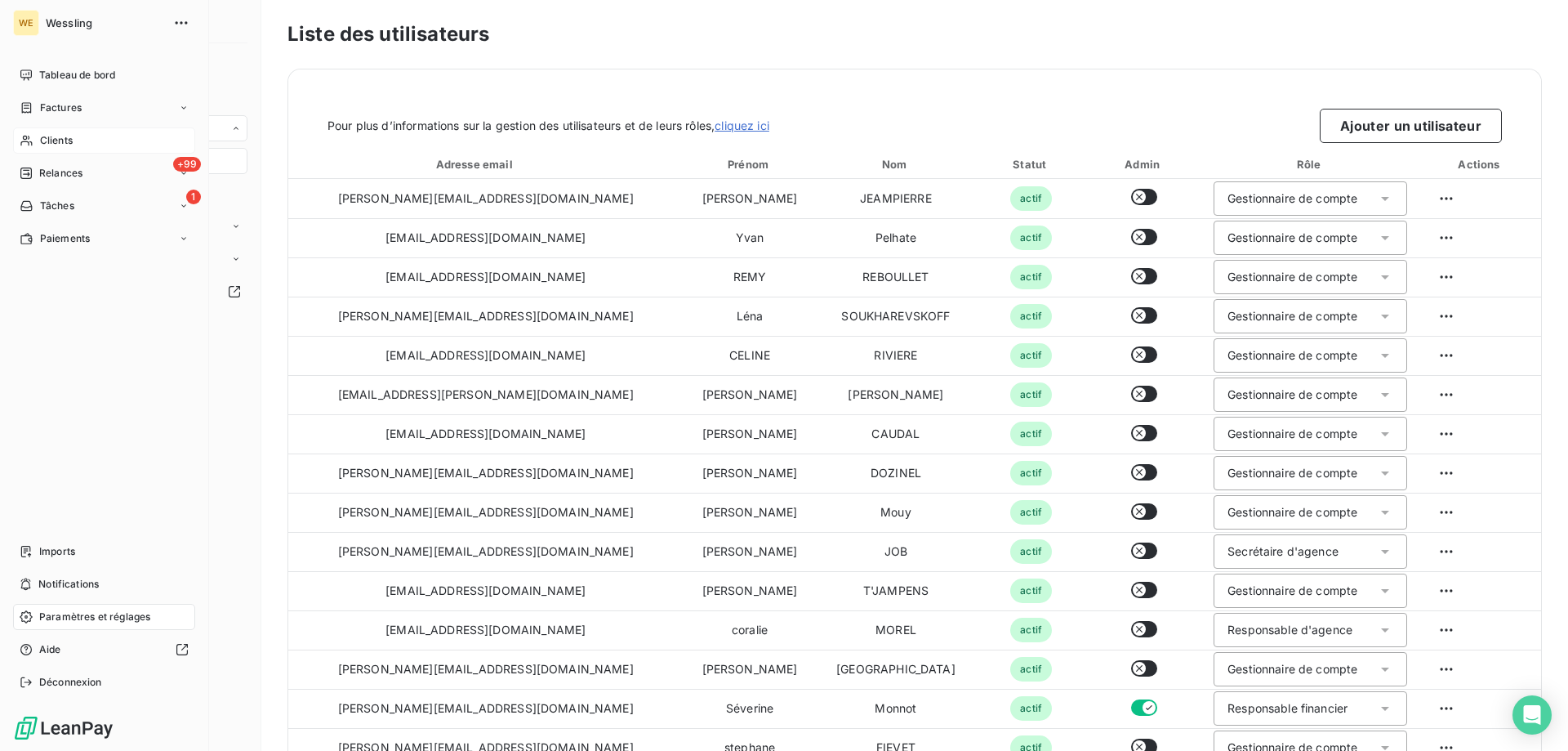 click on "Clients" at bounding box center [56, 141] 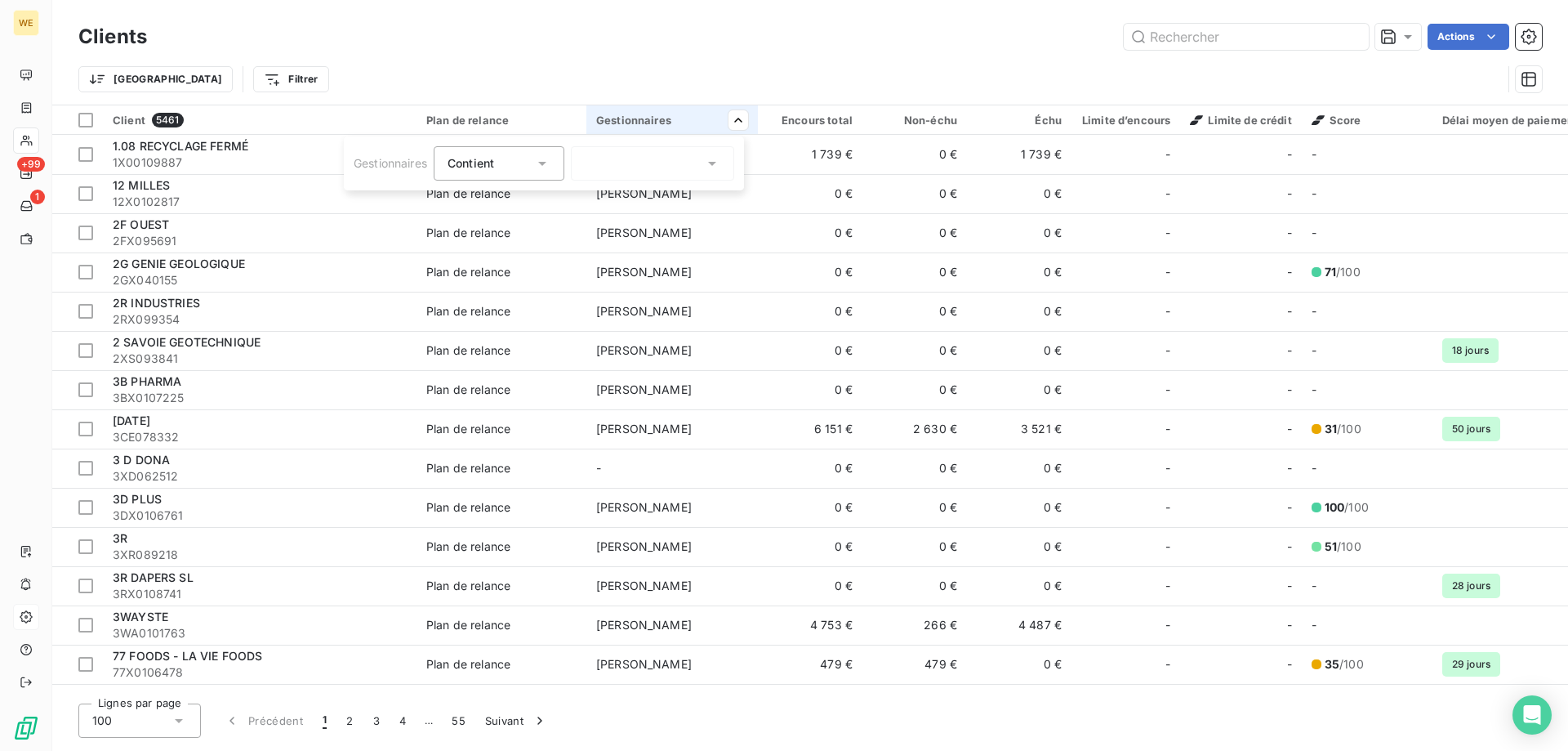 click 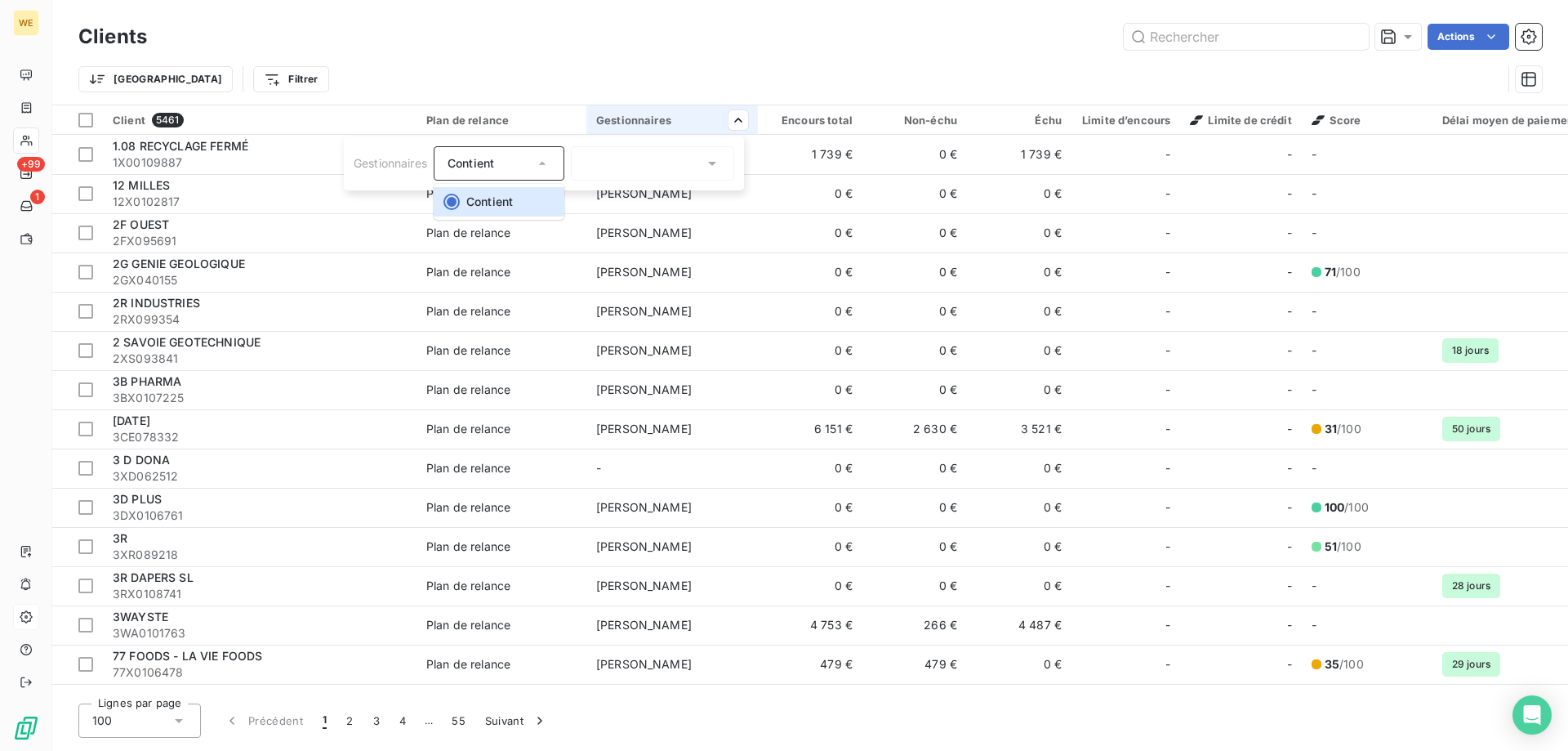click at bounding box center (653, 163) 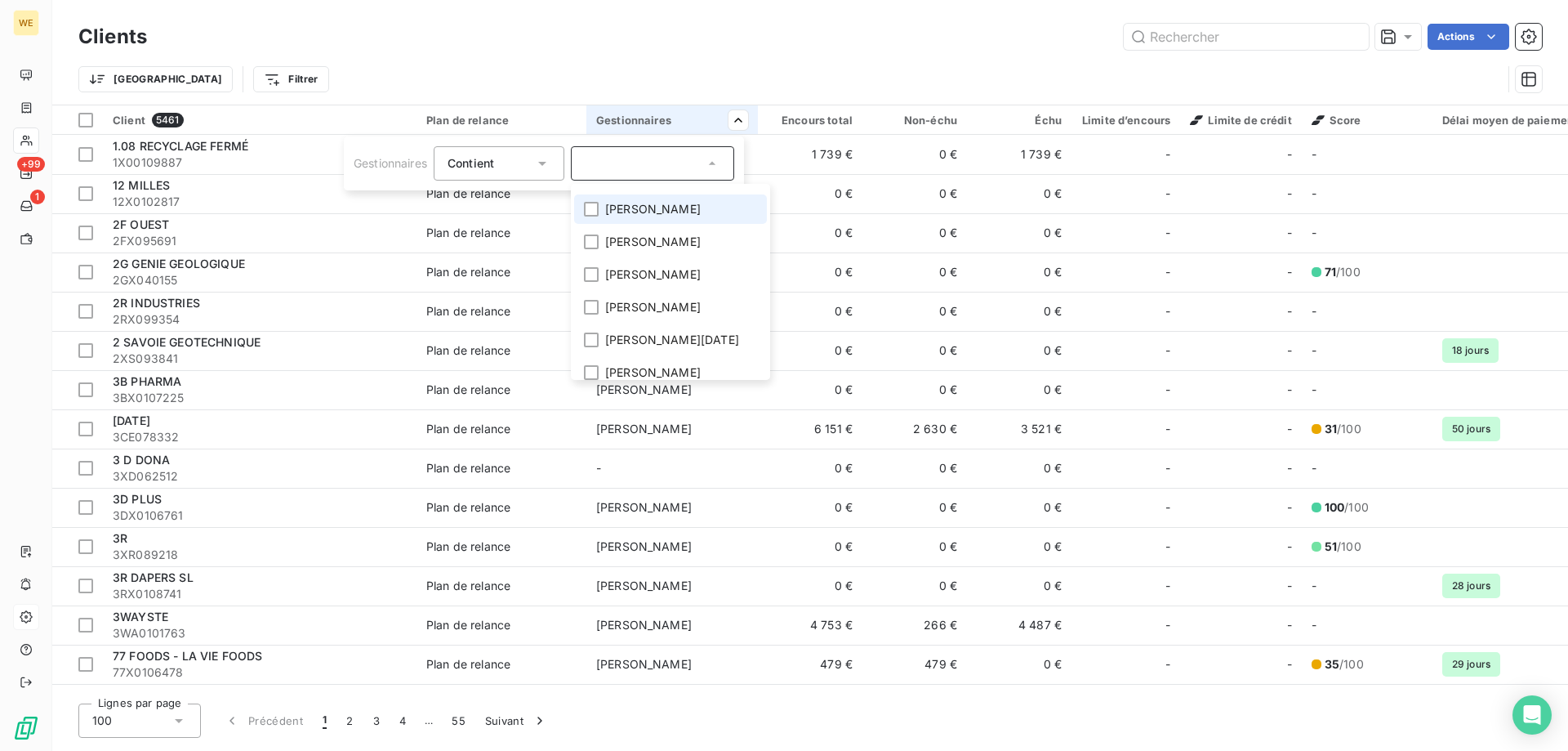 scroll, scrollTop: 327, scrollLeft: 0, axis: vertical 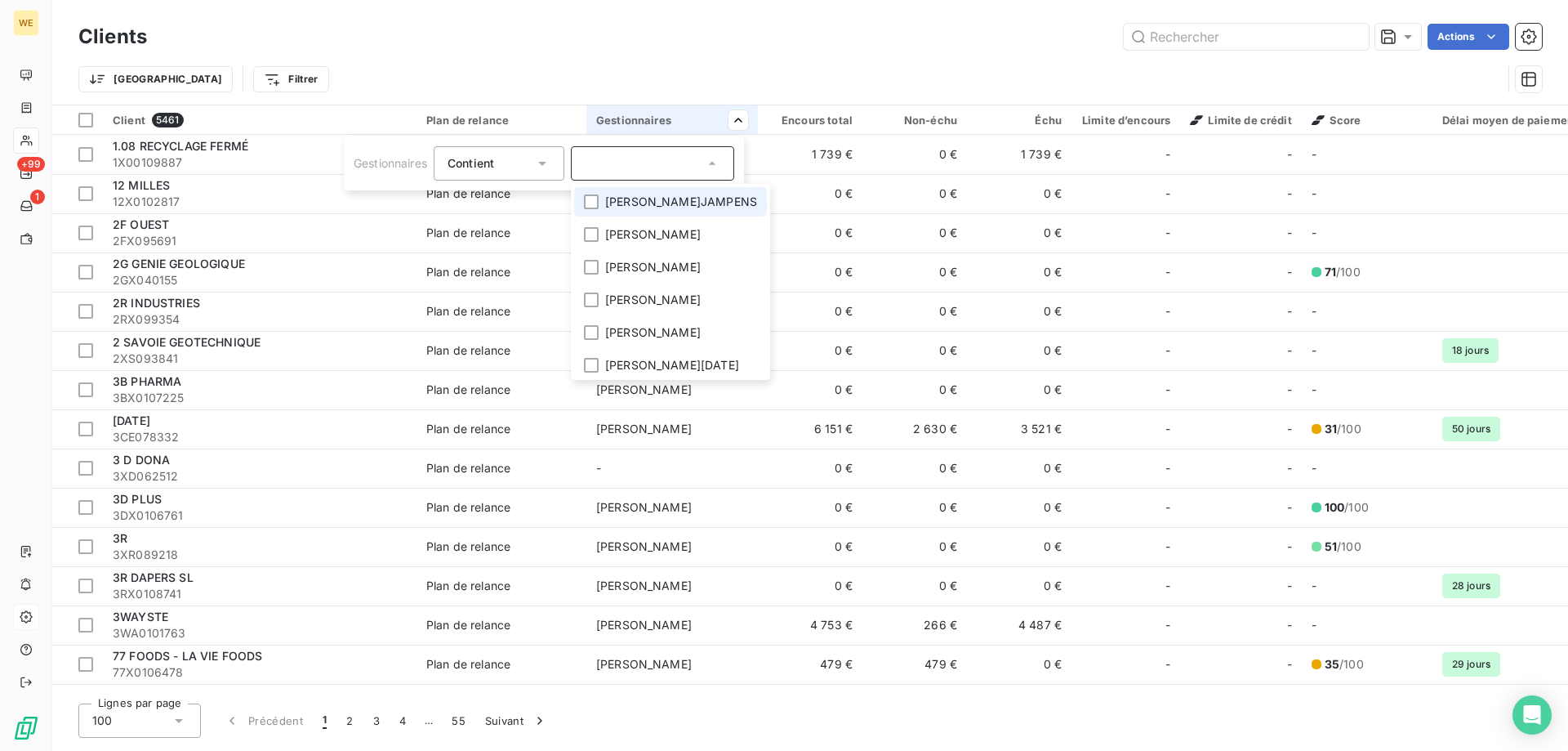 click on "[PERSON_NAME]JAMPENS" at bounding box center (670, 202) 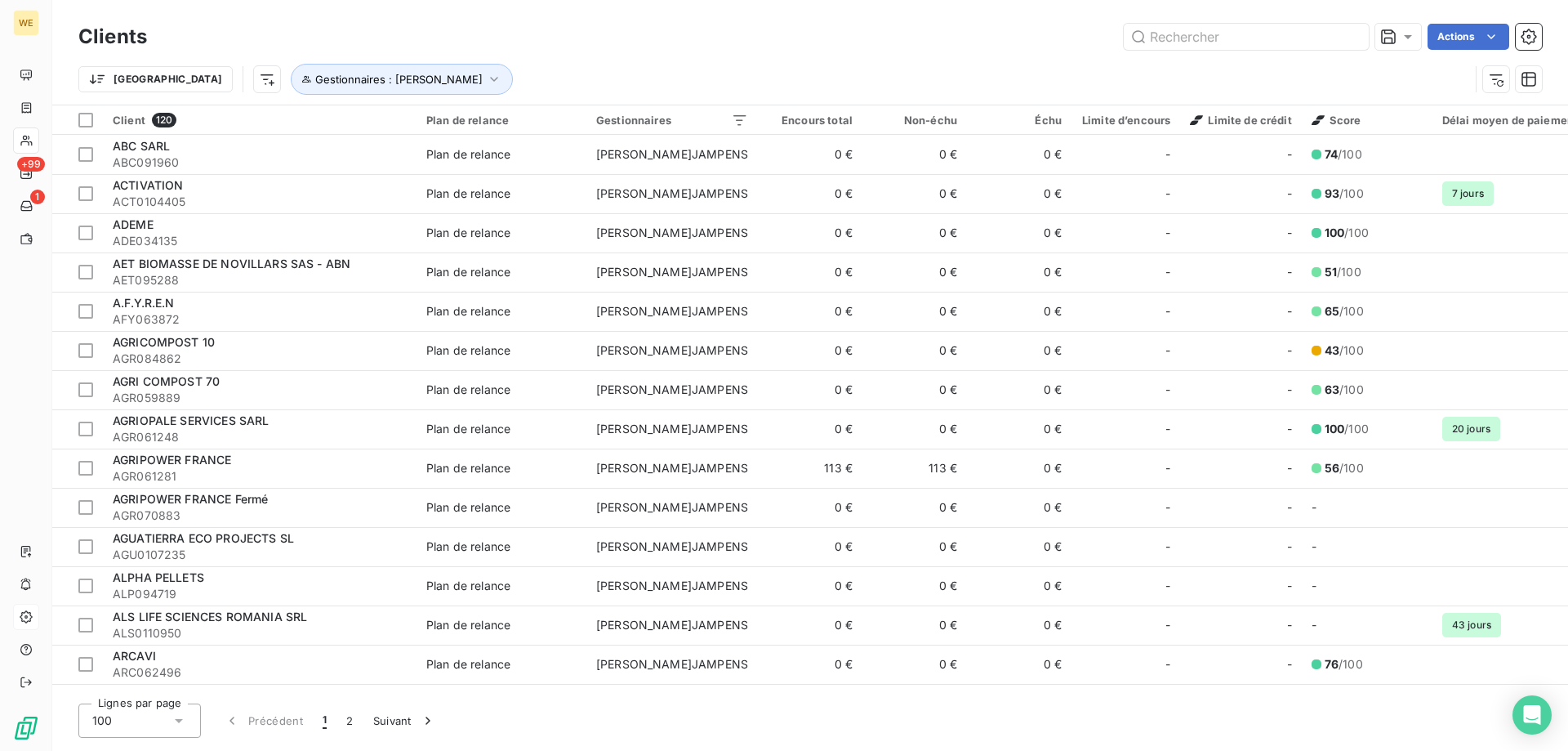 click on "WE +99 1 Clients Actions Trier Gestionnaires  : [PERSON_NAME] T'JAMPENS  Client 120 Plan de relance Gestionnaires Encours total Non-échu Échu Limite d’encours Limite de crédit Score Délai moyen de paiement Agence Code Affaire ABC SARL ABC091960 Plan de relance Robin T'JAMPENS 0 € 0 € 0 € - - 74 /100 ULY tjr ACTIVATION ACT0104405 Plan de relance Robin T'JAMPENS 0 € 0 € 0 € - - 93 /100 7 jours ULI tjr ADEME ADE034135 Plan de relance Robin T'JAMPENS 0 € 0 € 0 € - - 100 /100 ULY tjr AET BIOMASSE DE NOVILLARS SAS - ABN AET095288 Plan de relance Robin T'JAMPENS 0 € 0 € 0 € - - 51 /100 ULY tjr A.F.Y.R.E.N AFY063872 Plan de relance [PERSON_NAME] T'JAMPENS 0 € 0 € 0 € - - 65 /100 ULY tjr AGRICOMPOST 10 AGR084862 Plan de relance Robin T'JAMPENS 0 € 0 € 0 € - - 43 /100 ULY tjr AGRI COMPOST 70 AGR059889 Plan de relance [PERSON_NAME] T'JAMPENS 0 € 0 € 0 € - - 63 /100 ULY tjr AGRIOPALE SERVICES SARL AGR061248 Plan de relance Robin T'JAMPENS 0 € 0 € 0 €" at bounding box center (784, 375) 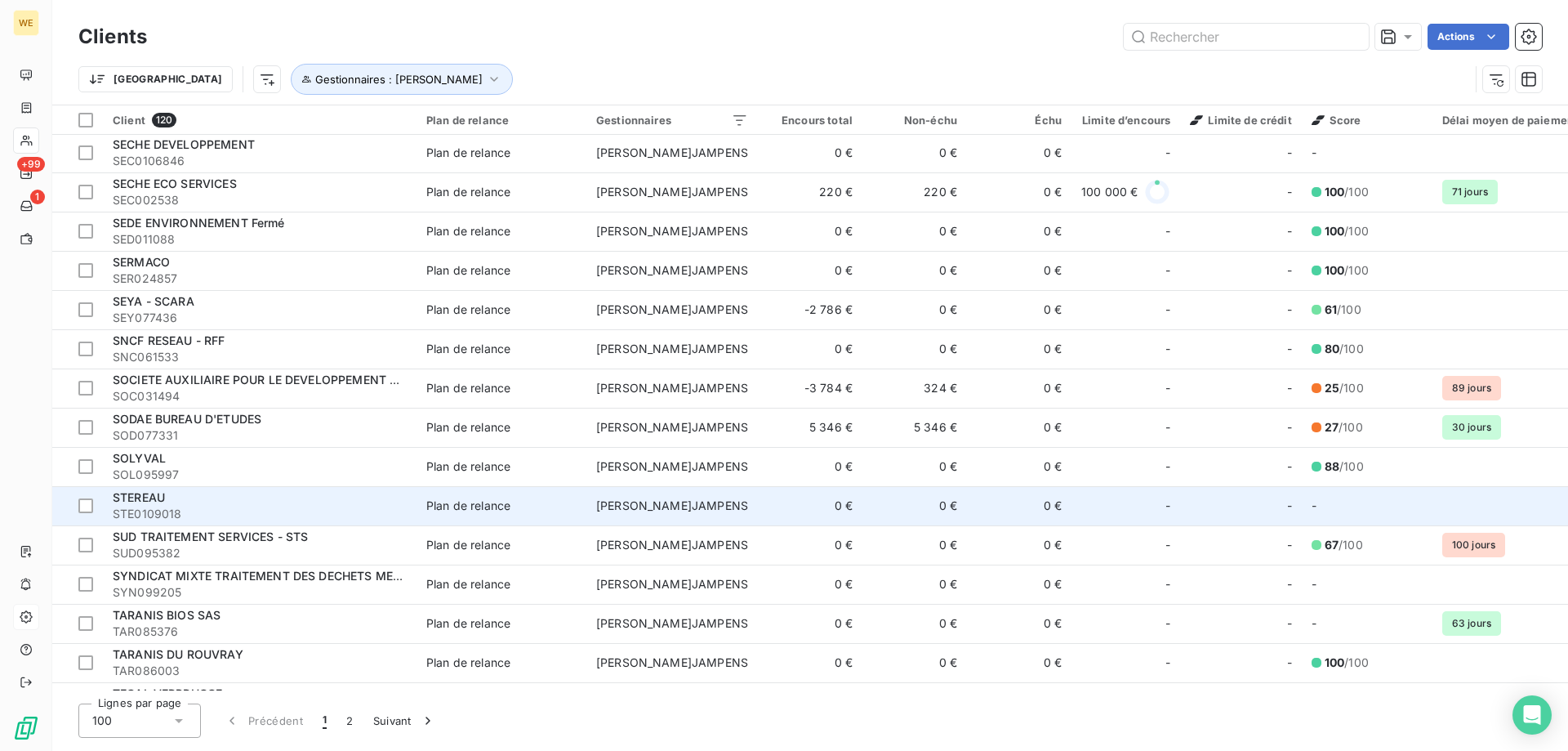 scroll, scrollTop: 3374, scrollLeft: 0, axis: vertical 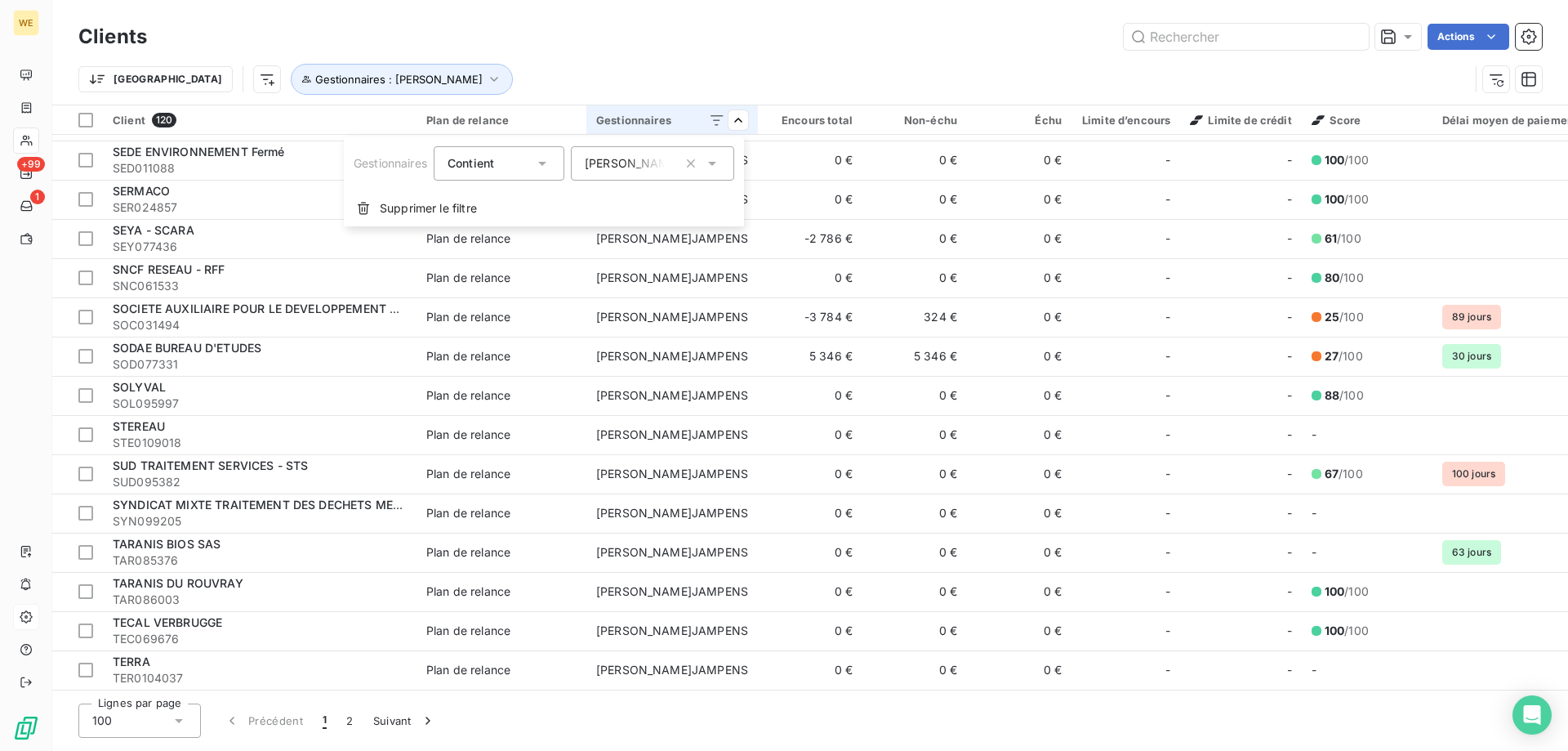 click on "WE +99 1 Clients Actions Trier Gestionnaires  : [PERSON_NAME] T'JAMPENS  Client 120 Plan de relance Gestionnaires Encours total Non-échu Échu Limite d’encours Limite de crédit Score Délai moyen de paiement Agence Code Affaire ABC SARL ABC091960 Plan de relance Robin T'JAMPENS 0 € 0 € 0 € - - 74 /100 ULY tjr ACTIVATION ACT0104405 Plan de relance Robin T'JAMPENS 0 € 0 € 0 € - - 93 /100 7 jours ULI tjr ADEME ADE034135 Plan de relance Robin T'JAMPENS 0 € 0 € 0 € - - 100 /100 ULY tjr AET BIOMASSE DE NOVILLARS SAS - ABN AET095288 Plan de relance Robin T'JAMPENS 0 € 0 € 0 € - - 51 /100 ULY tjr A.F.Y.R.E.N AFY063872 Plan de relance [PERSON_NAME] T'JAMPENS 0 € 0 € 0 € - - 65 /100 ULY tjr AGRICOMPOST 10 AGR084862 Plan de relance Robin T'JAMPENS 0 € 0 € 0 € - - 43 /100 ULY tjr AGRI COMPOST 70 AGR059889 Plan de relance [PERSON_NAME] T'JAMPENS 0 € 0 € 0 € - - 63 /100 ULY tjr AGRIOPALE SERVICES SARL AGR061248 Plan de relance Robin T'JAMPENS 0 € 0 € 0 €" at bounding box center [784, 375] 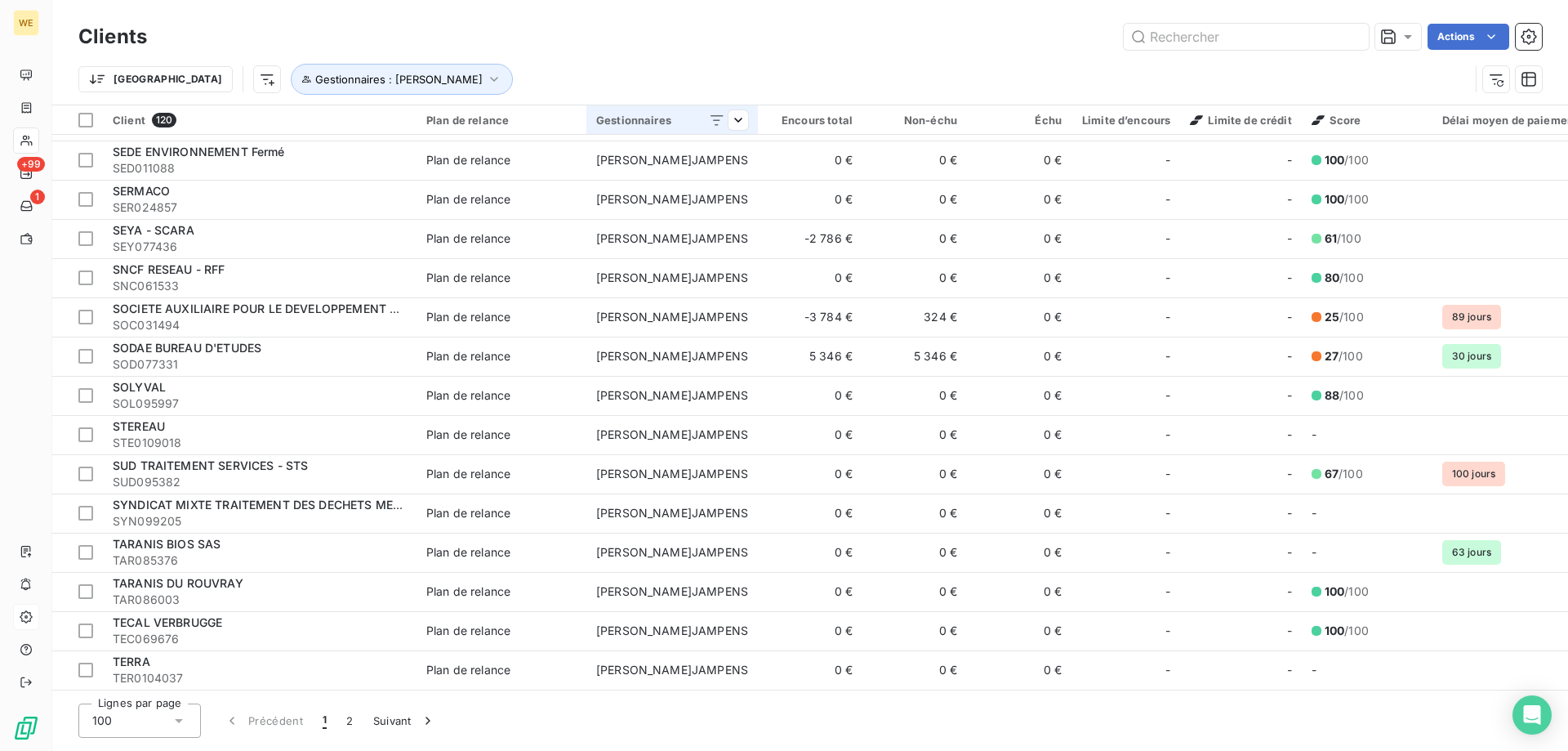 click 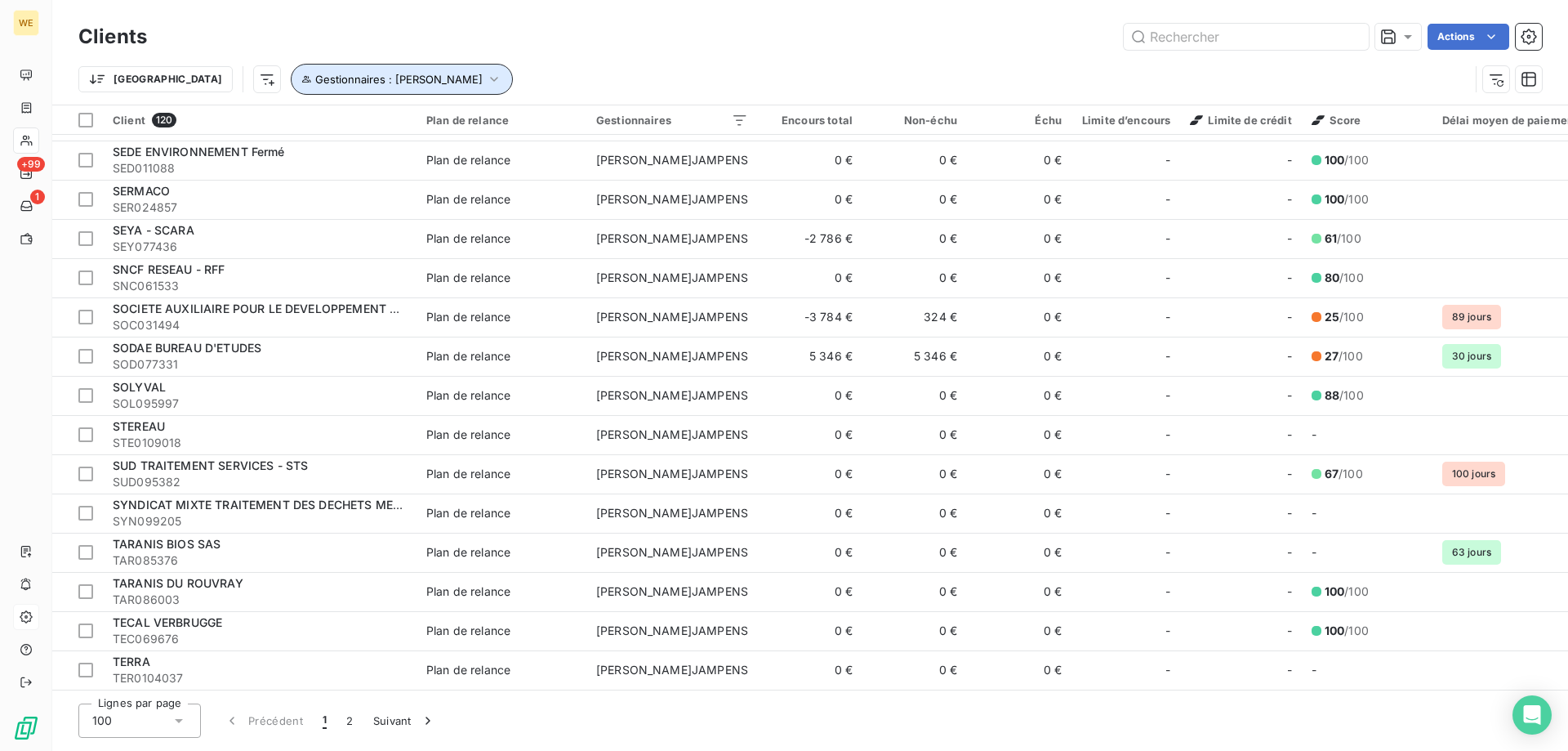 click on "Gestionnaires  : [PERSON_NAME]" at bounding box center [399, 79] 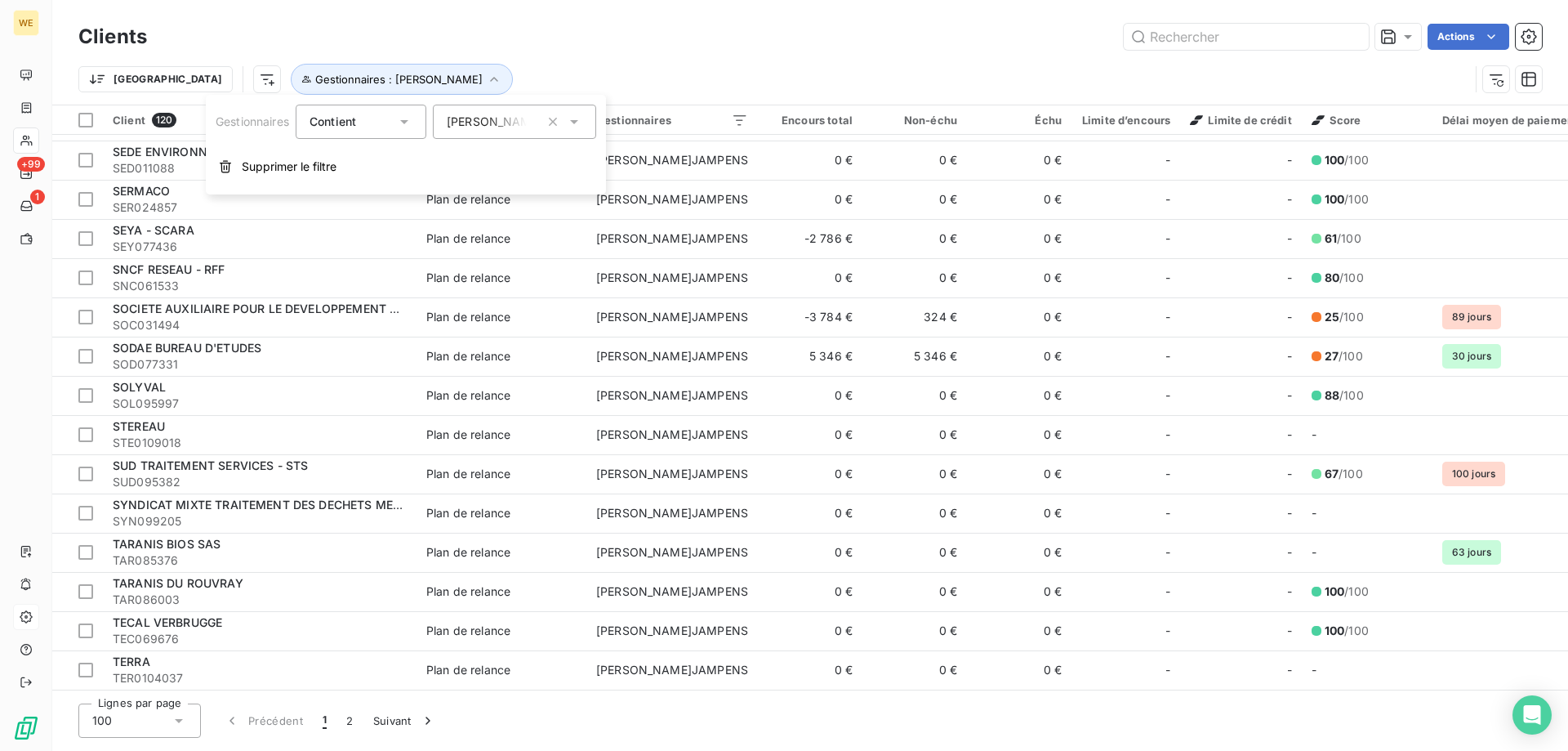 click on "Actions" at bounding box center (854, 37) 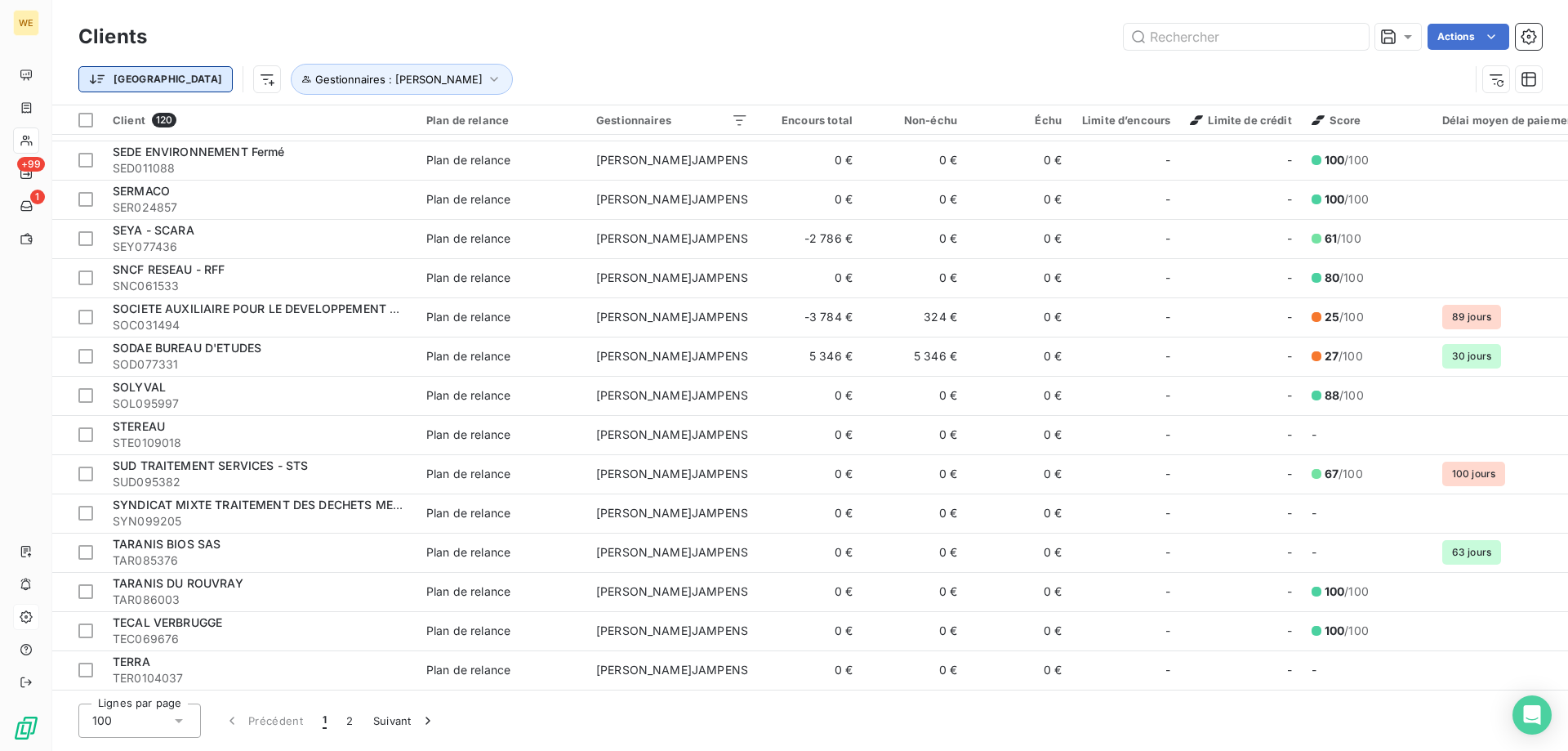 click on "WE +99 1 Clients Actions Trier Gestionnaires  : [PERSON_NAME] T'JAMPENS  Client 120 Plan de relance Gestionnaires Encours total Non-échu Échu Limite d’encours Limite de crédit Score Délai moyen de paiement Agence Code Affaire ABC SARL ABC091960 Plan de relance Robin T'JAMPENS 0 € 0 € 0 € - - 74 /100 ULY tjr ACTIVATION ACT0104405 Plan de relance Robin T'JAMPENS 0 € 0 € 0 € - - 93 /100 7 jours ULI tjr ADEME ADE034135 Plan de relance Robin T'JAMPENS 0 € 0 € 0 € - - 100 /100 ULY tjr AET BIOMASSE DE NOVILLARS SAS - ABN AET095288 Plan de relance Robin T'JAMPENS 0 € 0 € 0 € - - 51 /100 ULY tjr A.F.Y.R.E.N AFY063872 Plan de relance [PERSON_NAME] T'JAMPENS 0 € 0 € 0 € - - 65 /100 ULY tjr AGRICOMPOST 10 AGR084862 Plan de relance Robin T'JAMPENS 0 € 0 € 0 € - - 43 /100 ULY tjr AGRI COMPOST 70 AGR059889 Plan de relance [PERSON_NAME] T'JAMPENS 0 € 0 € 0 € - - 63 /100 ULY tjr AGRIOPALE SERVICES SARL AGR061248 Plan de relance Robin T'JAMPENS 0 € 0 € 0 €" at bounding box center [784, 375] 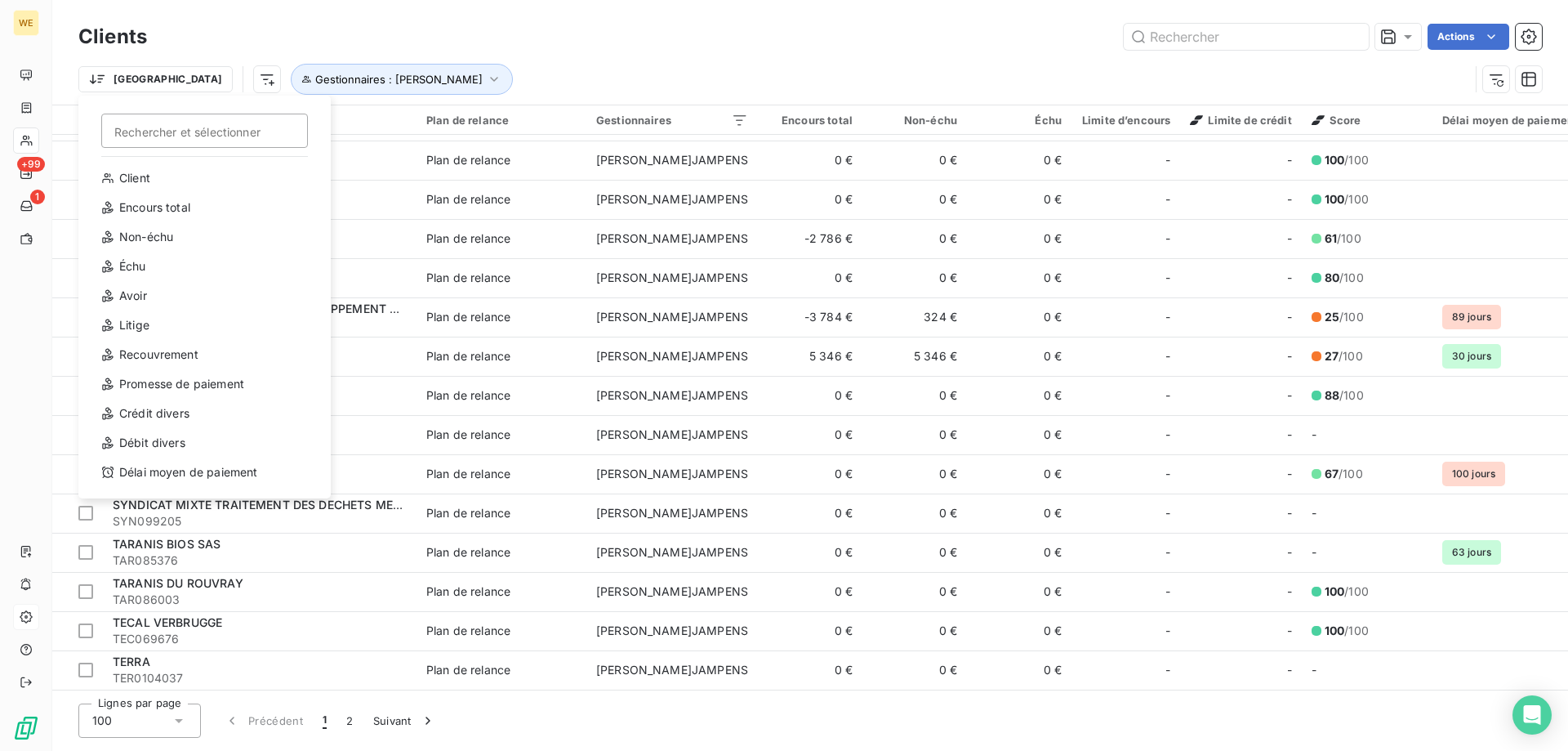 click on "WE +99 1 Clients Actions Trier Rechercher et sélectionner Client Encours total Non-échu Échu Avoir Litige Recouvrement Promesse de paiement Crédit divers Débit divers Délai moyen de paiement Gestionnaires  : [PERSON_NAME] T'JAMPENS  Client 120 Plan de relance Gestionnaires Encours total Non-échu Échu Limite d’encours Limite de crédit Score Délai moyen de paiement Agence Code Affaire ABC SARL ABC091960 Plan de relance [PERSON_NAME]JAMPENS 0 € 0 € 0 € - - 74 /100 ULY tjr ACTIVATION ACT0104405 Plan de relance Robin T'JAMPENS 0 € 0 € 0 € - - 93 /100 7 jours ULI tjr ADEME ADE034135 Plan de relance Robin T'JAMPENS 0 € 0 € 0 € - - 100 /100 ULY tjr AET BIOMASSE DE NOVILLARS SAS - ABN AET095288 Plan de relance Robin T'JAMPENS 0 € 0 € 0 € - - 51 /100 ULY tjr A.F.Y.R.E.N AFY063872 Plan de relance [PERSON_NAME] T'JAMPENS 0 € 0 € 0 € - - 65 /100 ULY tjr AGRICOMPOST 10 AGR084862 Plan de relance Robin T'JAMPENS 0 € 0 € 0 € - - 43 /100 ULY tjr AGRI COMPOST 70 - -" at bounding box center [784, 375] 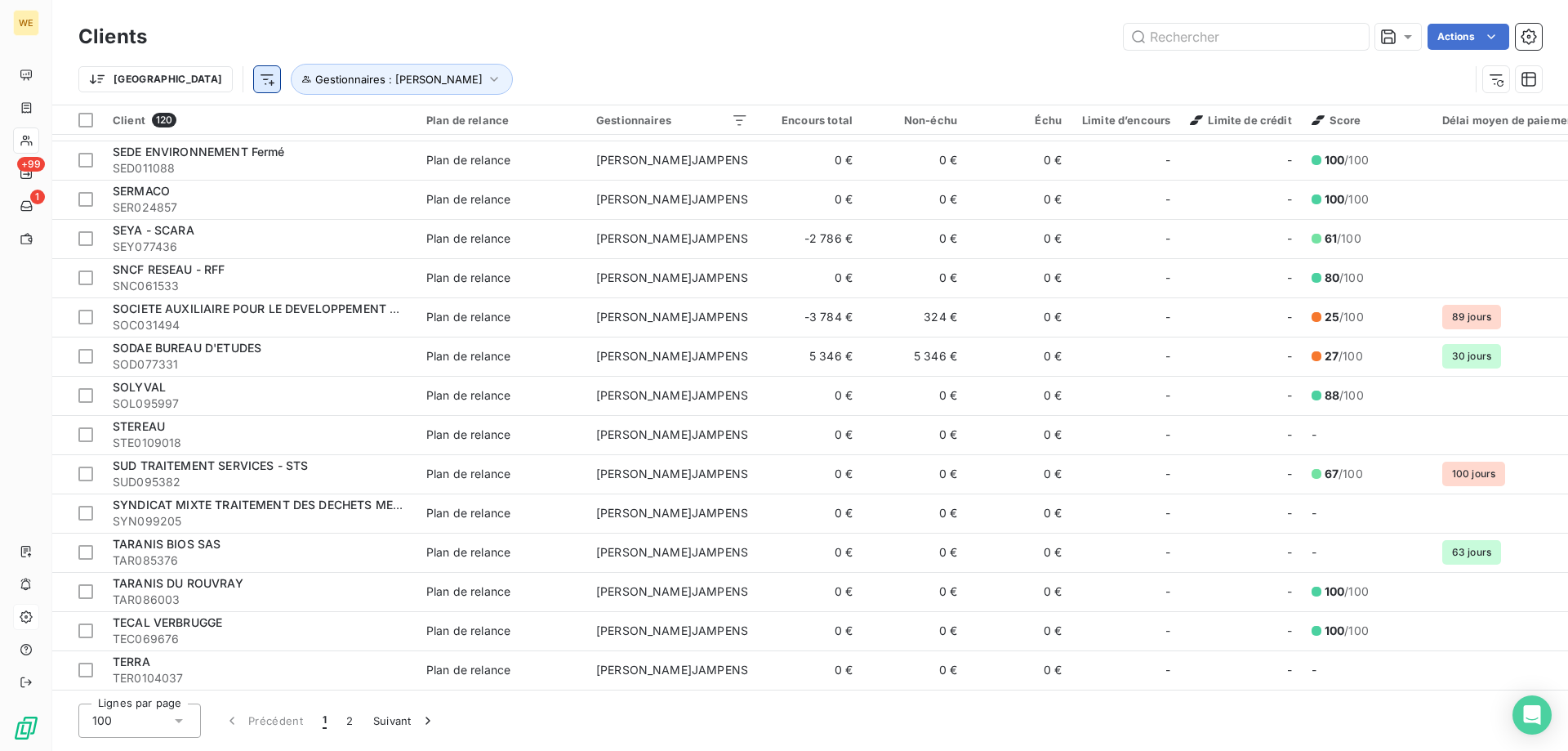 click on "WE +99 1 Clients Actions Trier Gestionnaires  : [PERSON_NAME] T'JAMPENS  Client 120 Plan de relance Gestionnaires Encours total Non-échu Échu Limite d’encours Limite de crédit Score Délai moyen de paiement Agence Code Affaire ABC SARL ABC091960 Plan de relance Robin T'JAMPENS 0 € 0 € 0 € - - 74 /100 ULY tjr ACTIVATION ACT0104405 Plan de relance Robin T'JAMPENS 0 € 0 € 0 € - - 93 /100 7 jours ULI tjr ADEME ADE034135 Plan de relance Robin T'JAMPENS 0 € 0 € 0 € - - 100 /100 ULY tjr AET BIOMASSE DE NOVILLARS SAS - ABN AET095288 Plan de relance Robin T'JAMPENS 0 € 0 € 0 € - - 51 /100 ULY tjr A.F.Y.R.E.N AFY063872 Plan de relance [PERSON_NAME] T'JAMPENS 0 € 0 € 0 € - - 65 /100 ULY tjr AGRICOMPOST 10 AGR084862 Plan de relance Robin T'JAMPENS 0 € 0 € 0 € - - 43 /100 ULY tjr AGRI COMPOST 70 AGR059889 Plan de relance [PERSON_NAME] T'JAMPENS 0 € 0 € 0 € - - 63 /100 ULY tjr AGRIOPALE SERVICES SARL AGR061248 Plan de relance Robin T'JAMPENS 0 € 0 € 0 €" at bounding box center [784, 375] 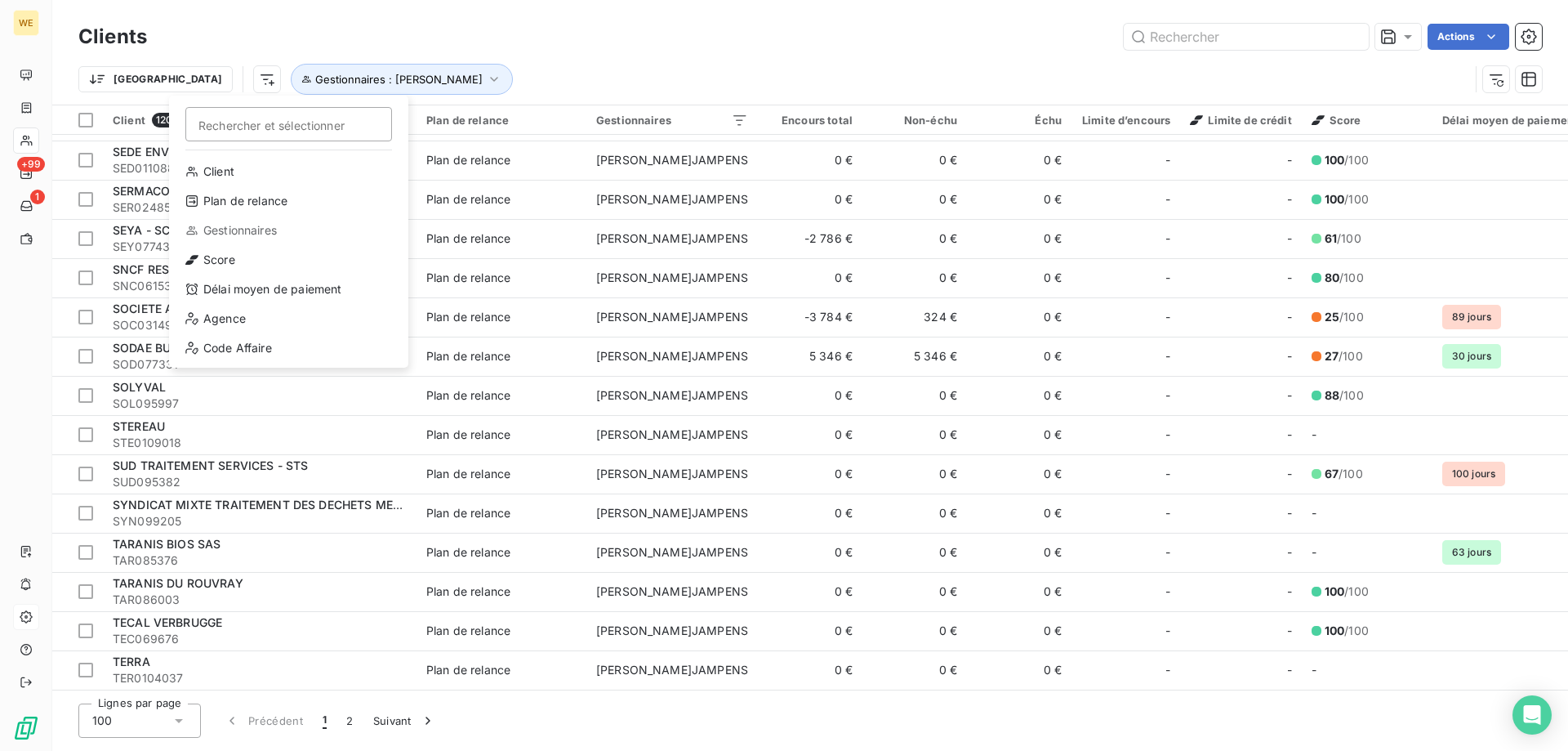 click on "WE +99 1 Clients Actions Trier Rechercher et sélectionner Client Plan de relance Gestionnaires Score Délai moyen de paiement Agence Code Affaire Gestionnaires  : [PERSON_NAME]JAMPENS  Client 120 Plan de relance Gestionnaires Encours total Non-échu Échu Limite d’encours Limite de crédit Score Délai moyen de paiement Agence Code Affaire ABC SARL ABC091960 Plan de relance [PERSON_NAME]JAMPENS 0 € 0 € 0 € - - 74 /100 ULY tjr ACTIVATION ACT0104405 Plan de relance Robin T'JAMPENS 0 € 0 € 0 € - - 93 /100 7 jours ULI tjr ADEME ADE034135 Plan de relance Robin T'JAMPENS 0 € 0 € 0 € - - 100 /100 ULY tjr AET BIOMASSE DE NOVILLARS SAS - ABN AET095288 Plan de relance Robin T'JAMPENS 0 € 0 € 0 € - - 51 /100 ULY tjr A.F.Y.R.E.N AFY063872 Plan de relance Robin T'JAMPENS 0 € 0 € 0 € - - 65 /100 ULY tjr AGRICOMPOST 10 AGR084862 Plan de relance [PERSON_NAME]JAMPENS 0 € 0 € 0 € - - 43 /100 ULY tjr AGRI COMPOST 70 AGR059889 Plan de relance Robin T'JAMPENS 0 € - - -" at bounding box center [784, 375] 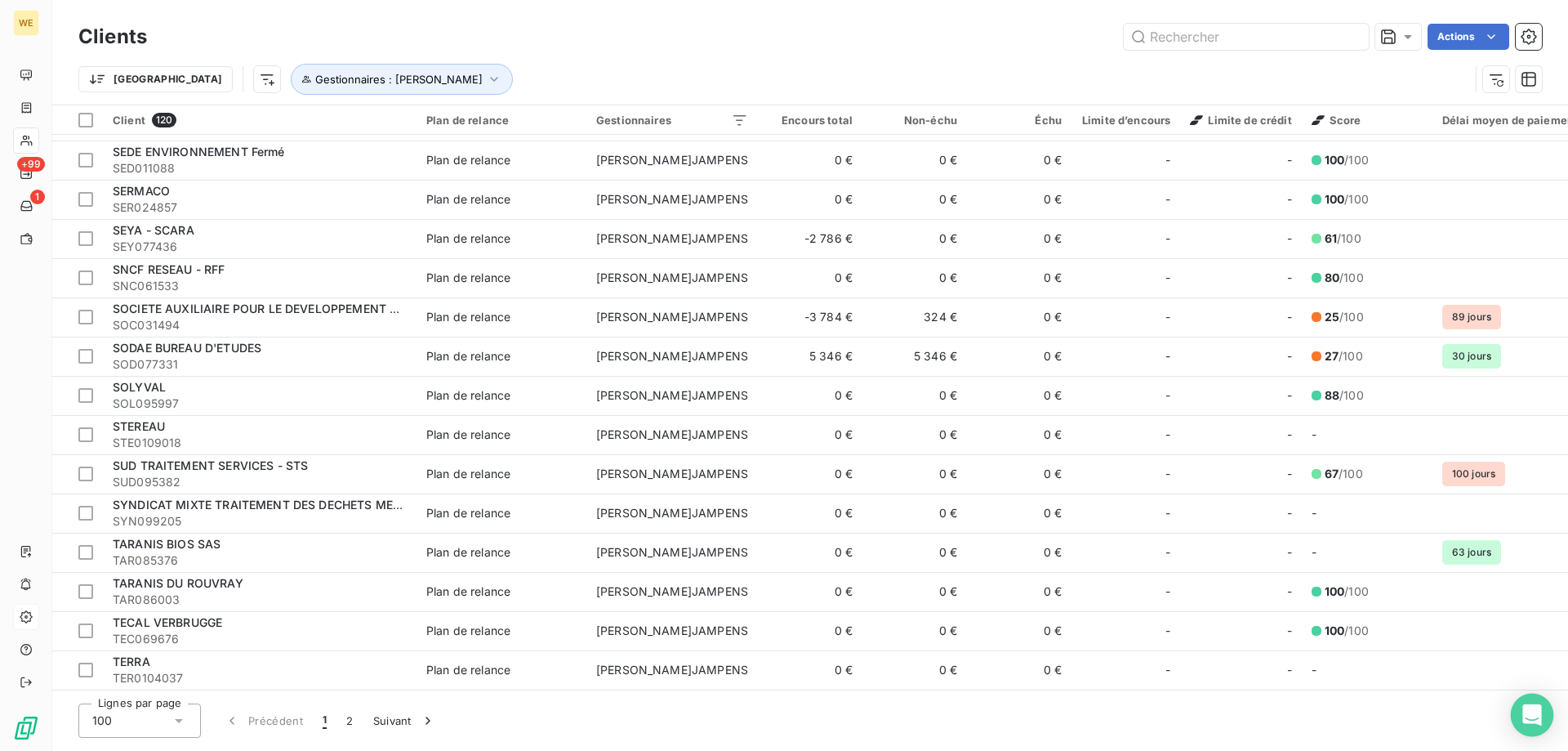 click at bounding box center (1532, 715) 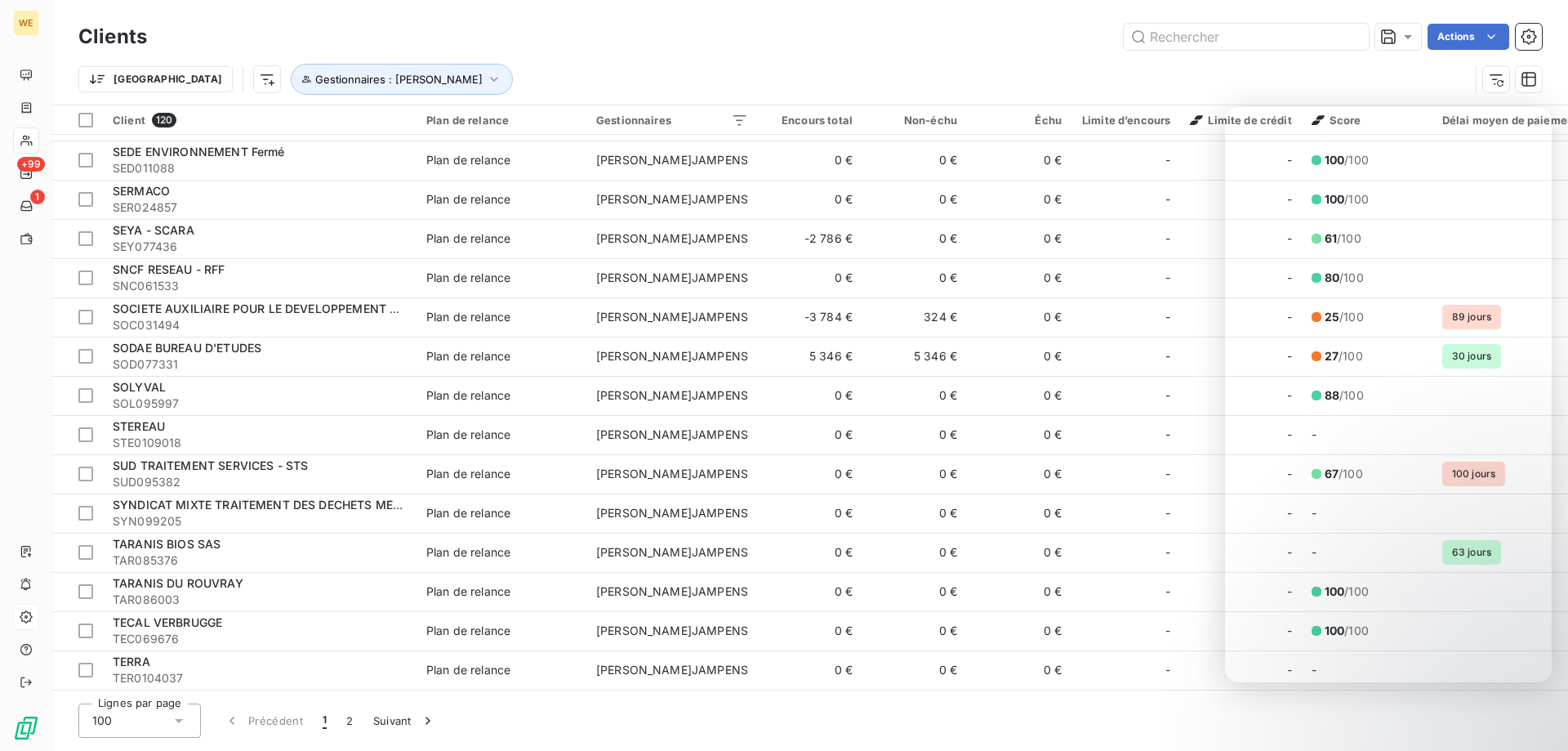 click on "Trier Gestionnaires  : [PERSON_NAME]" at bounding box center (773, 79) 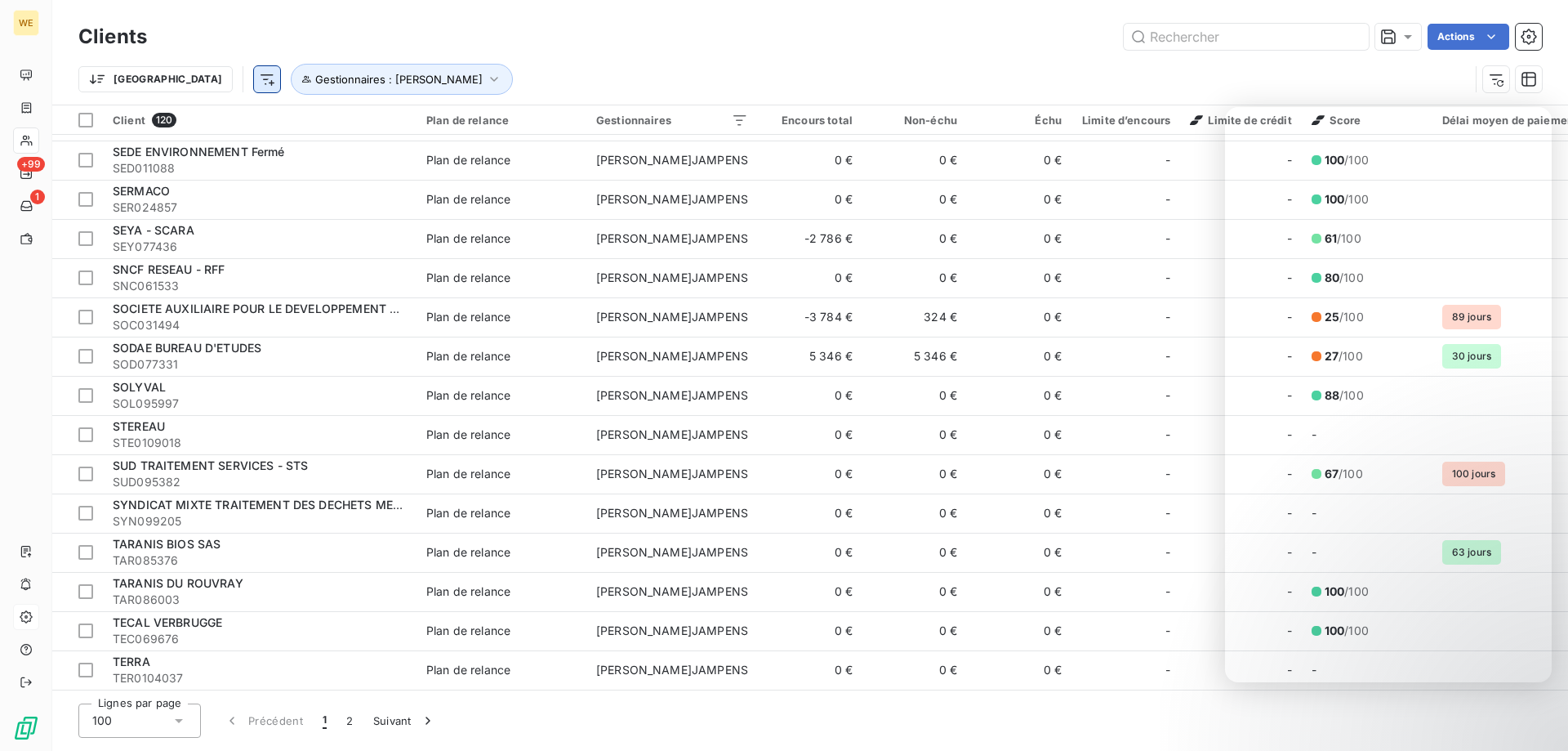 click on "WE +99 1 Clients Actions Trier Gestionnaires  : [PERSON_NAME] T'JAMPENS  Client 120 Plan de relance Gestionnaires Encours total Non-échu Échu Limite d’encours Limite de crédit Score Délai moyen de paiement Agence Code Affaire ABC SARL ABC091960 Plan de relance Robin T'JAMPENS 0 € 0 € 0 € - - 74 /100 ULY tjr ACTIVATION ACT0104405 Plan de relance Robin T'JAMPENS 0 € 0 € 0 € - - 93 /100 7 jours ULI tjr ADEME ADE034135 Plan de relance Robin T'JAMPENS 0 € 0 € 0 € - - 100 /100 ULY tjr AET BIOMASSE DE NOVILLARS SAS - ABN AET095288 Plan de relance Robin T'JAMPENS 0 € 0 € 0 € - - 51 /100 ULY tjr A.F.Y.R.E.N AFY063872 Plan de relance [PERSON_NAME] T'JAMPENS 0 € 0 € 0 € - - 65 /100 ULY tjr AGRICOMPOST 10 AGR084862 Plan de relance Robin T'JAMPENS 0 € 0 € 0 € - - 43 /100 ULY tjr AGRI COMPOST 70 AGR059889 Plan de relance [PERSON_NAME] T'JAMPENS 0 € 0 € 0 € - - 63 /100 ULY tjr AGRIOPALE SERVICES SARL AGR061248 Plan de relance Robin T'JAMPENS 0 € 0 € 0 €" at bounding box center (784, 375) 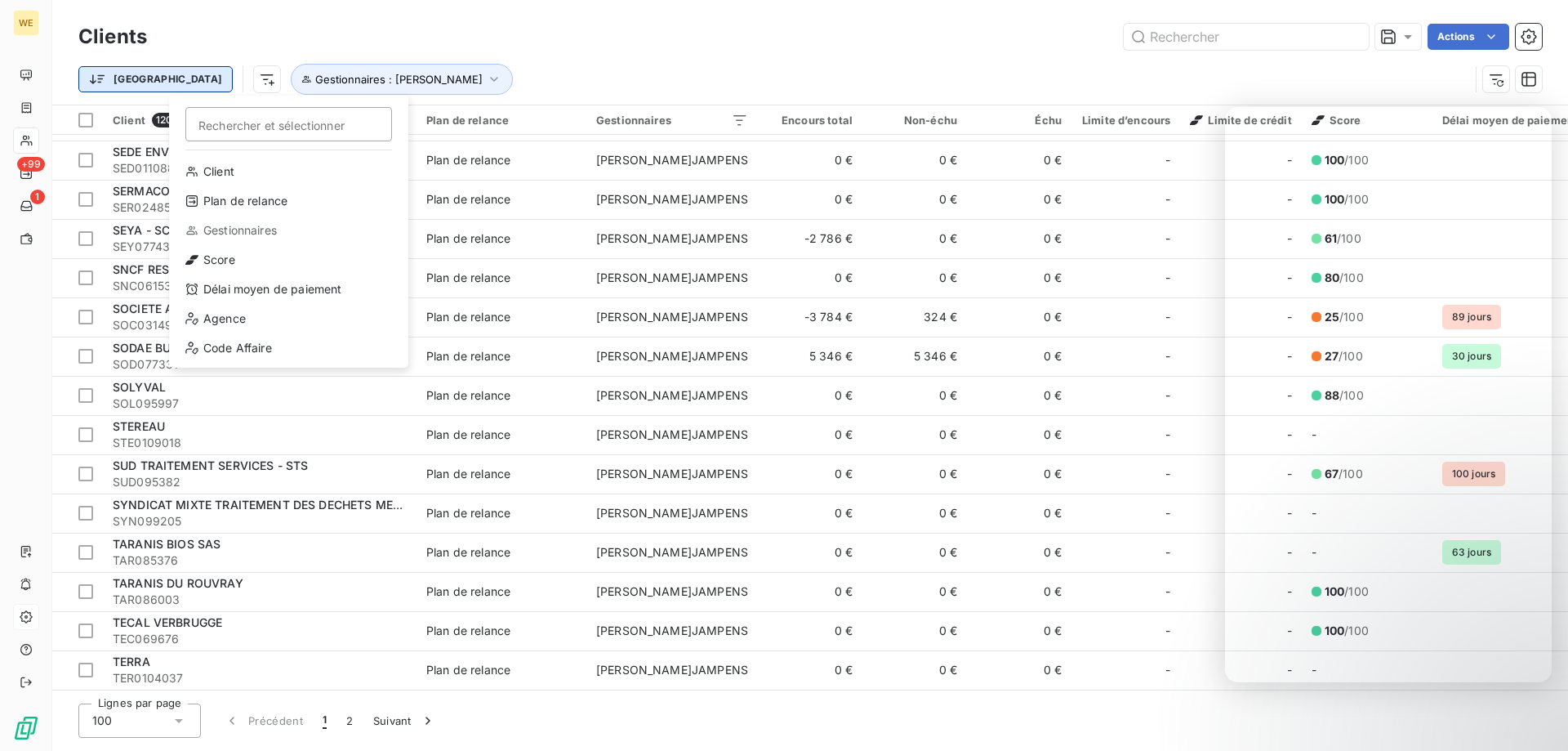 click on "WE +99 1 Clients Actions Trier Rechercher et sélectionner Client Plan de relance Gestionnaires Score Délai moyen de paiement Agence Code Affaire Gestionnaires  : [PERSON_NAME]JAMPENS  Client 120 Plan de relance Gestionnaires Encours total Non-échu Échu Limite d’encours Limite de crédit Score Délai moyen de paiement Agence Code Affaire ABC SARL ABC091960 Plan de relance [PERSON_NAME]JAMPENS 0 € 0 € 0 € - - 74 /100 ULY tjr ACTIVATION ACT0104405 Plan de relance Robin T'JAMPENS 0 € 0 € 0 € - - 93 /100 7 jours ULI tjr ADEME ADE034135 Plan de relance Robin T'JAMPENS 0 € 0 € 0 € - - 100 /100 ULY tjr AET BIOMASSE DE NOVILLARS SAS - ABN AET095288 Plan de relance Robin T'JAMPENS 0 € 0 € 0 € - - 51 /100 ULY tjr A.F.Y.R.E.N AFY063872 Plan de relance Robin T'JAMPENS 0 € 0 € 0 € - - 65 /100 ULY tjr AGRICOMPOST 10 AGR084862 Plan de relance [PERSON_NAME]JAMPENS 0 € 0 € 0 € - - 43 /100 ULY tjr AGRI COMPOST 70 AGR059889 Plan de relance Robin T'JAMPENS 0 € - - -" at bounding box center [784, 375] 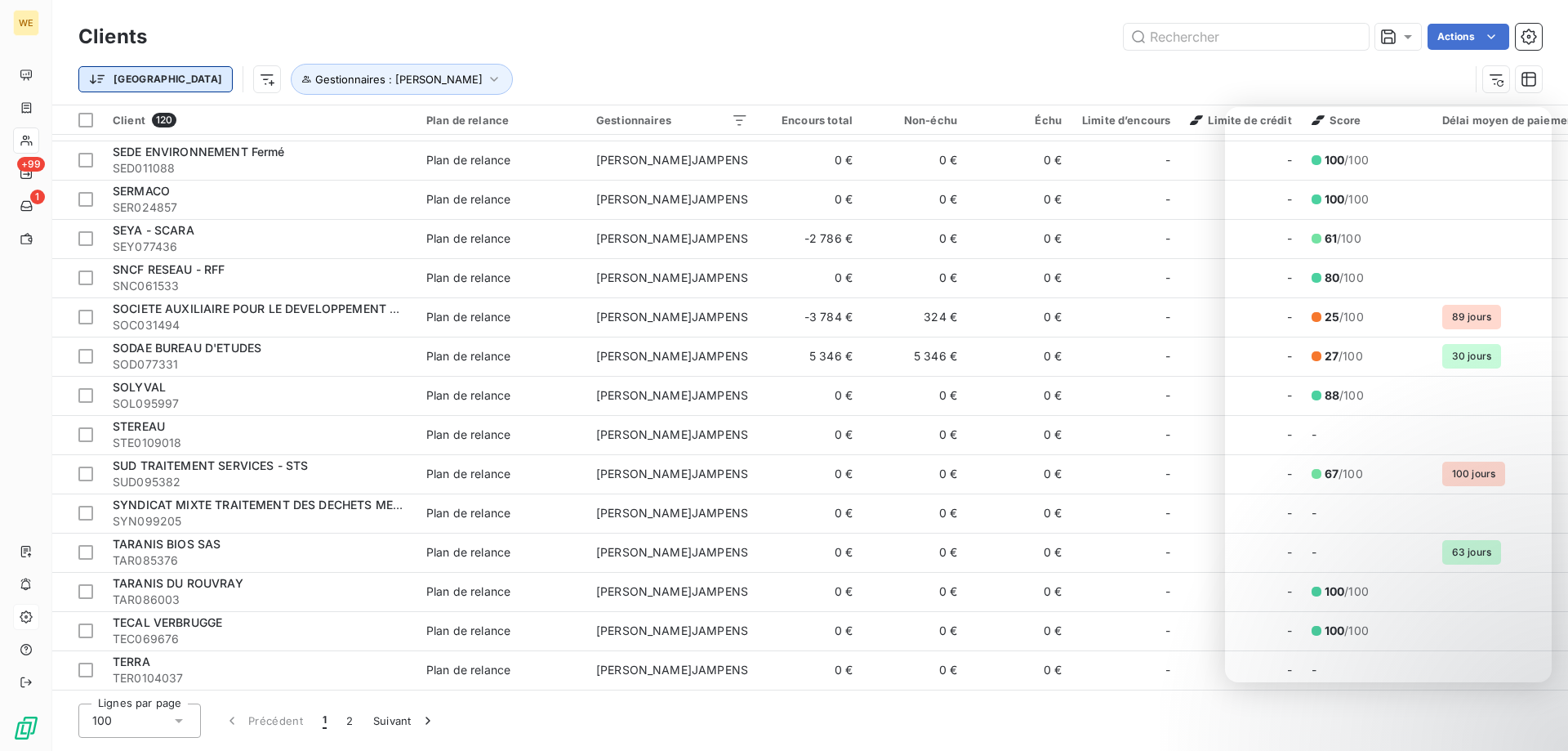 click on "WE +99 1 Clients Actions Trier Gestionnaires  : [PERSON_NAME] T'JAMPENS  Client 120 Plan de relance Gestionnaires Encours total Non-échu Échu Limite d’encours Limite de crédit Score Délai moyen de paiement Agence Code Affaire ABC SARL ABC091960 Plan de relance Robin T'JAMPENS 0 € 0 € 0 € - - 74 /100 ULY tjr ACTIVATION ACT0104405 Plan de relance Robin T'JAMPENS 0 € 0 € 0 € - - 93 /100 7 jours ULI tjr ADEME ADE034135 Plan de relance Robin T'JAMPENS 0 € 0 € 0 € - - 100 /100 ULY tjr AET BIOMASSE DE NOVILLARS SAS - ABN AET095288 Plan de relance Robin T'JAMPENS 0 € 0 € 0 € - - 51 /100 ULY tjr A.F.Y.R.E.N AFY063872 Plan de relance [PERSON_NAME] T'JAMPENS 0 € 0 € 0 € - - 65 /100 ULY tjr AGRICOMPOST 10 AGR084862 Plan de relance Robin T'JAMPENS 0 € 0 € 0 € - - 43 /100 ULY tjr AGRI COMPOST 70 AGR059889 Plan de relance [PERSON_NAME] T'JAMPENS 0 € 0 € 0 € - - 63 /100 ULY tjr AGRIOPALE SERVICES SARL AGR061248 Plan de relance Robin T'JAMPENS 0 € 0 € 0 €" at bounding box center [784, 375] 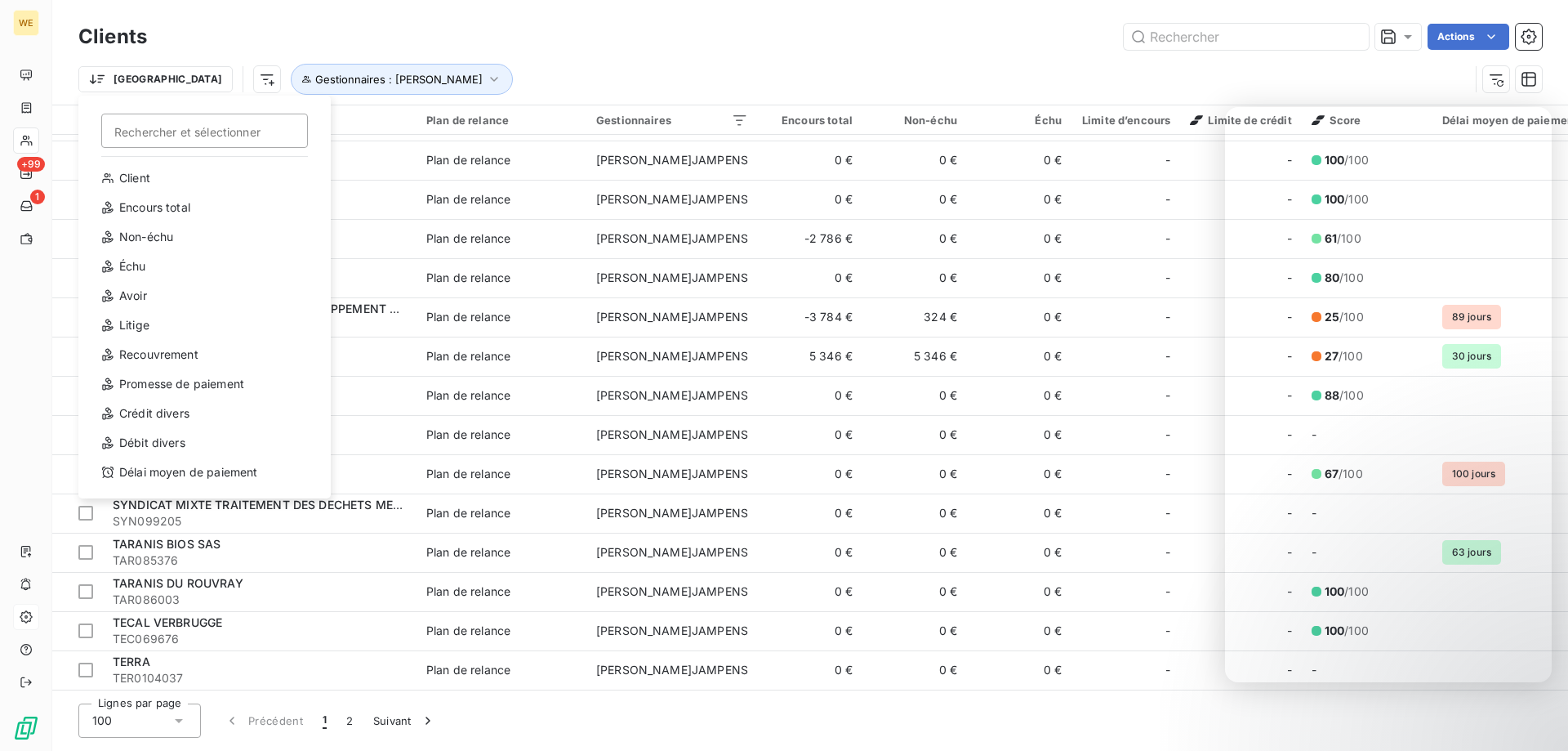 drag, startPoint x: 831, startPoint y: 56, endPoint x: 945, endPoint y: 55, distance: 114.00439 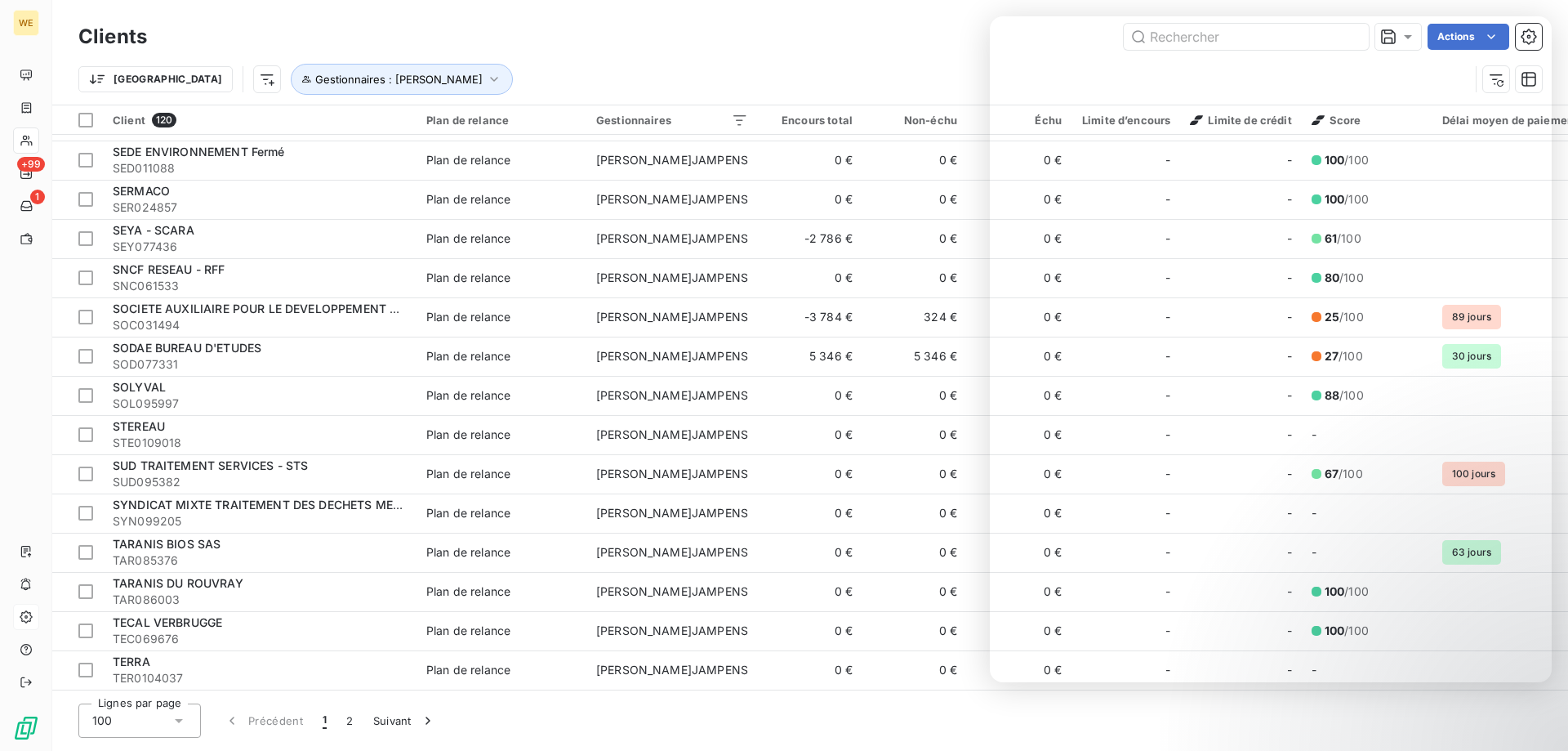 click on "Clients Actions" at bounding box center [810, 37] 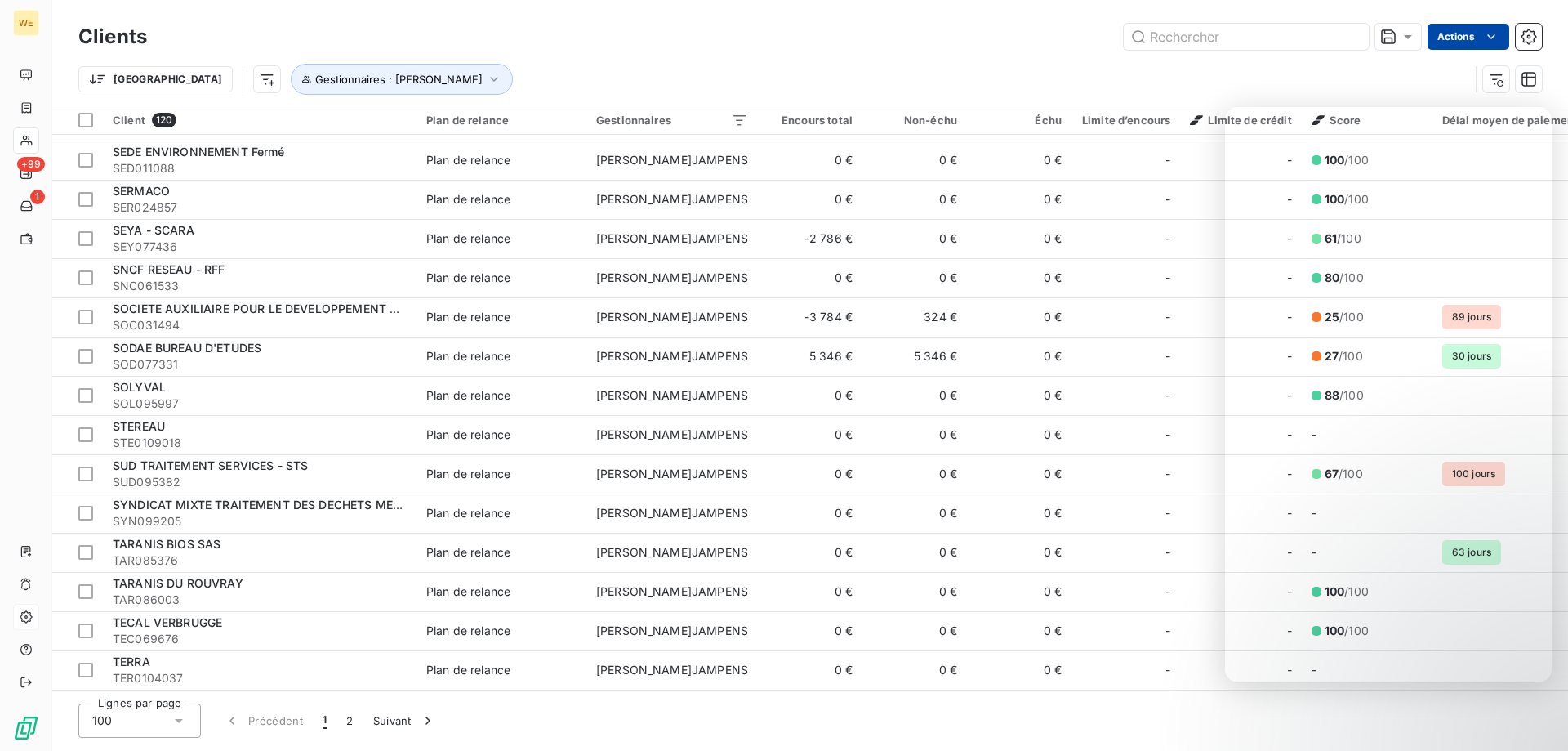click on "WE +99 1 Clients Actions Trier Gestionnaires  : [PERSON_NAME] T'JAMPENS  Client 120 Plan de relance Gestionnaires Encours total Non-échu Échu Limite d’encours Limite de crédit Score Délai moyen de paiement Agence Code Affaire ABC SARL ABC091960 Plan de relance Robin T'JAMPENS 0 € 0 € 0 € - - 74 /100 ULY tjr ACTIVATION ACT0104405 Plan de relance Robin T'JAMPENS 0 € 0 € 0 € - - 93 /100 7 jours ULI tjr ADEME ADE034135 Plan de relance Robin T'JAMPENS 0 € 0 € 0 € - - 100 /100 ULY tjr AET BIOMASSE DE NOVILLARS SAS - ABN AET095288 Plan de relance Robin T'JAMPENS 0 € 0 € 0 € - - 51 /100 ULY tjr A.F.Y.R.E.N AFY063872 Plan de relance [PERSON_NAME] T'JAMPENS 0 € 0 € 0 € - - 65 /100 ULY tjr AGRICOMPOST 10 AGR084862 Plan de relance Robin T'JAMPENS 0 € 0 € 0 € - - 43 /100 ULY tjr AGRI COMPOST 70 AGR059889 Plan de relance [PERSON_NAME] T'JAMPENS 0 € 0 € 0 € - - 63 /100 ULY tjr AGRIOPALE SERVICES SARL AGR061248 Plan de relance Robin T'JAMPENS 0 € 0 € 0 €" at bounding box center [784, 375] 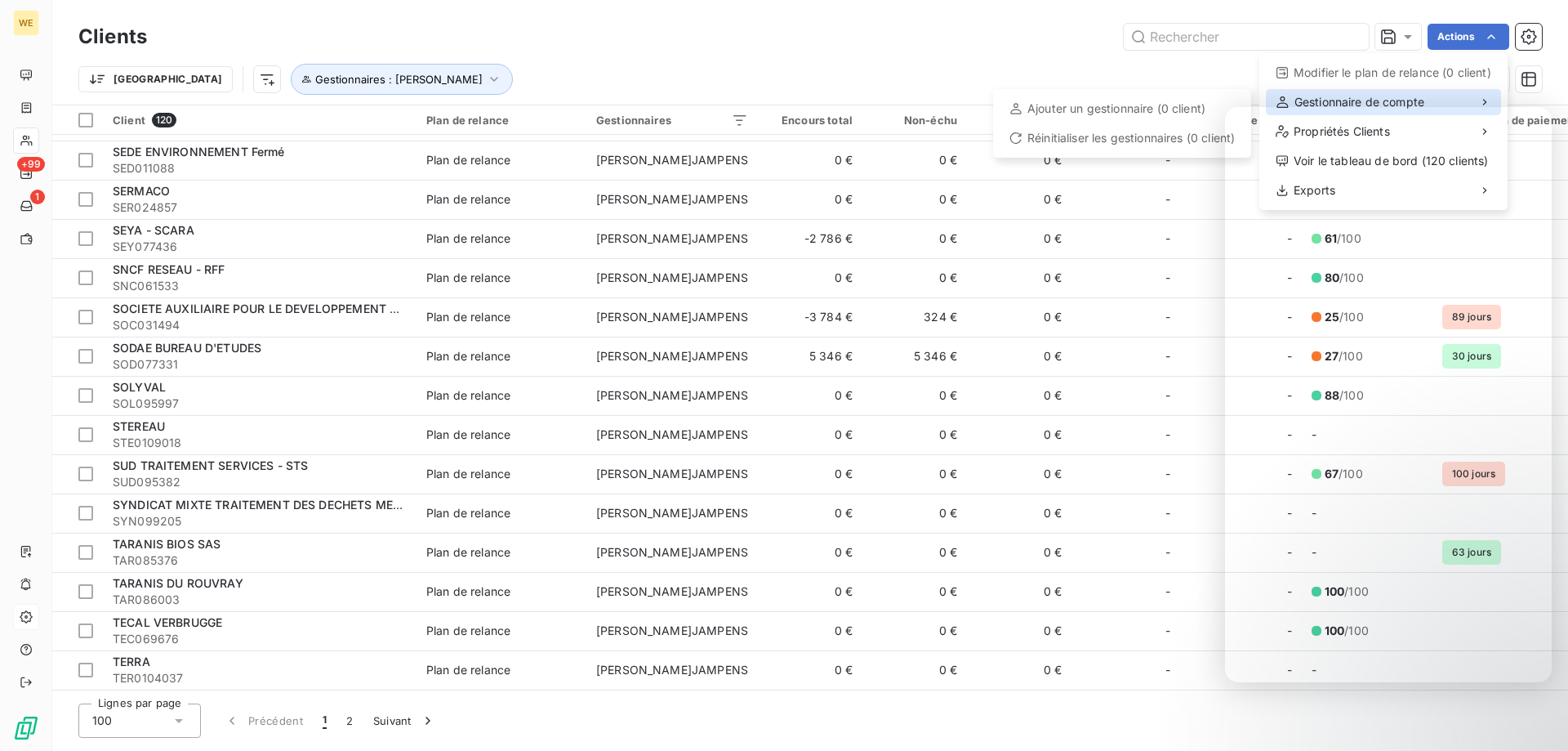 click on "Gestionnaire de compte" at bounding box center (1383, 102) 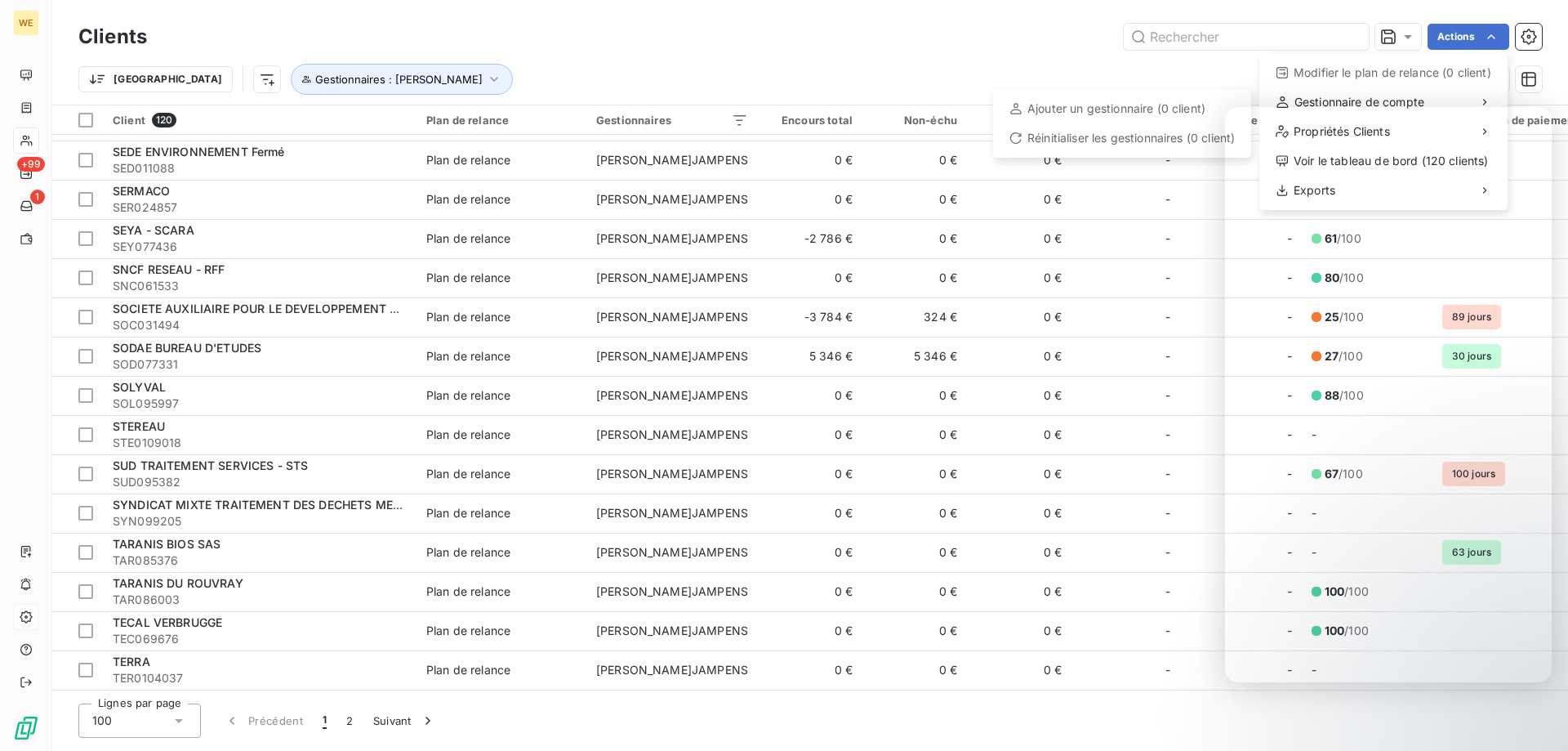 click on "Ajouter un gestionnaire (0 client)" at bounding box center [1122, 109] 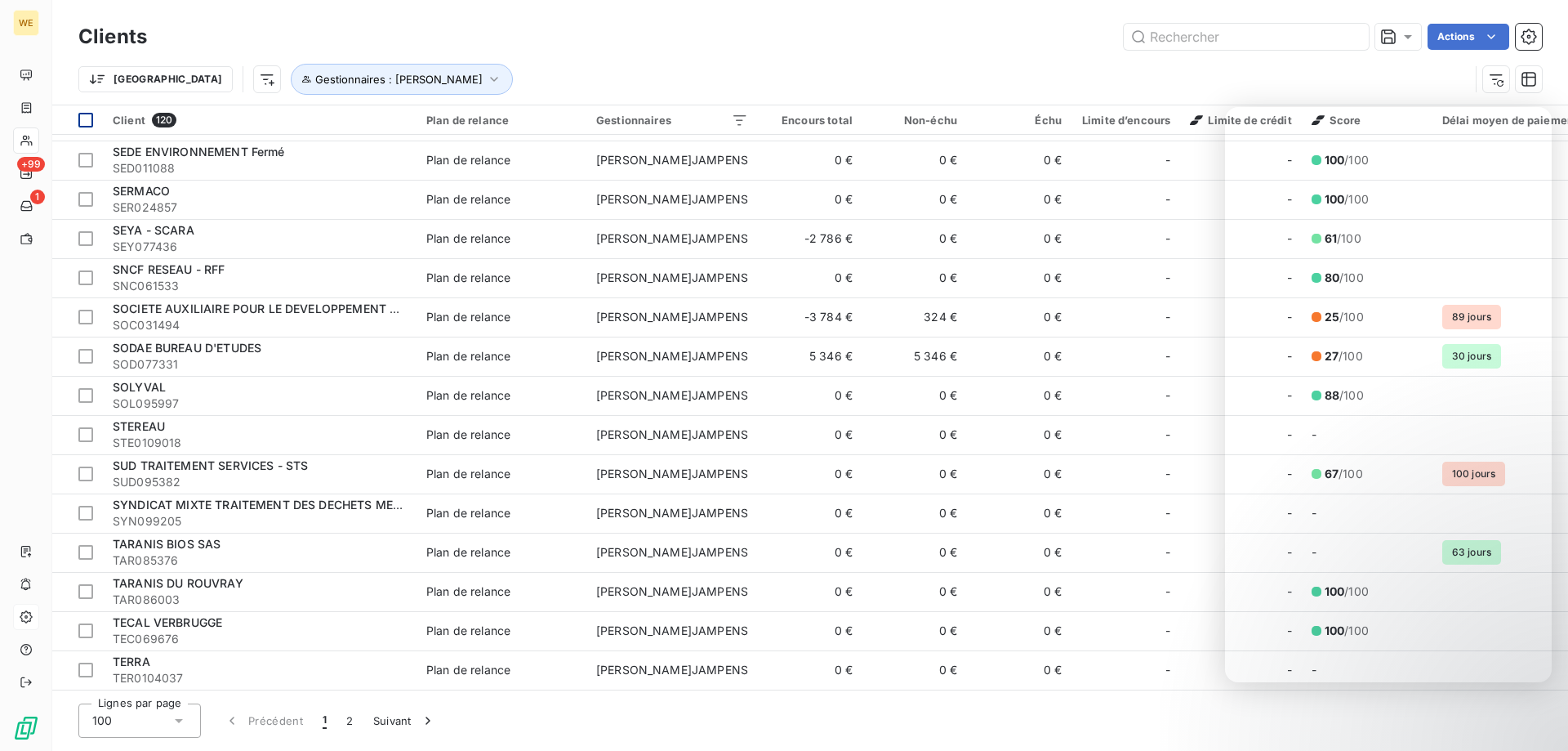 click at bounding box center [86, 120] 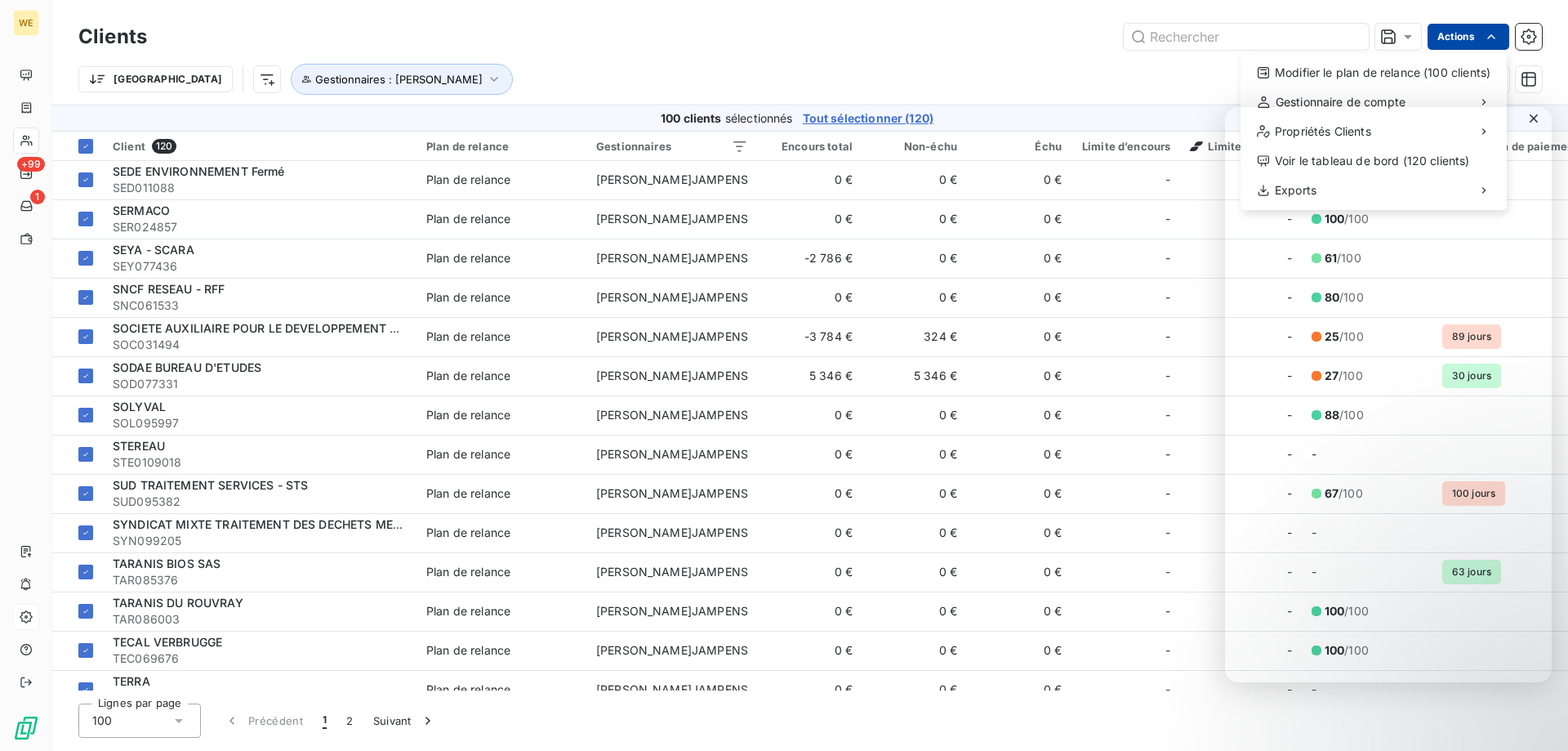 click on "WE +99 1 Clients Actions Modifier le plan de relance (100 clients) Gestionnaire de compte Propriétés Clients Voir le tableau de bord (120 clients) Exports Trier Gestionnaires  : [PERSON_NAME]JAMPENS  100 clients   sélectionnés Tout sélectionner (120) Client 120 Plan de relance Gestionnaires Encours total Non-échu Échu Limite d’encours Limite de crédit Score Délai moyen de paiement Agence Code Affaire ABC SARL ABC091960 Plan de relance Robin T'JAMPENS 0 € 0 € 0 € - - 74 /100 ULY tjr ACTIVATION ACT0104405 Plan de relance Robin T'JAMPENS 0 € 0 € 0 € - - 93 /100 7 jours ULI tjr ADEME ADE034135 Plan de relance Robin T'JAMPENS 0 € 0 € 0 € - - 100 /100 ULY tjr AET BIOMASSE DE NOVILLARS SAS - ABN AET095288 Plan de relance Robin T'JAMPENS 0 € 0 € 0 € - - 51 /100 ULY tjr A.F.Y.R.E.N AFY063872 Plan de relance [PERSON_NAME] T'JAMPENS 0 € 0 € 0 € - - 65 /100 ULY tjr AGRICOMPOST 10 AGR084862 Plan de relance Robin T'JAMPENS 0 € 0 € 0 € - - 43 /100 ULY tjr" at bounding box center (784, 375) 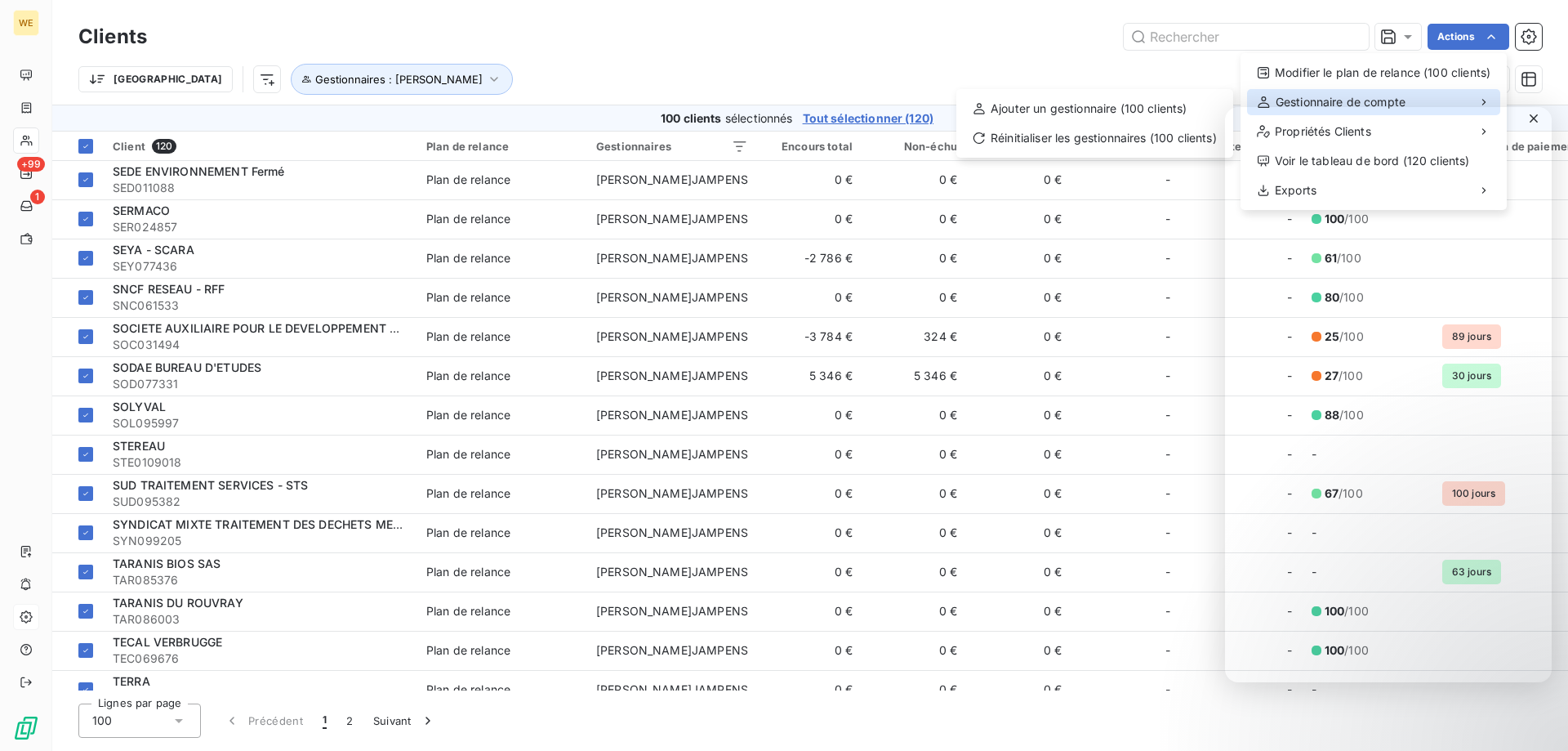 click on "Gestionnaire de compte" at bounding box center [1340, 102] 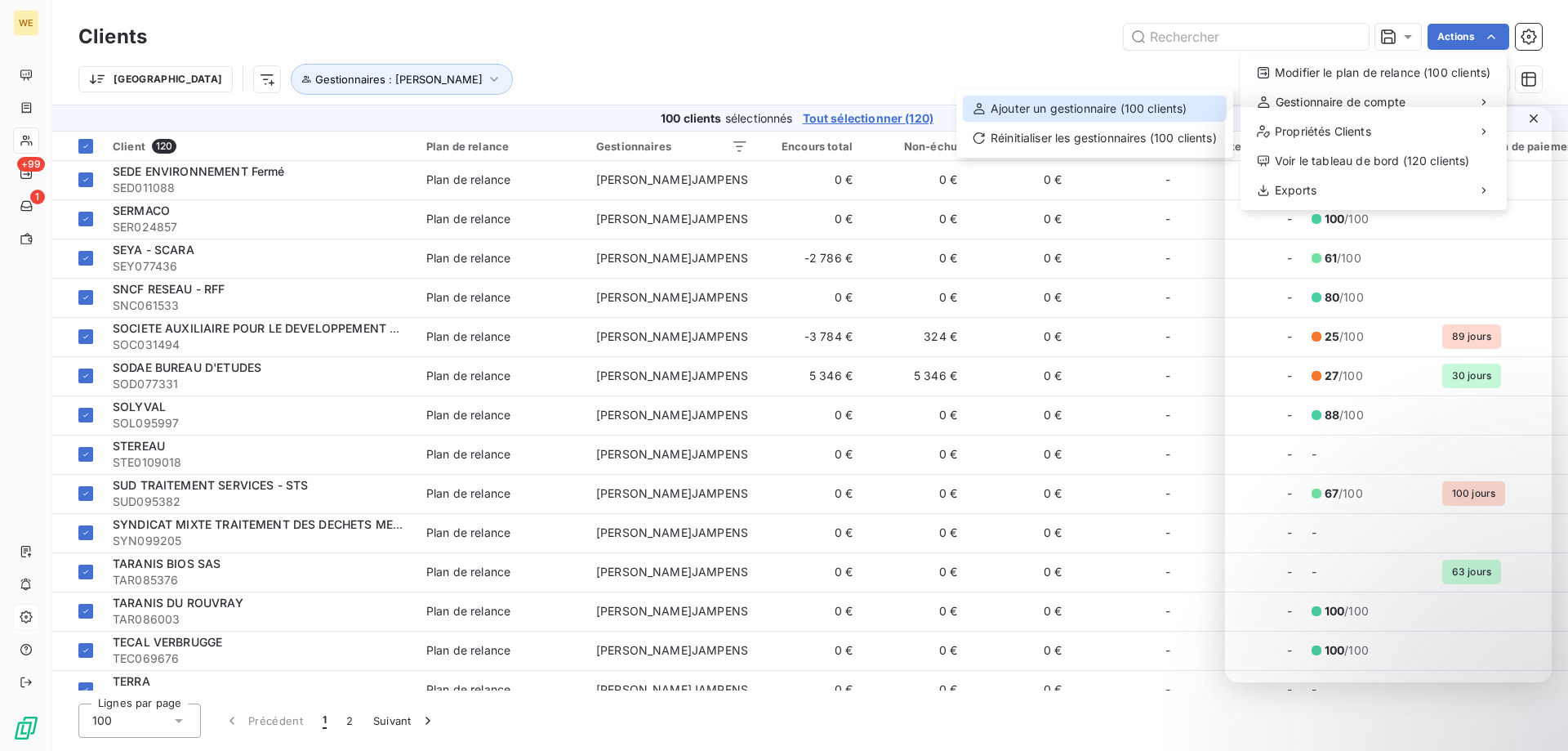 click on "Ajouter un gestionnaire (100 clients)" at bounding box center (1094, 109) 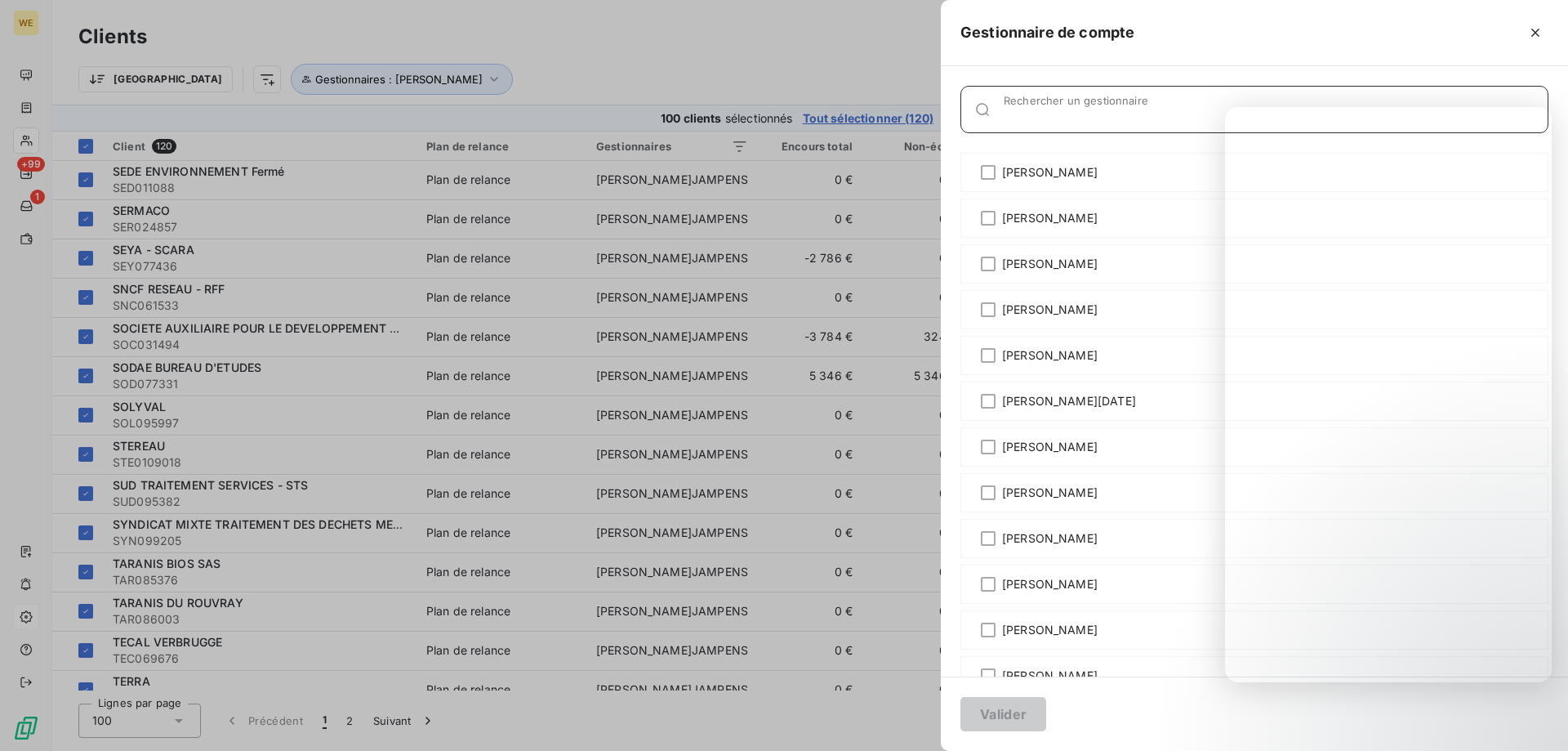 click on "Rechercher un gestionnaire" at bounding box center [1276, 116] 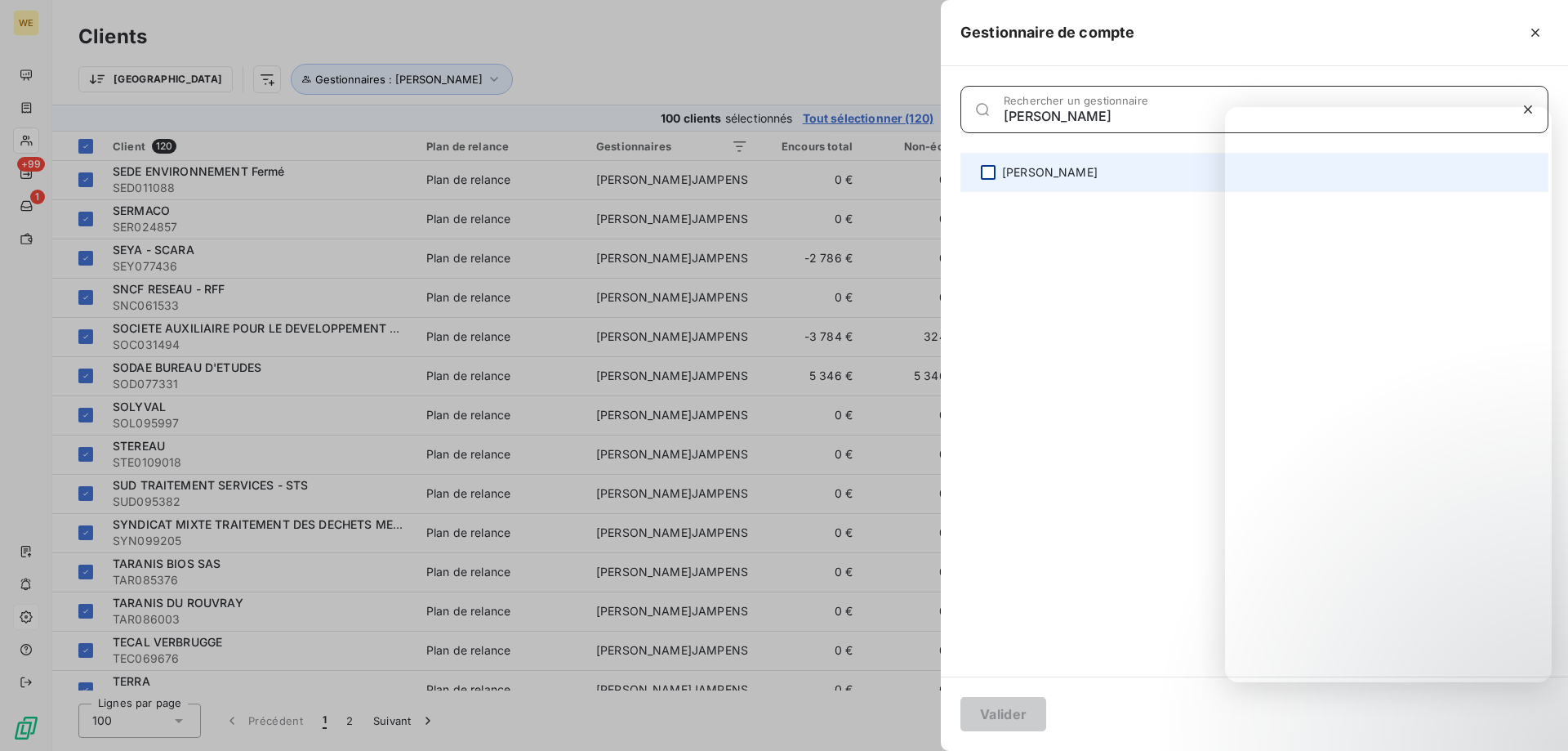 type on "[PERSON_NAME]" 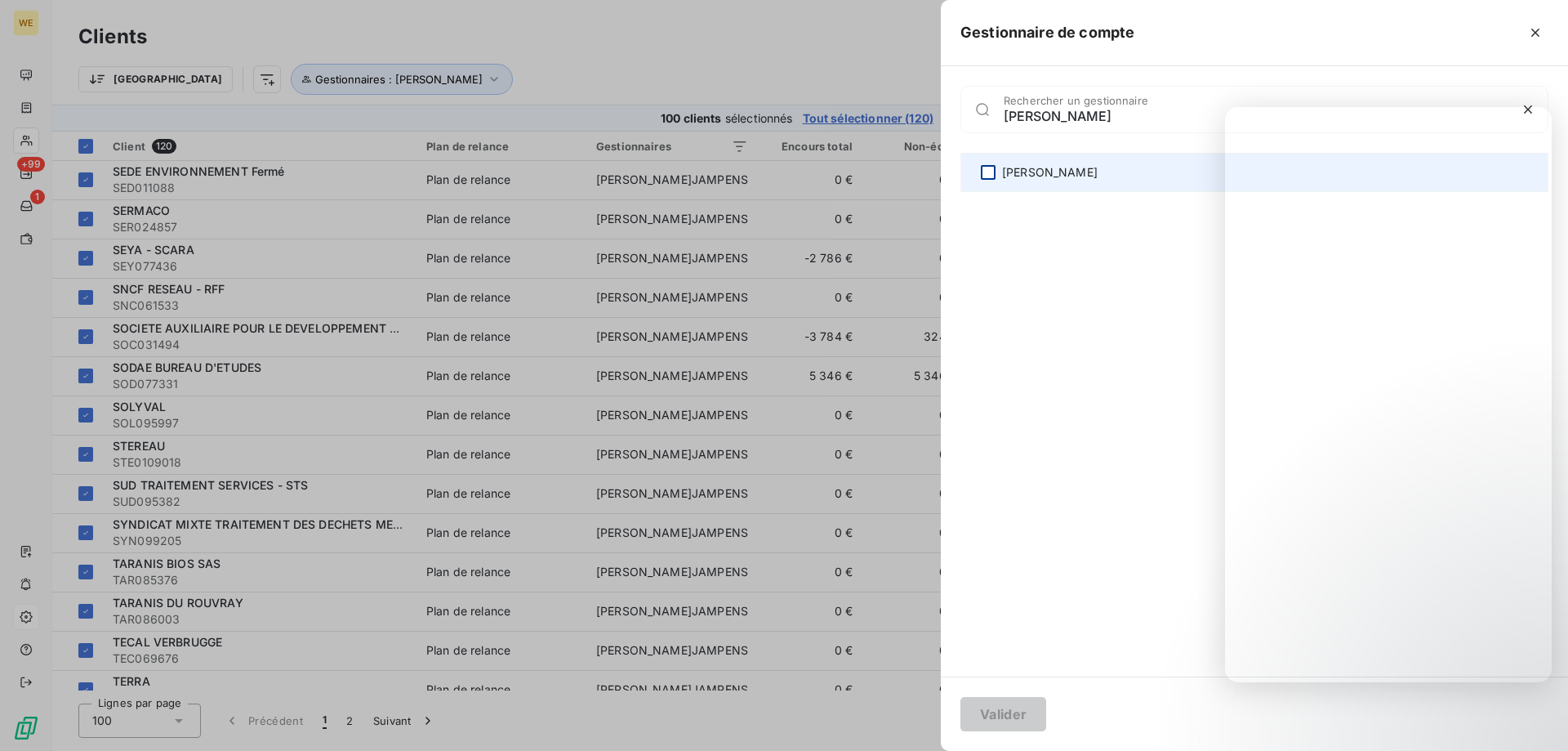 click at bounding box center (988, 172) 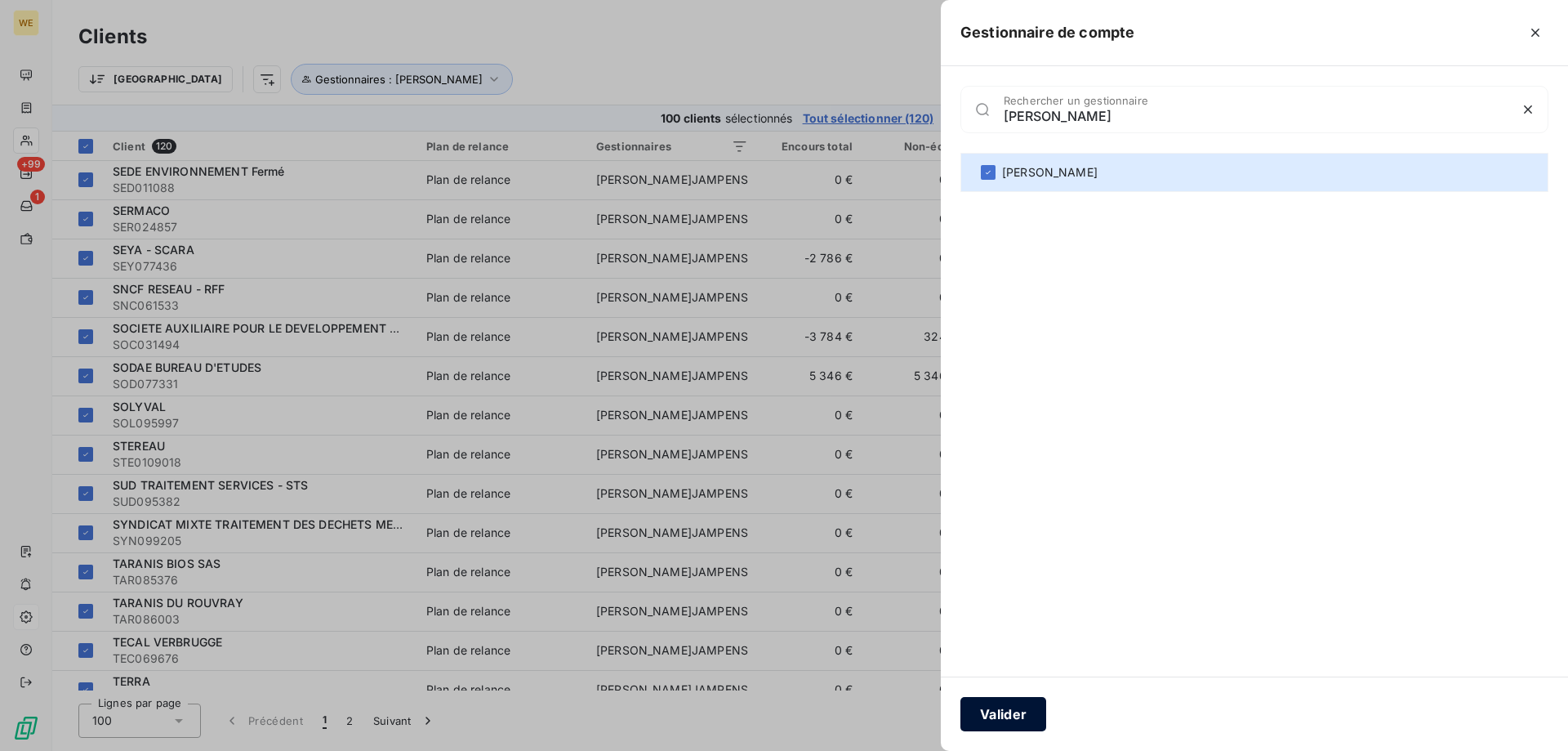 click on "Valider" at bounding box center (1003, 714) 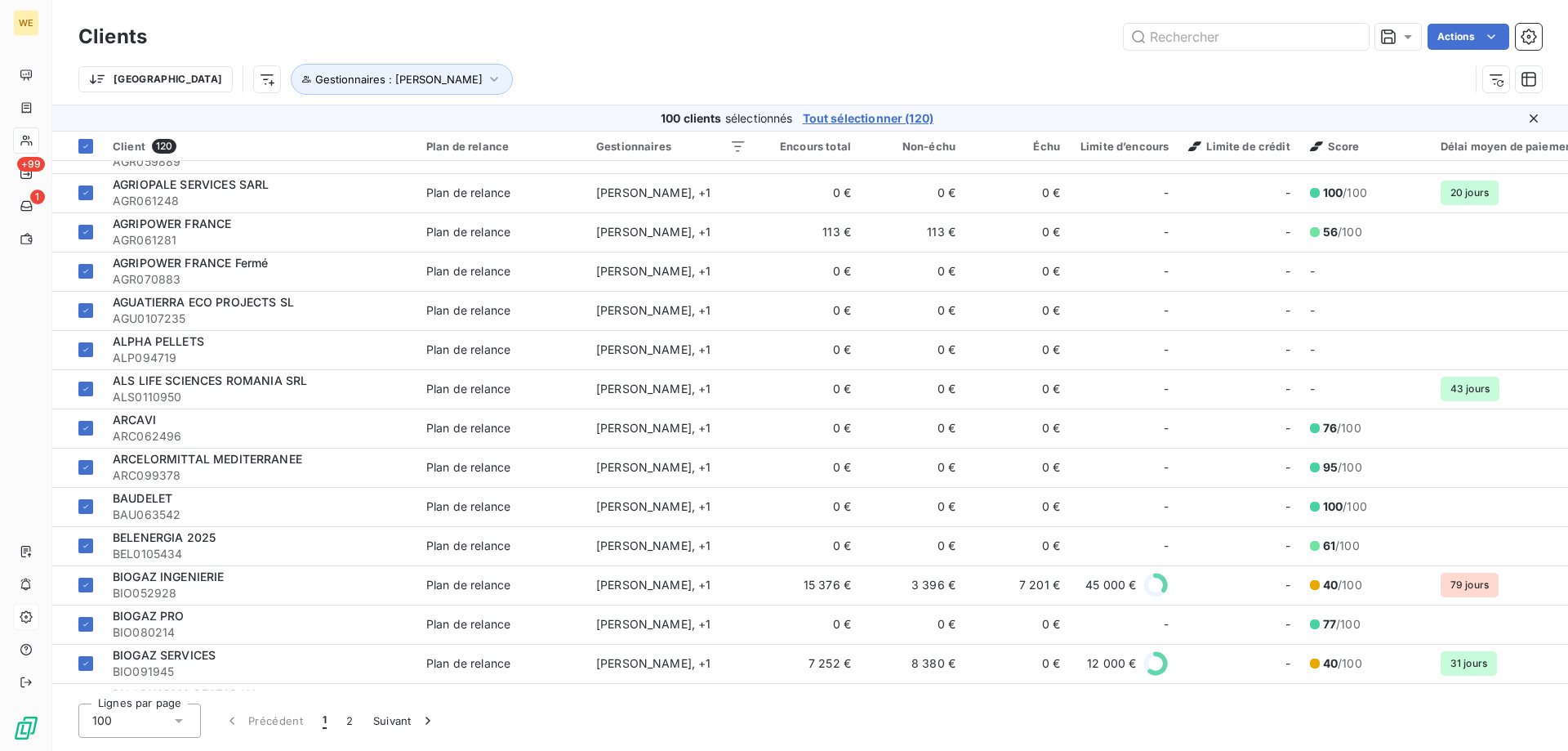 scroll, scrollTop: 3374, scrollLeft: 0, axis: vertical 